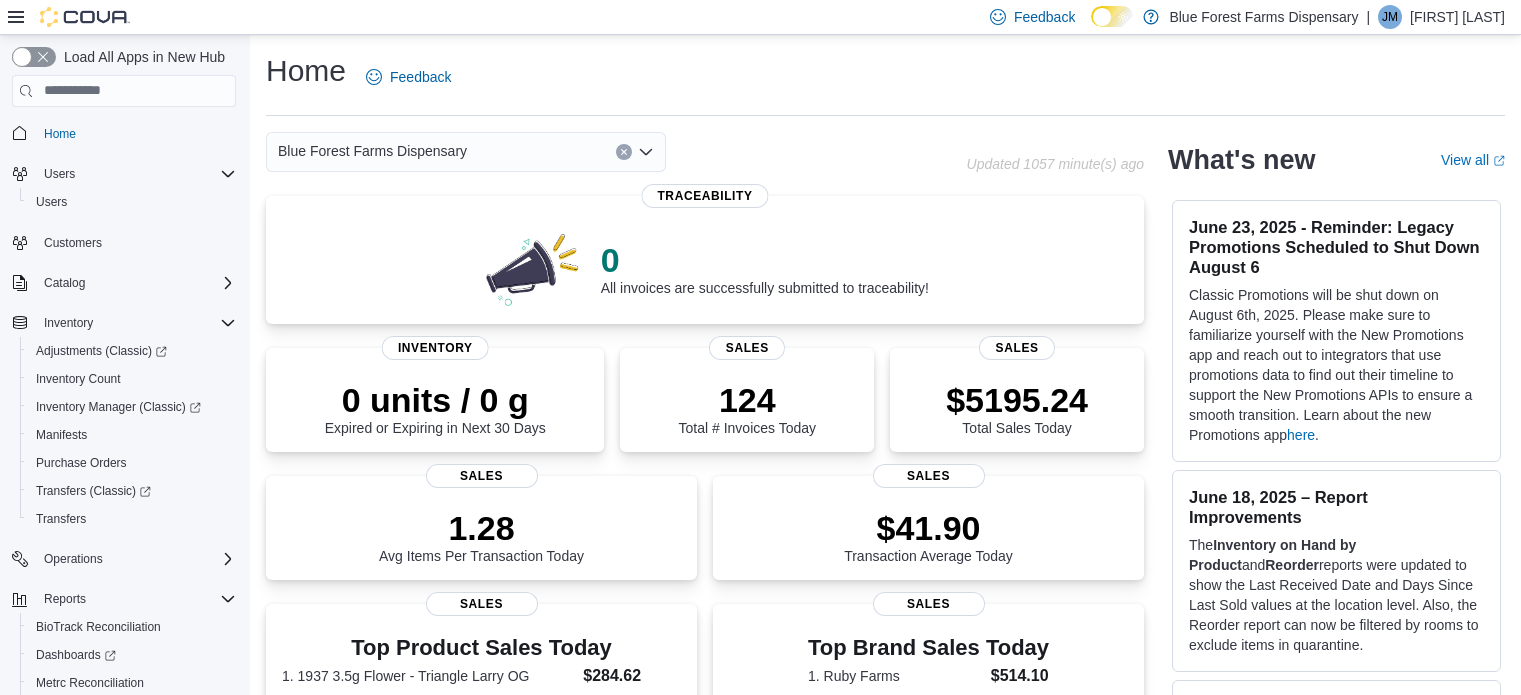 scroll, scrollTop: 0, scrollLeft: 0, axis: both 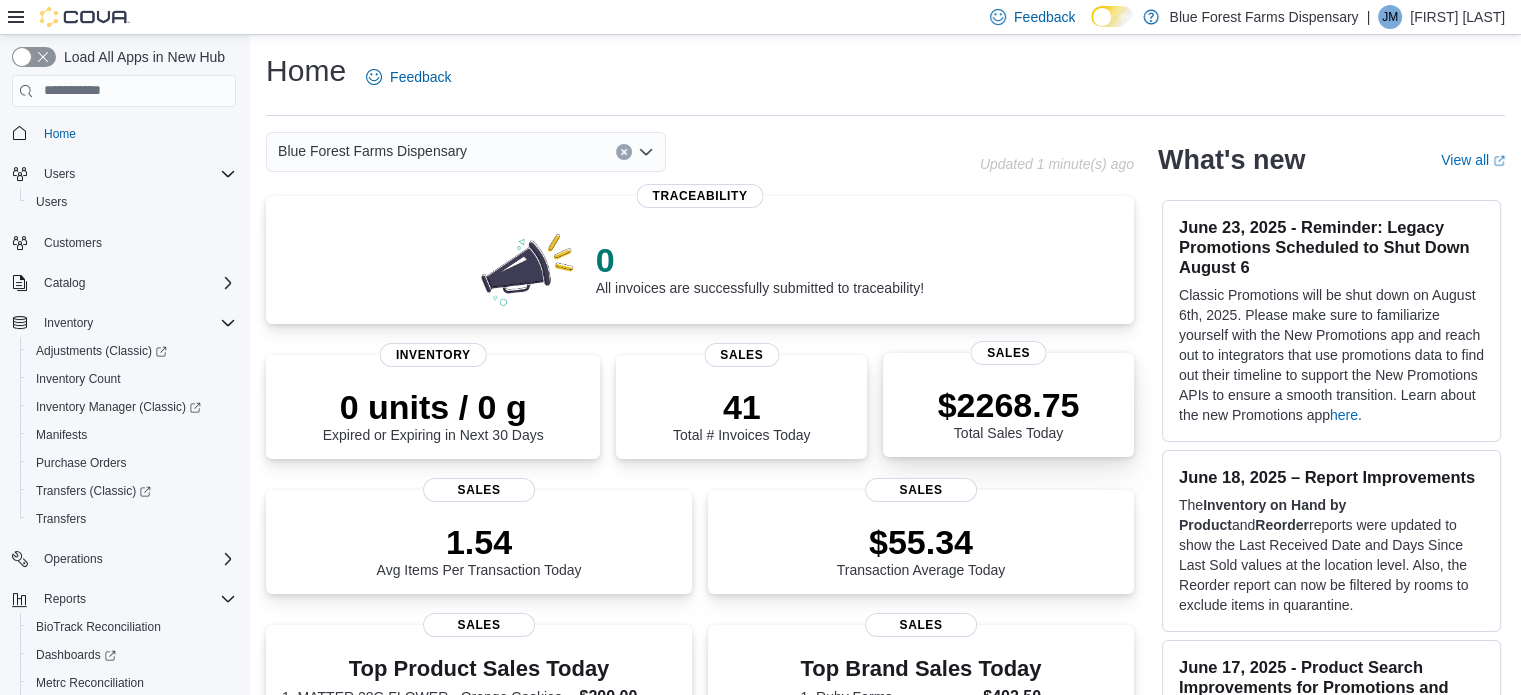 click on "$2268.75 Total Sales Today" at bounding box center (1008, 409) 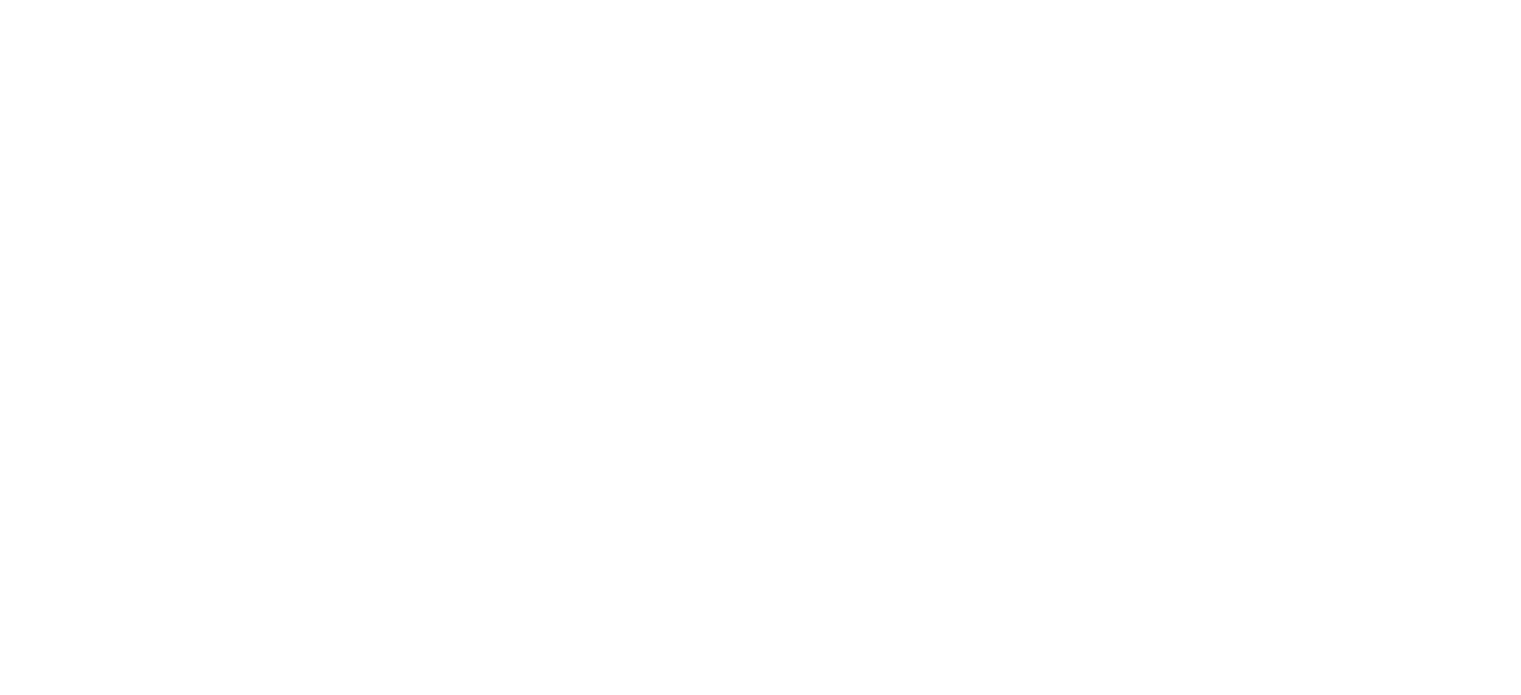 scroll, scrollTop: 0, scrollLeft: 0, axis: both 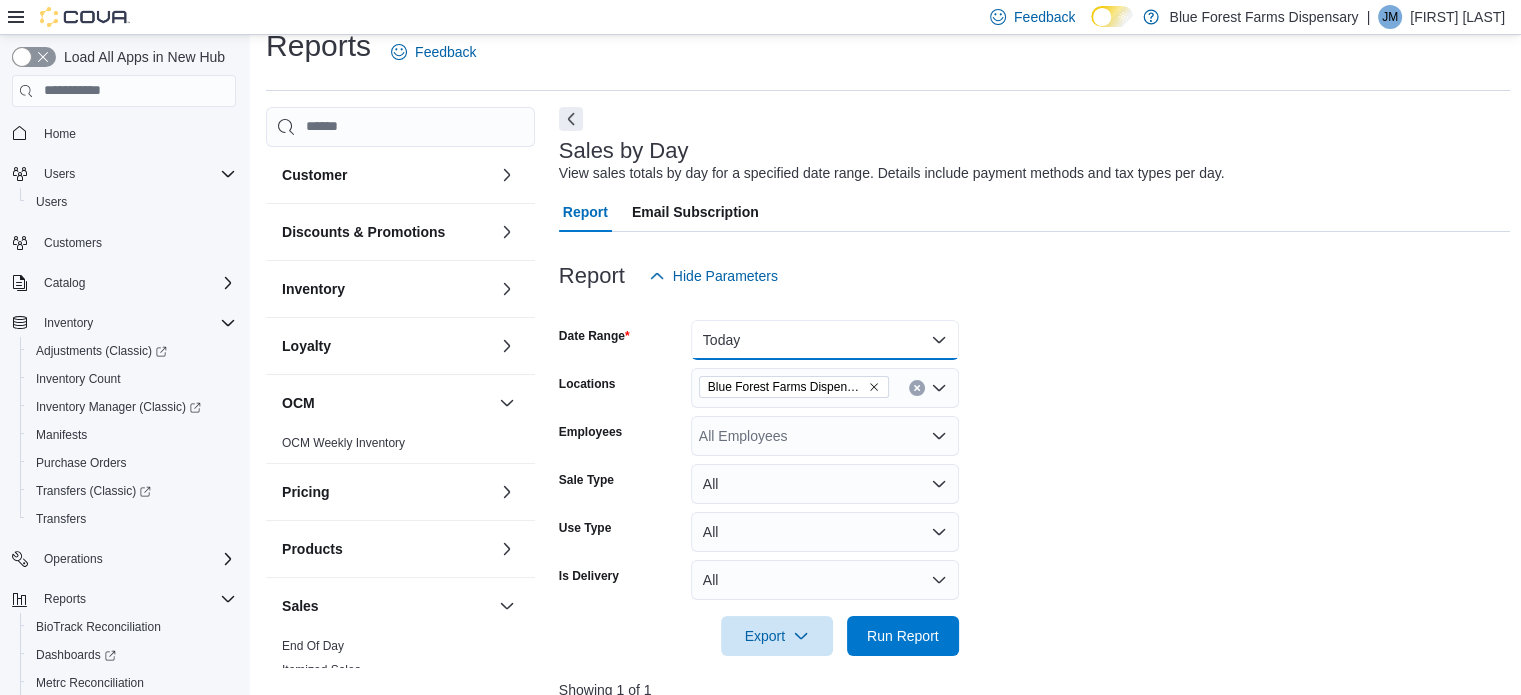click on "Today" at bounding box center (825, 340) 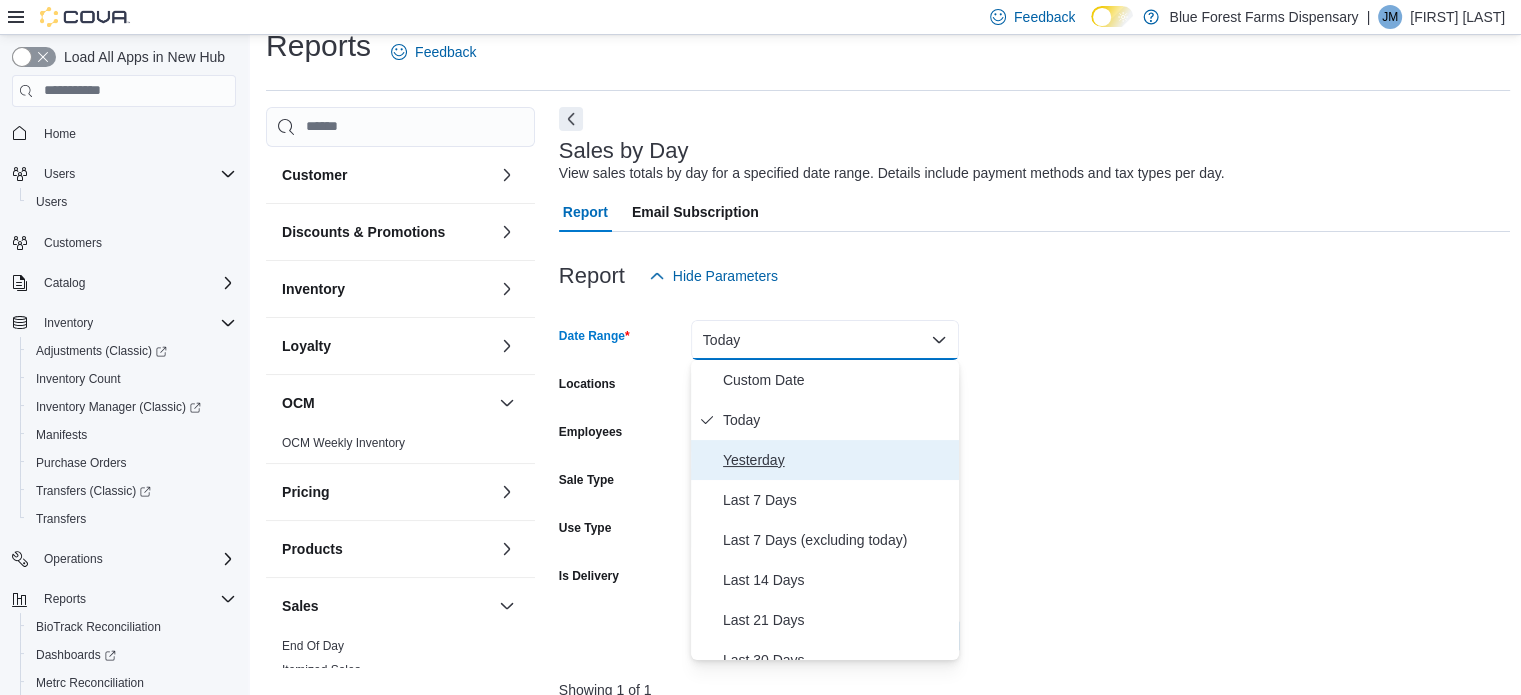 click on "Yesterday" at bounding box center [837, 460] 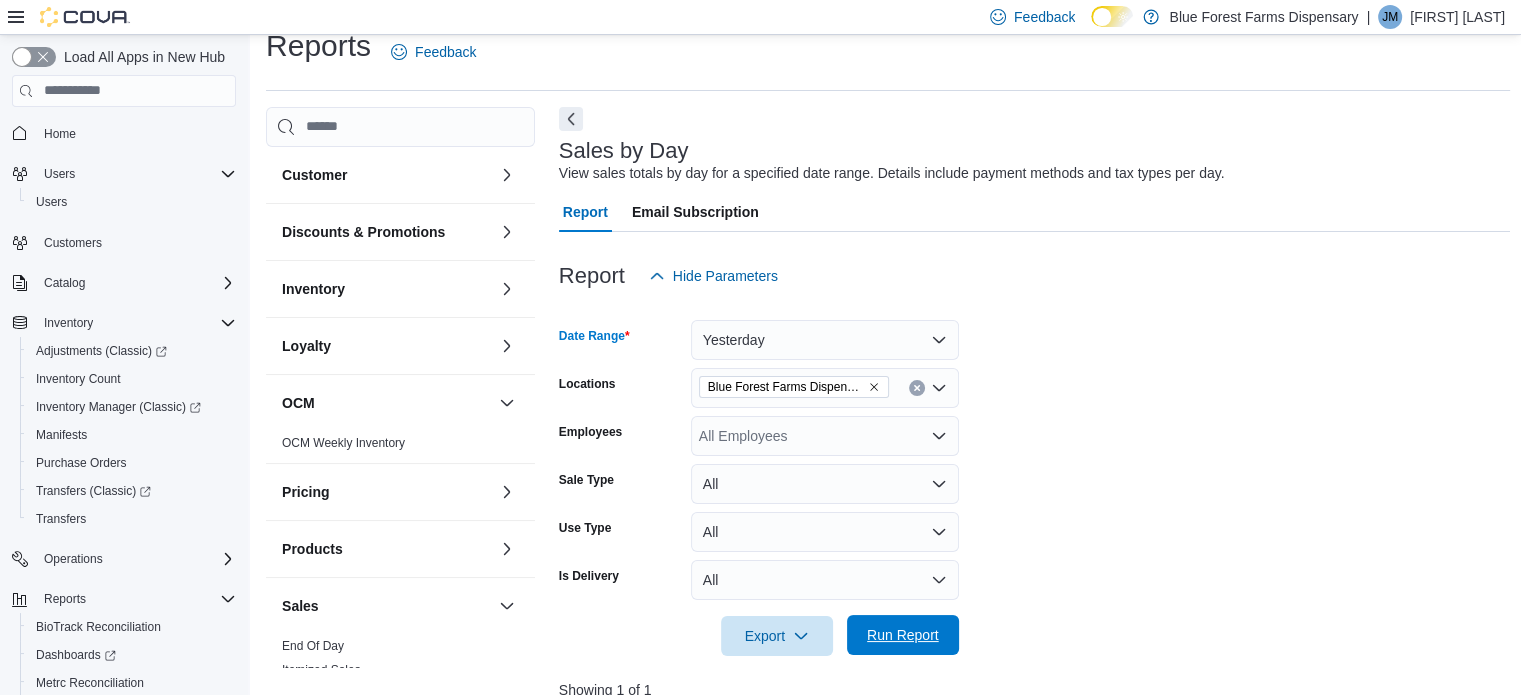 click on "Run Report" at bounding box center [903, 635] 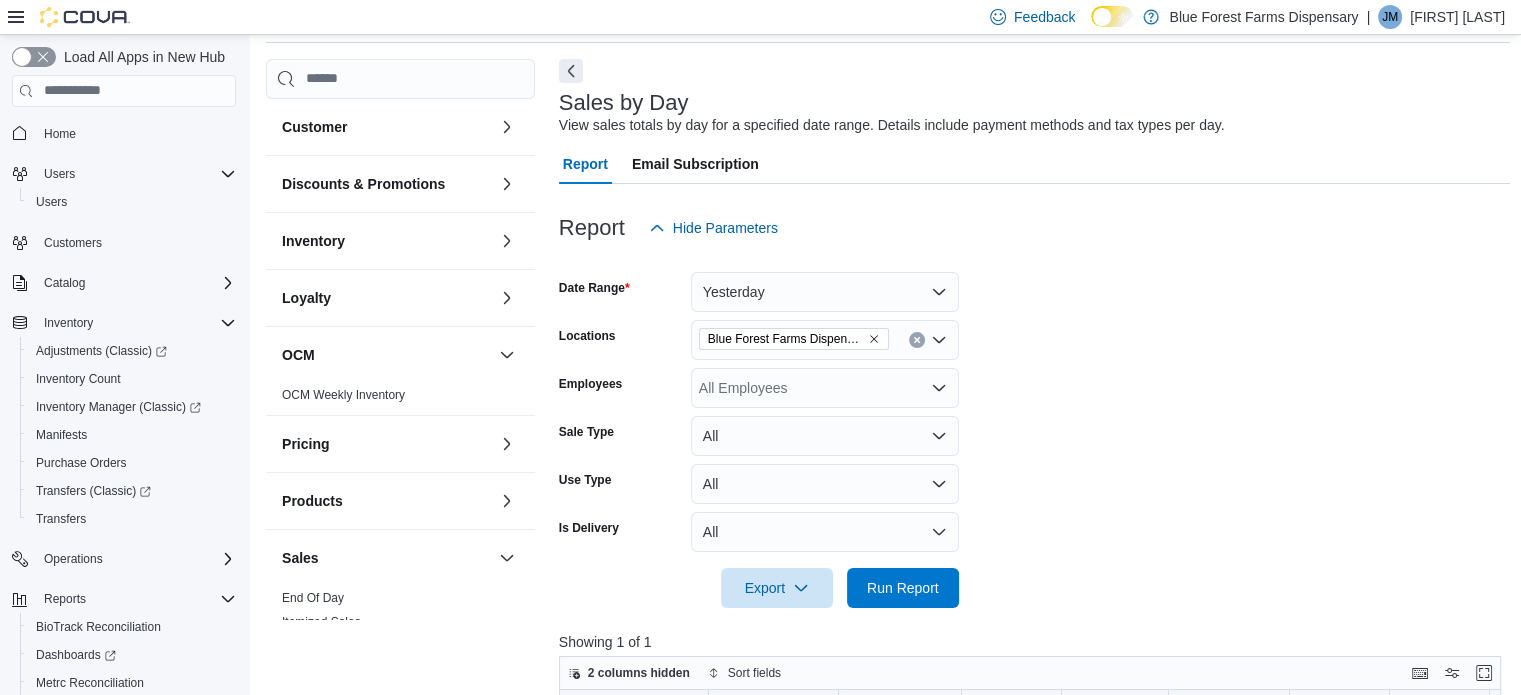 scroll, scrollTop: 0, scrollLeft: 0, axis: both 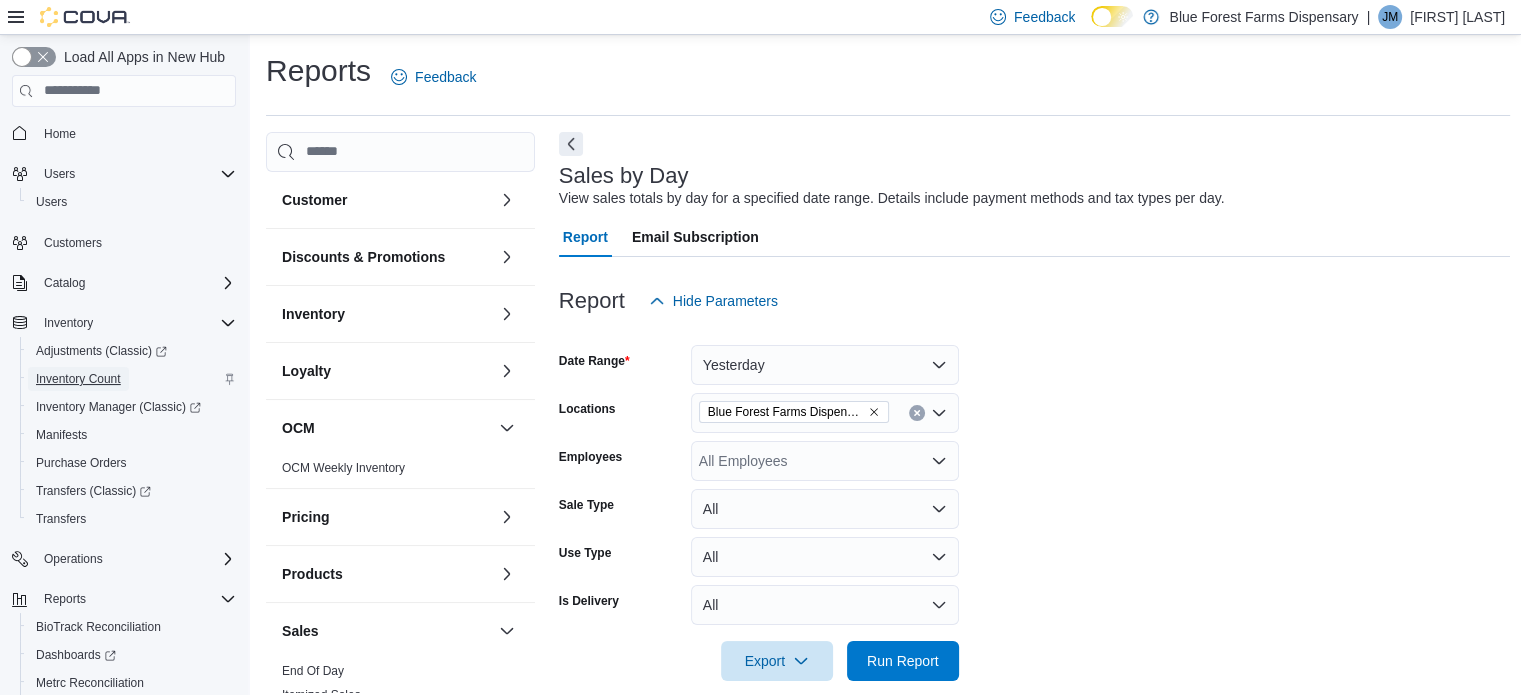 click on "Inventory Count" at bounding box center (78, 379) 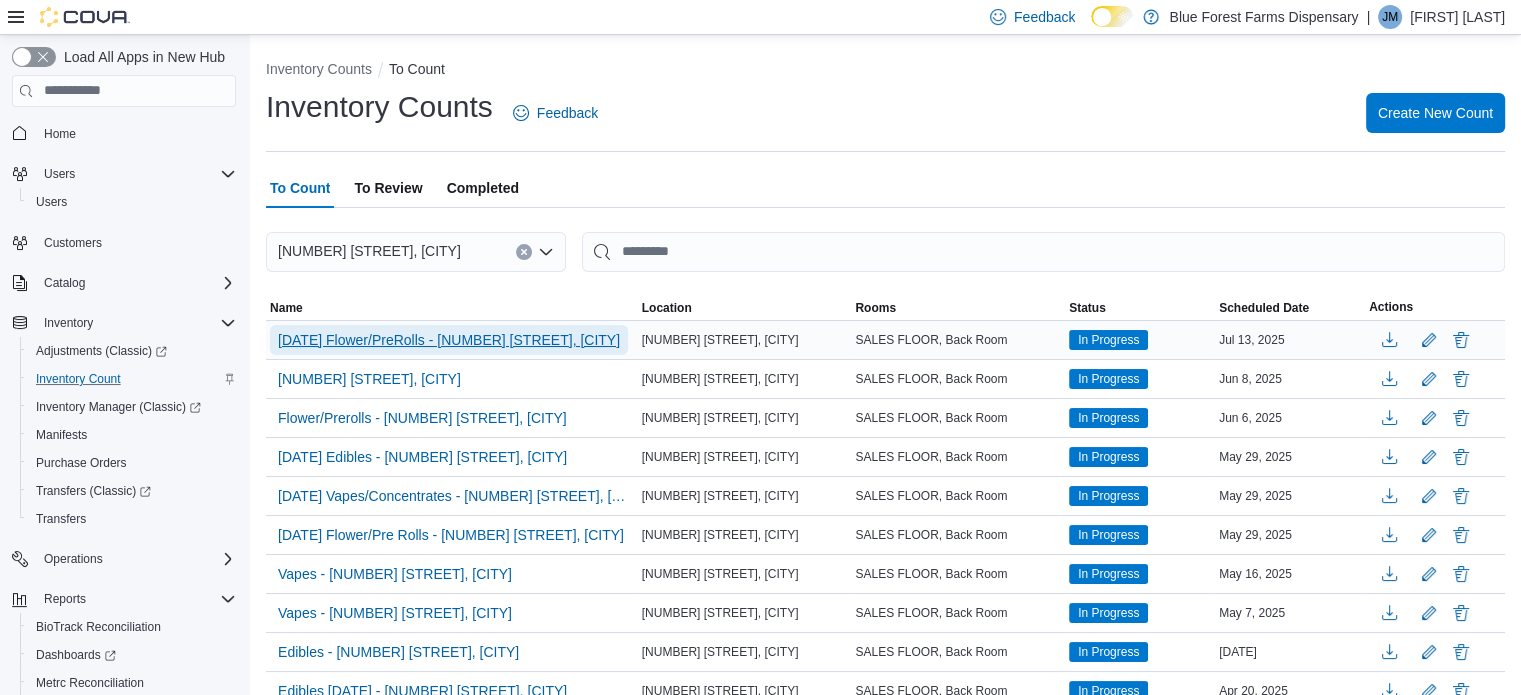 click on "[DATE] Flower/PreRolls - [NUMBER] [STREET], [CITY]" at bounding box center (449, 340) 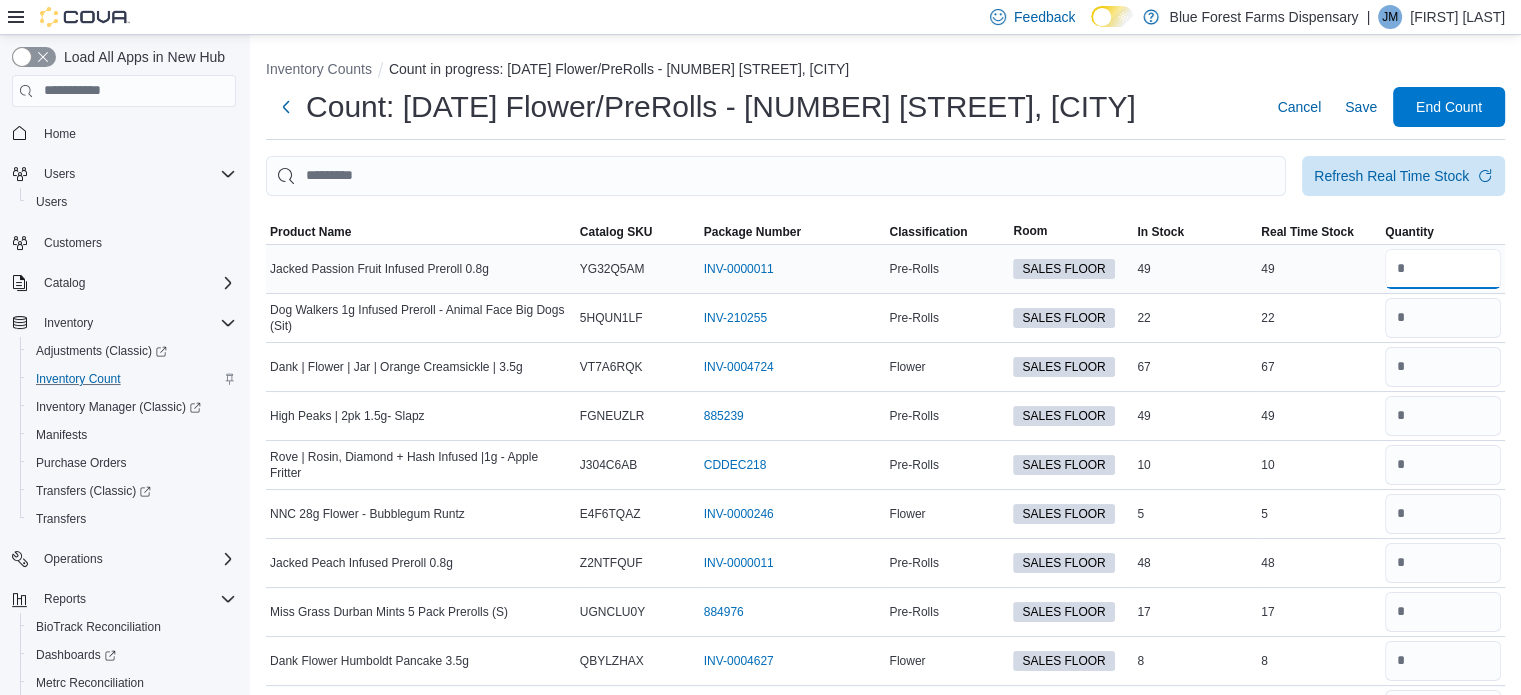 click at bounding box center [1443, 269] 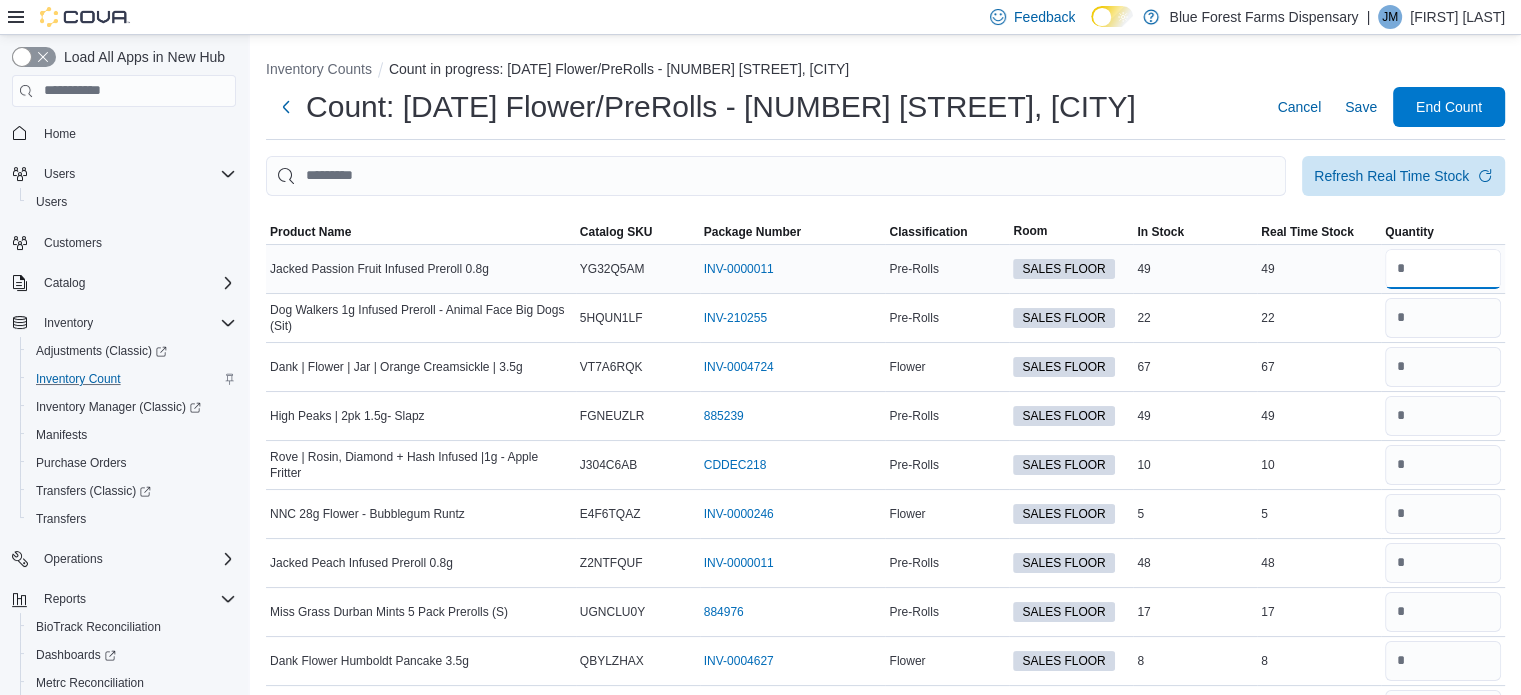 type on "*" 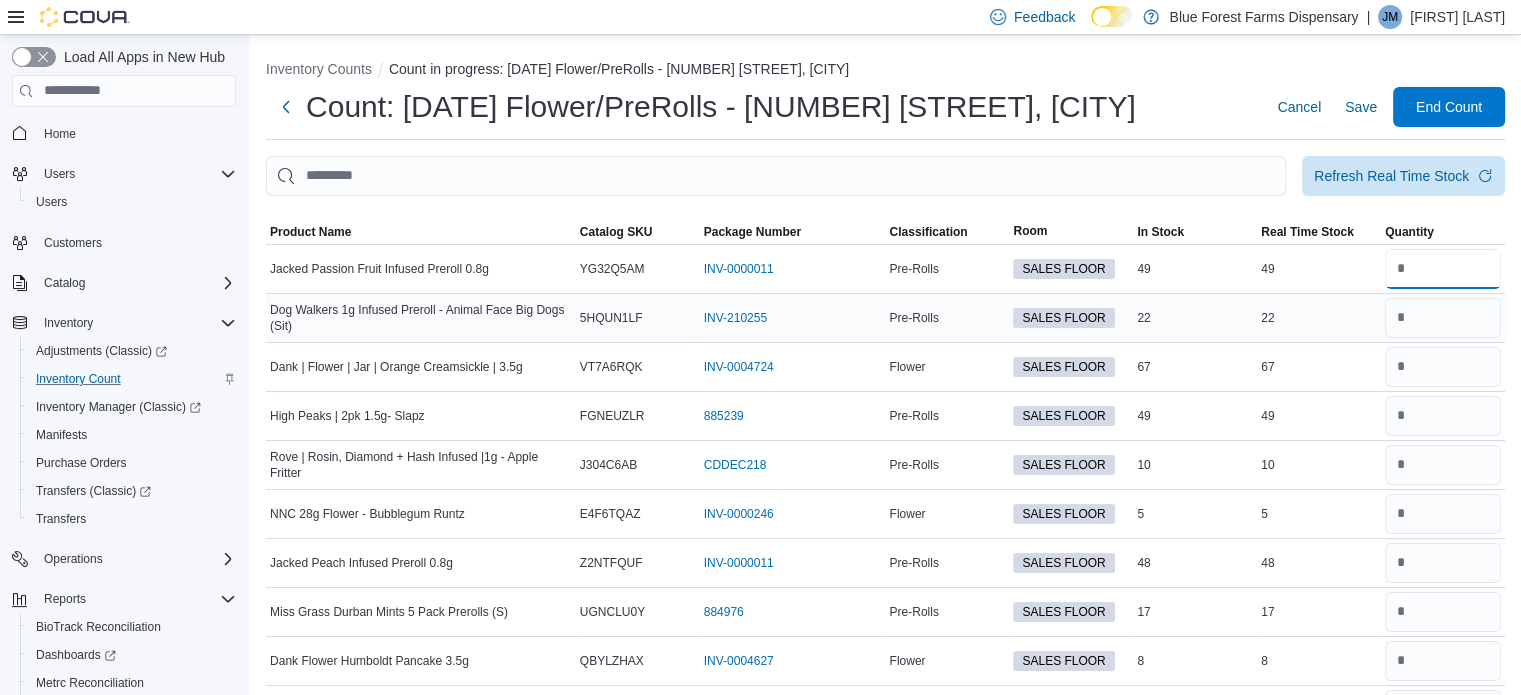 type on "**" 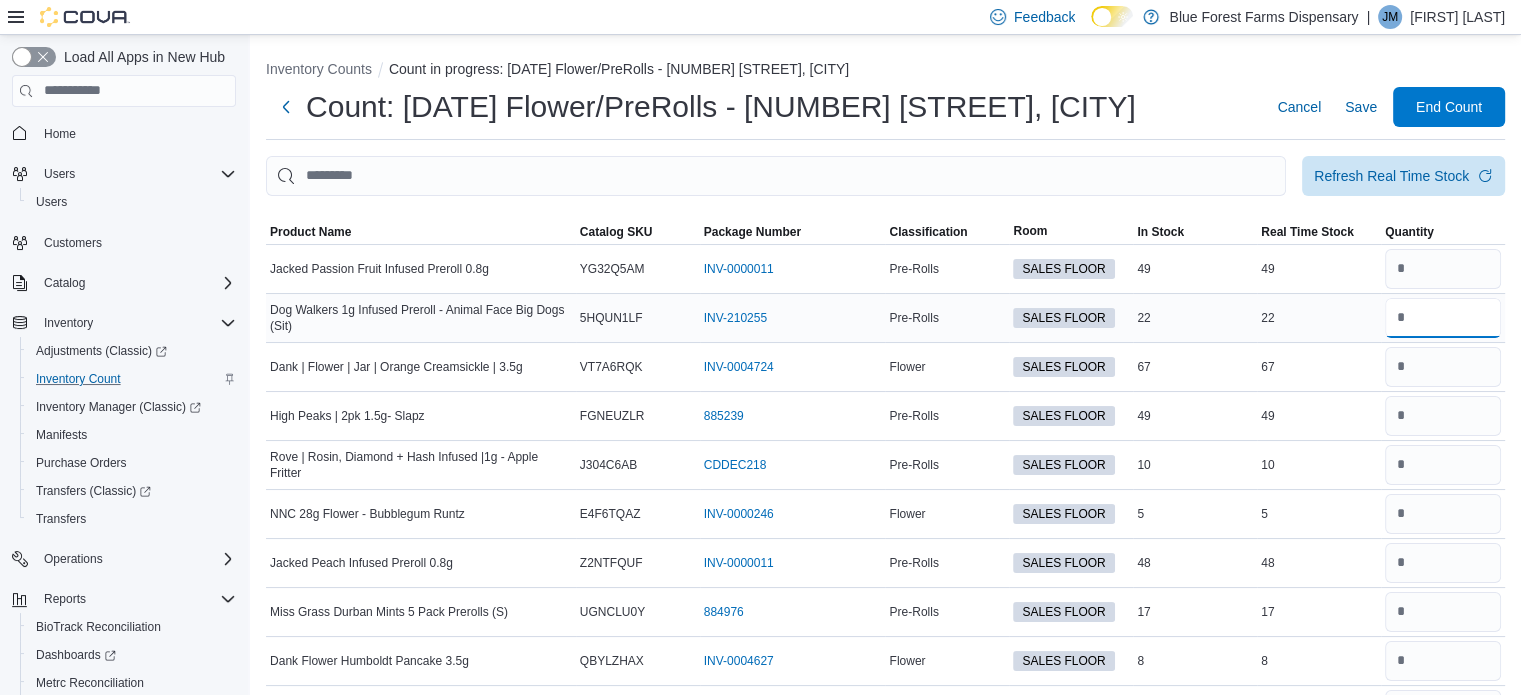 click at bounding box center (1443, 318) 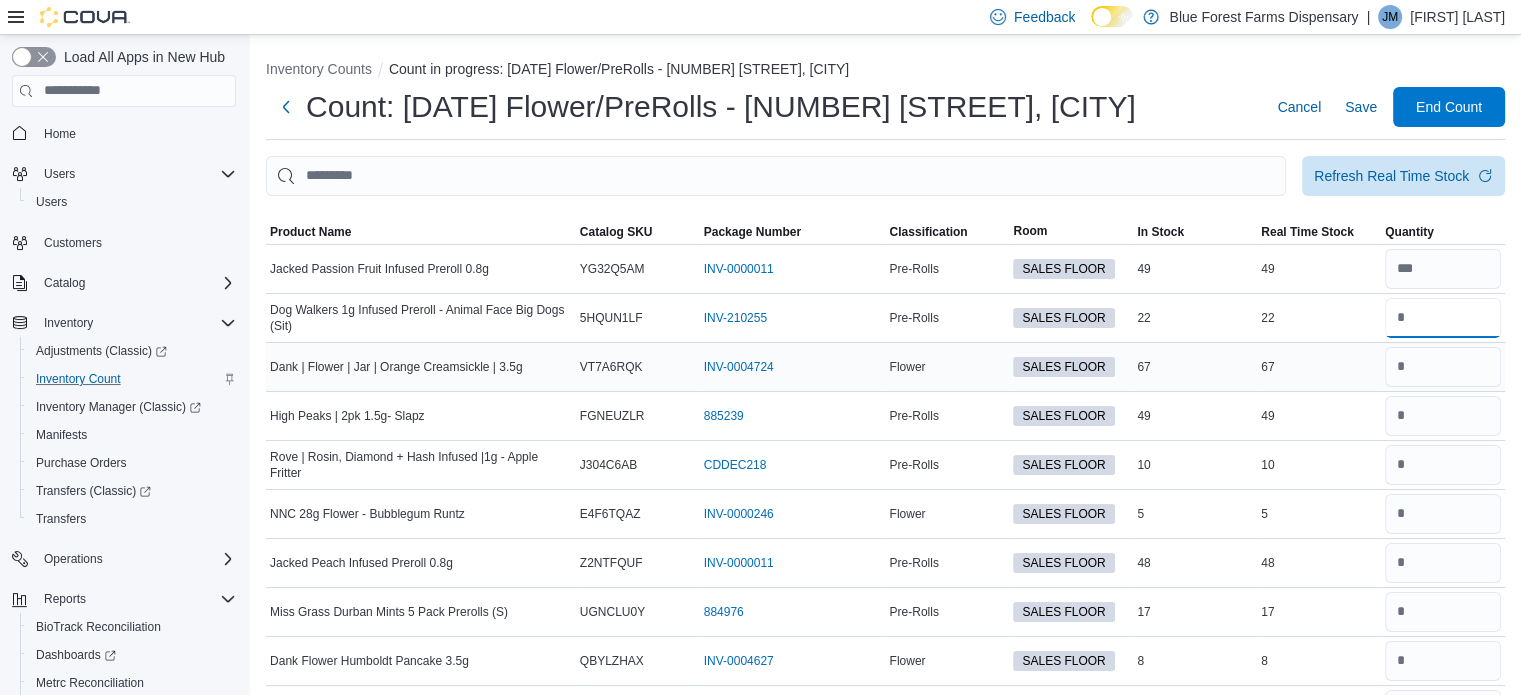 type on "**" 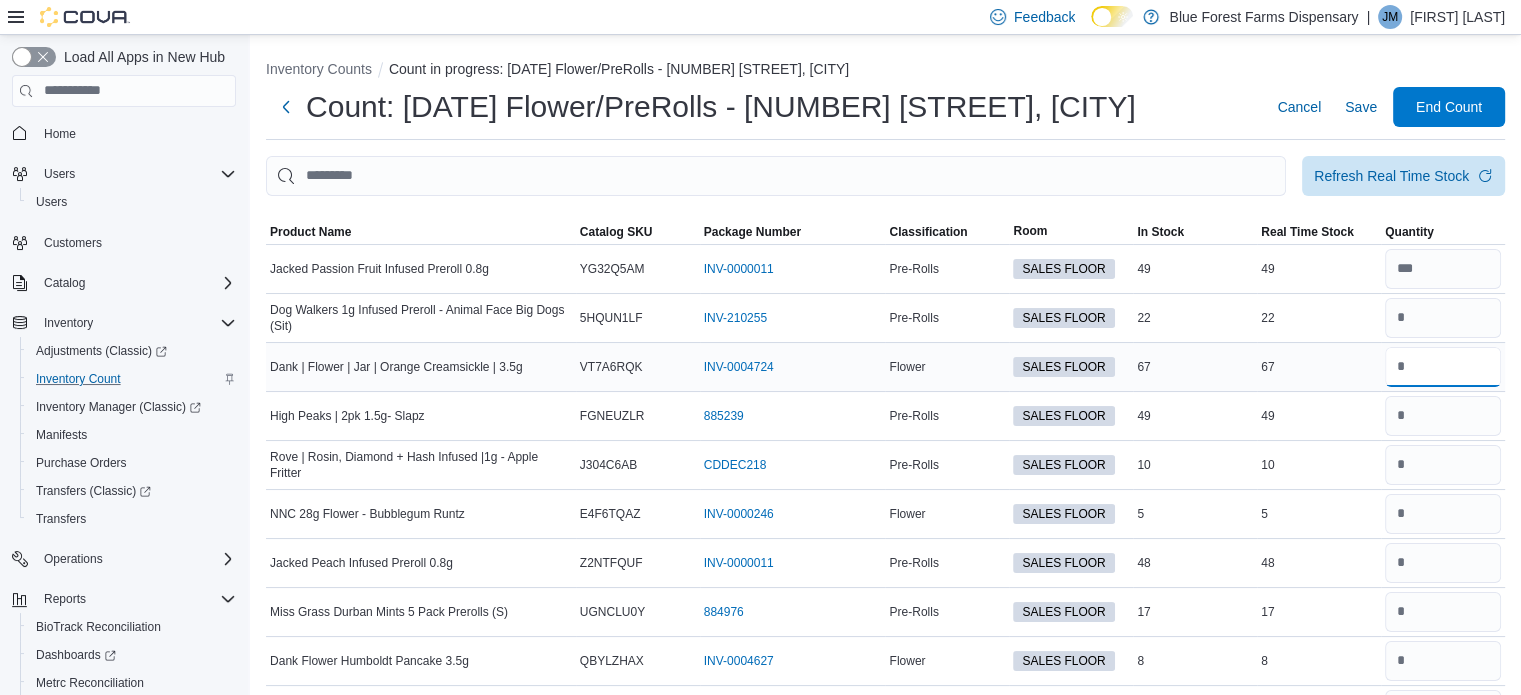 click at bounding box center [1443, 367] 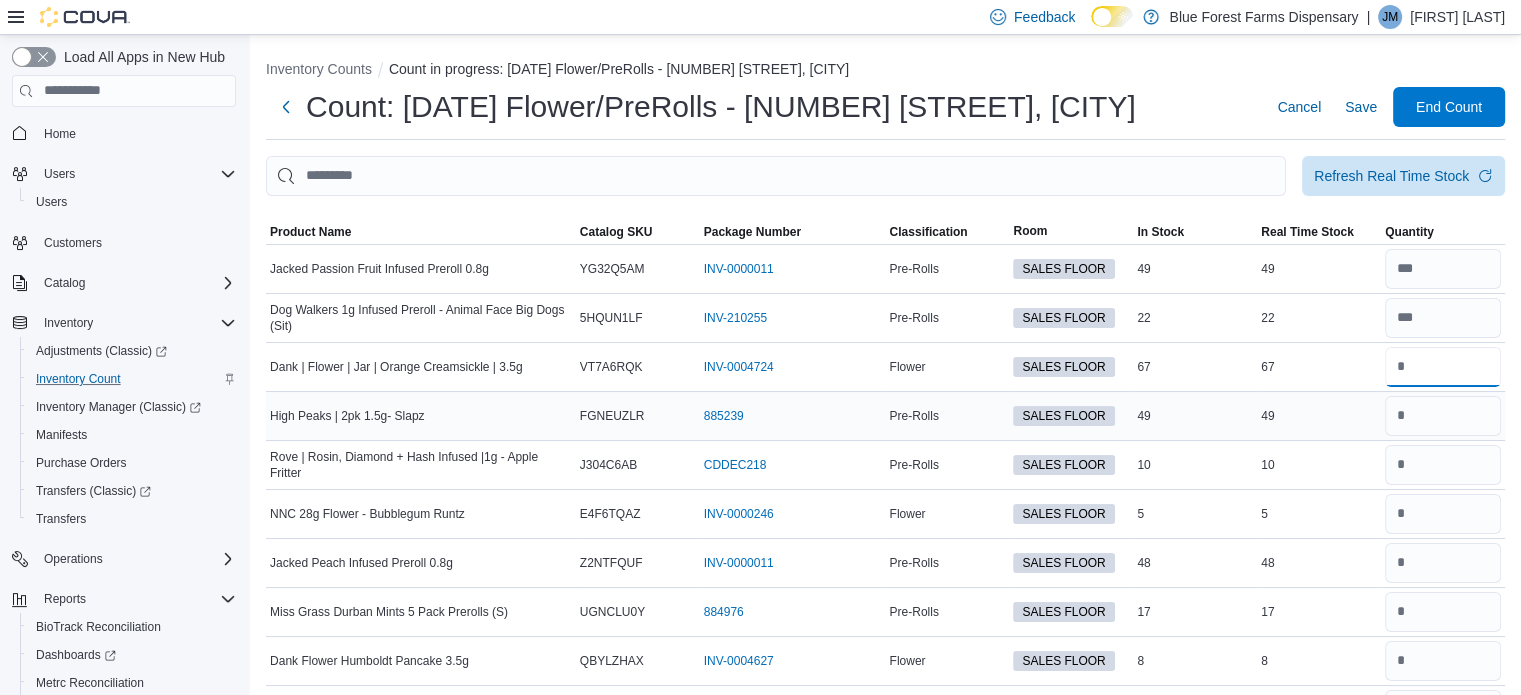 type on "**" 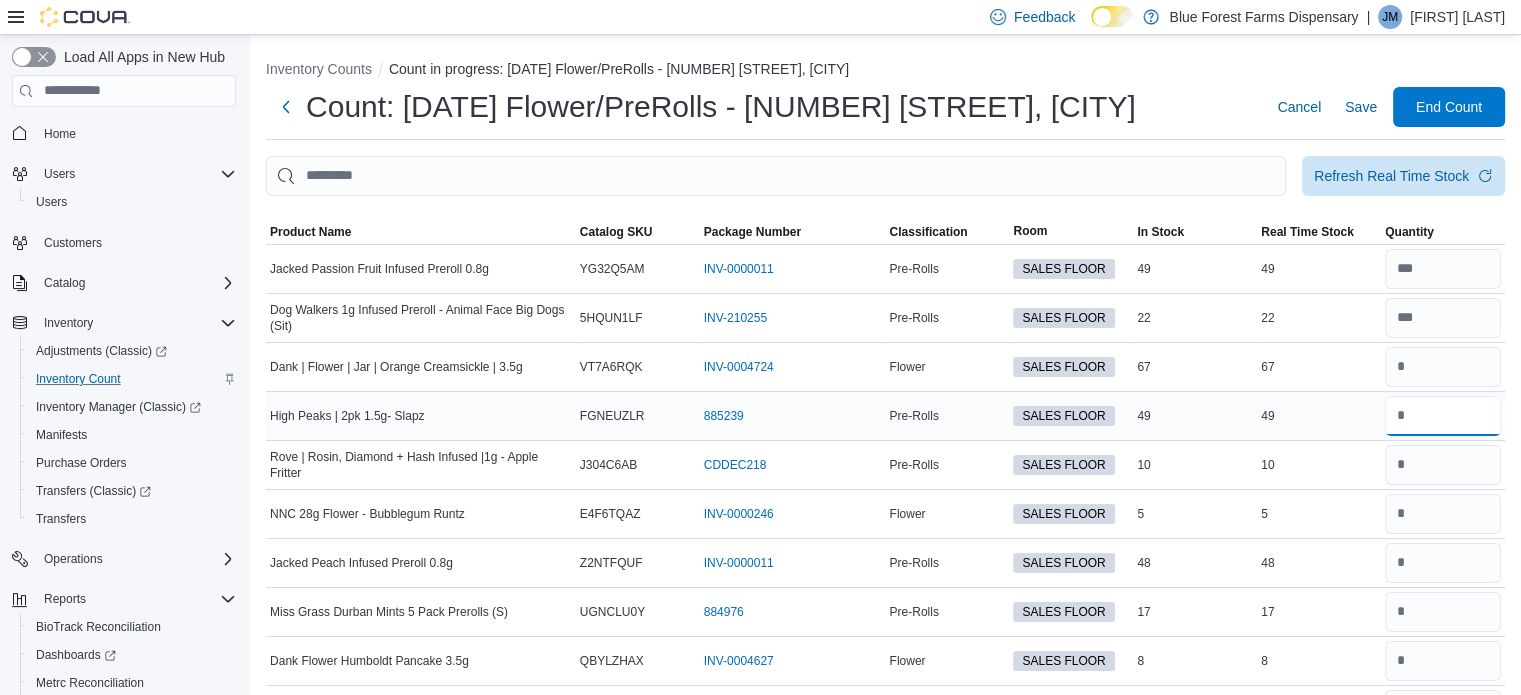 click at bounding box center (1443, 416) 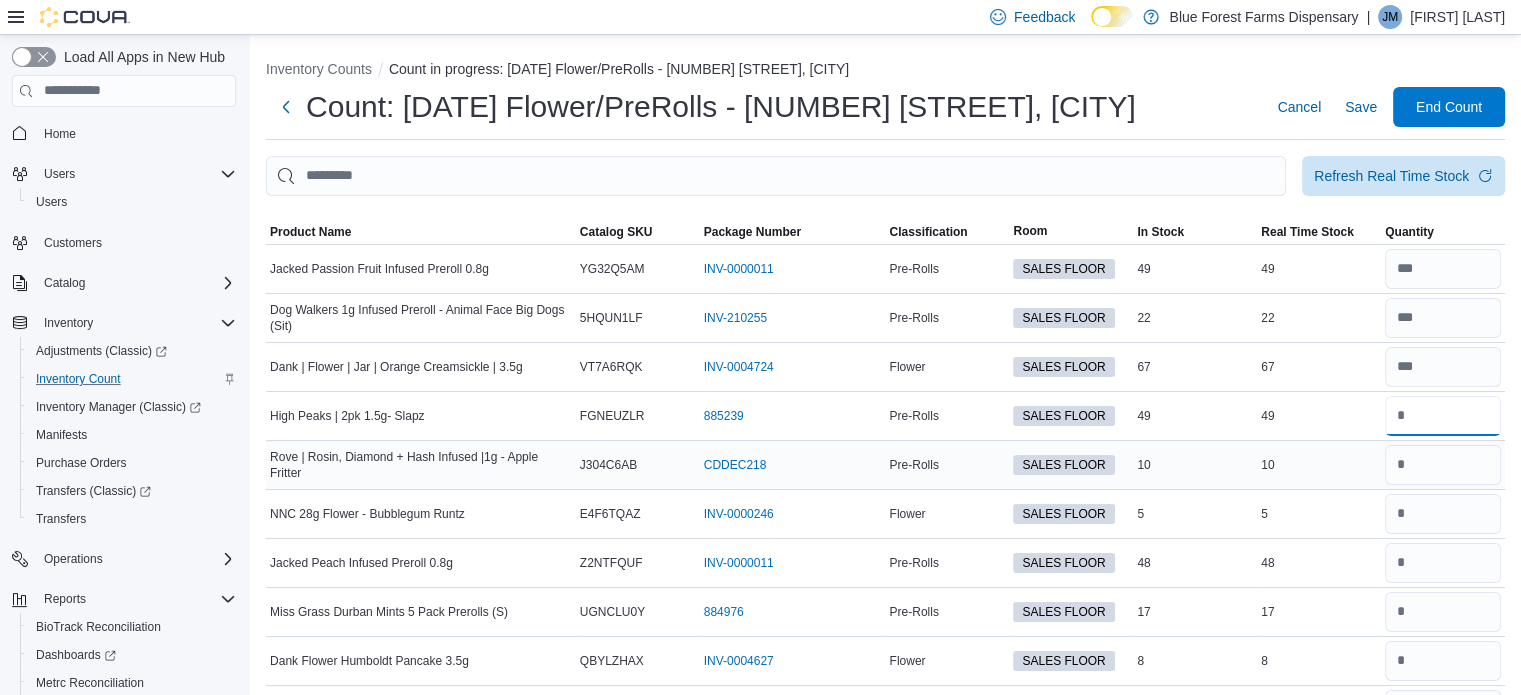 type on "**" 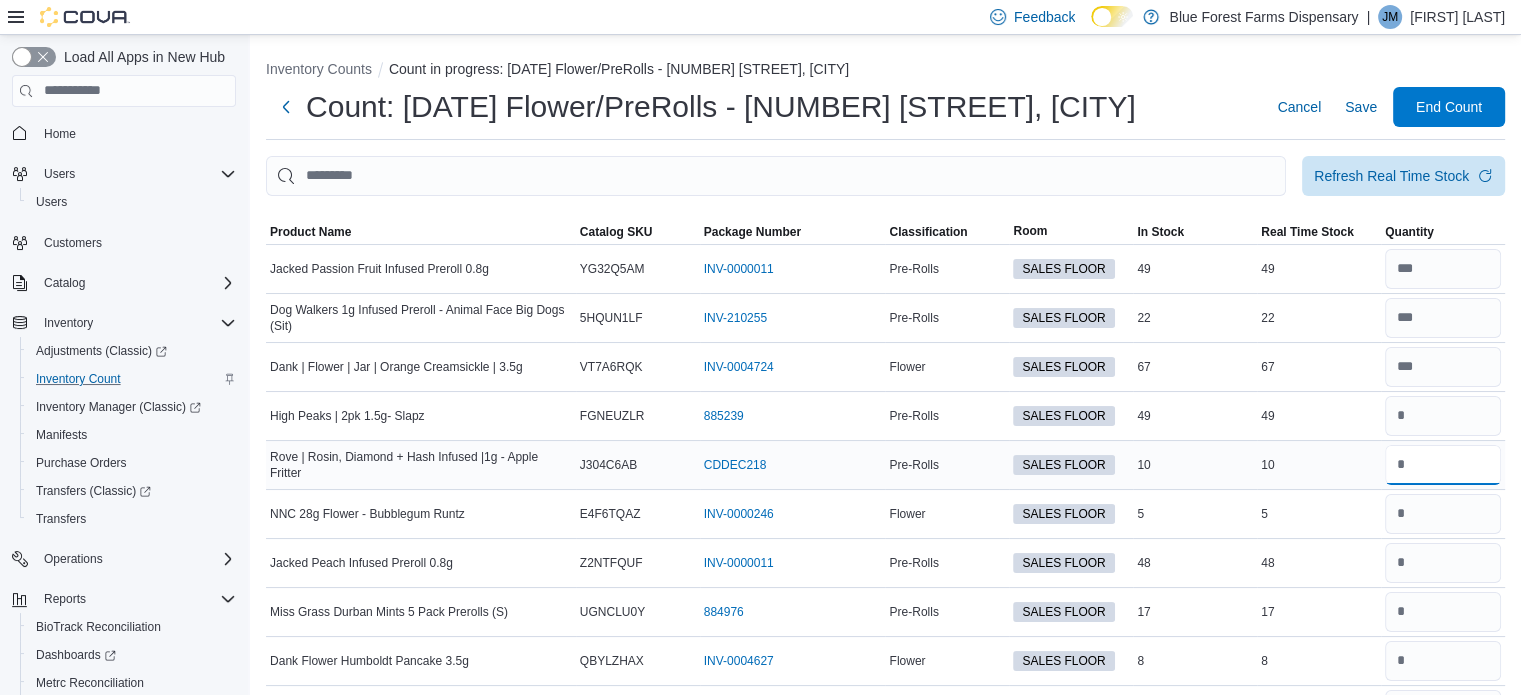 click at bounding box center [1443, 465] 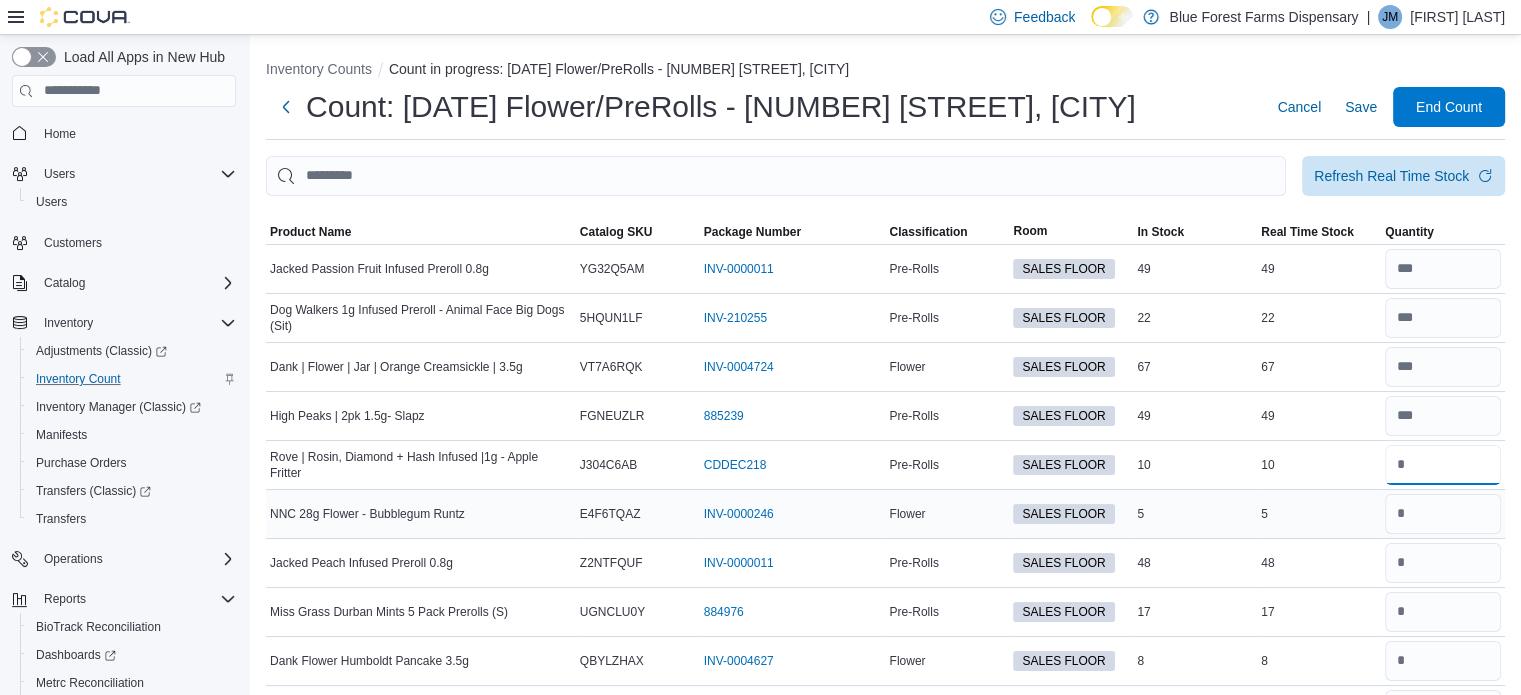 type on "**" 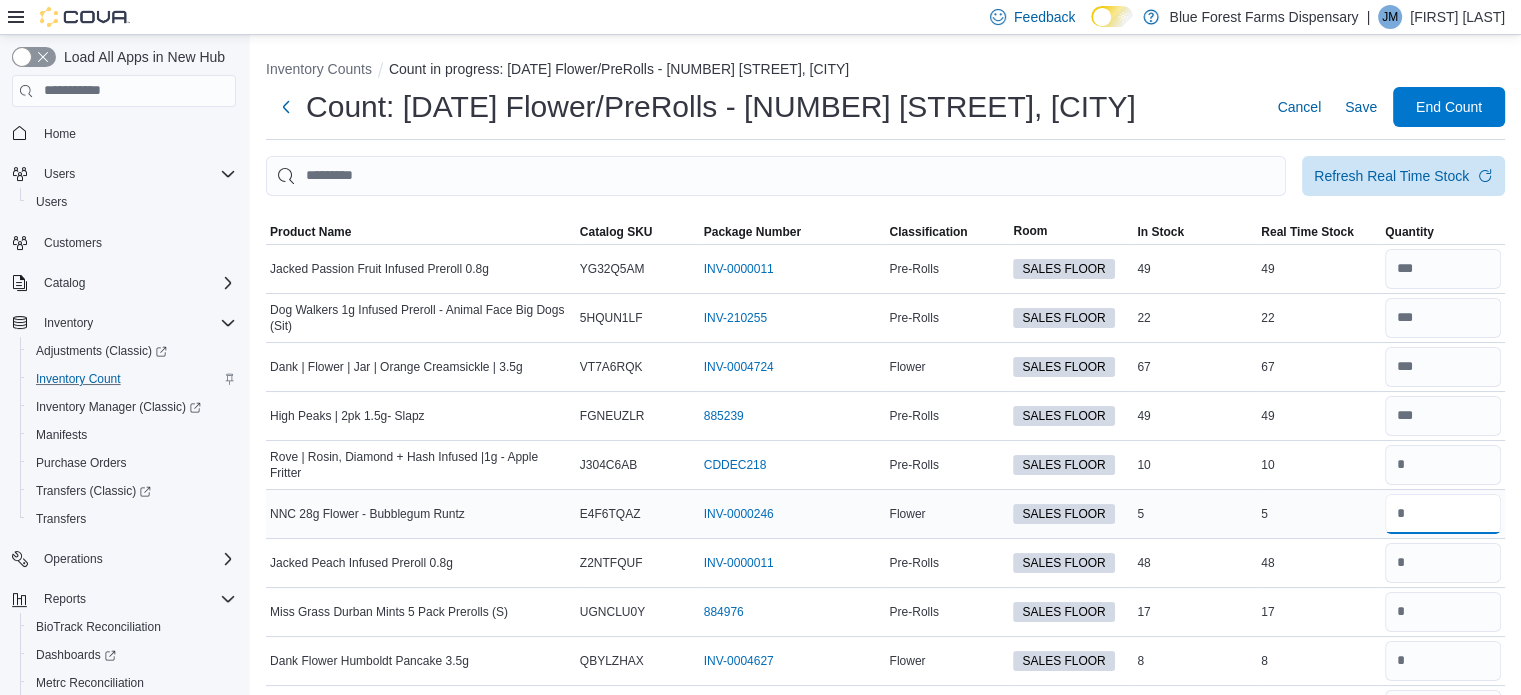 type 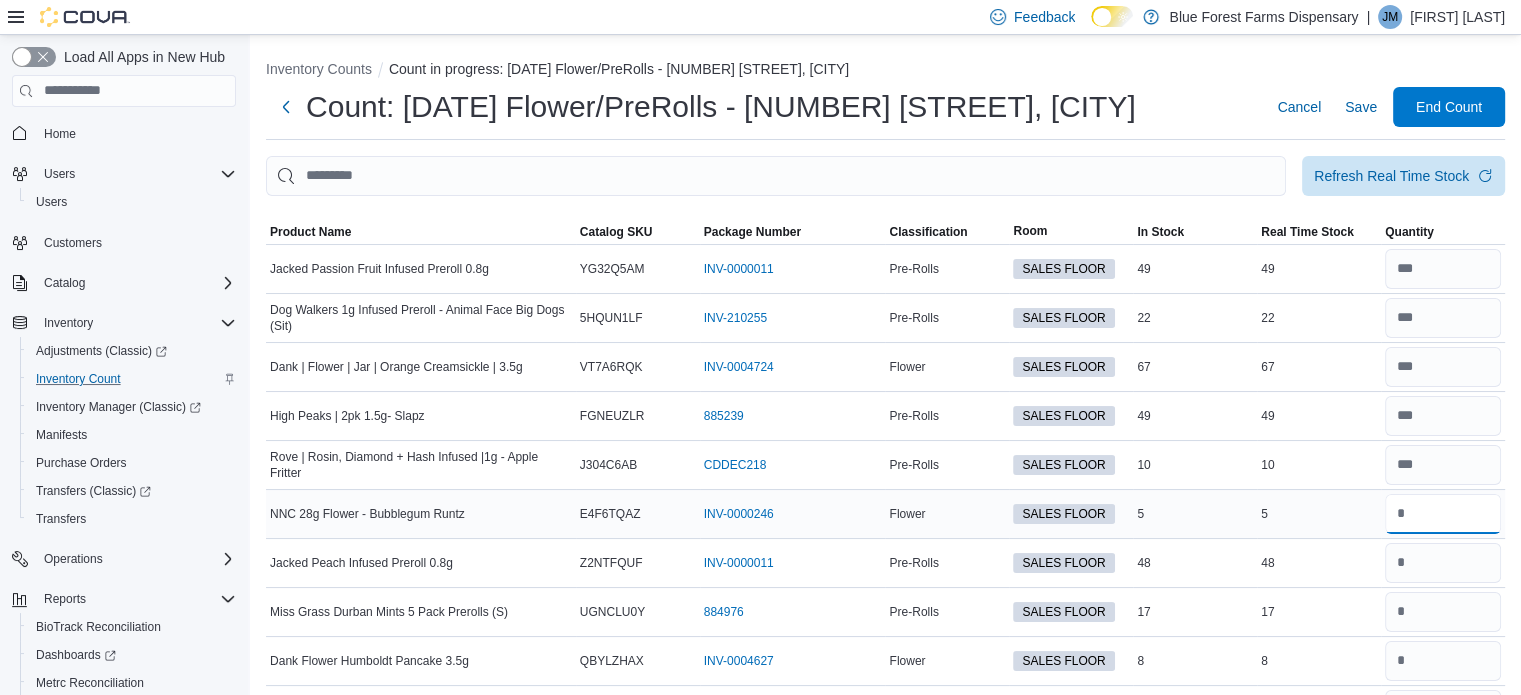 click at bounding box center (1443, 514) 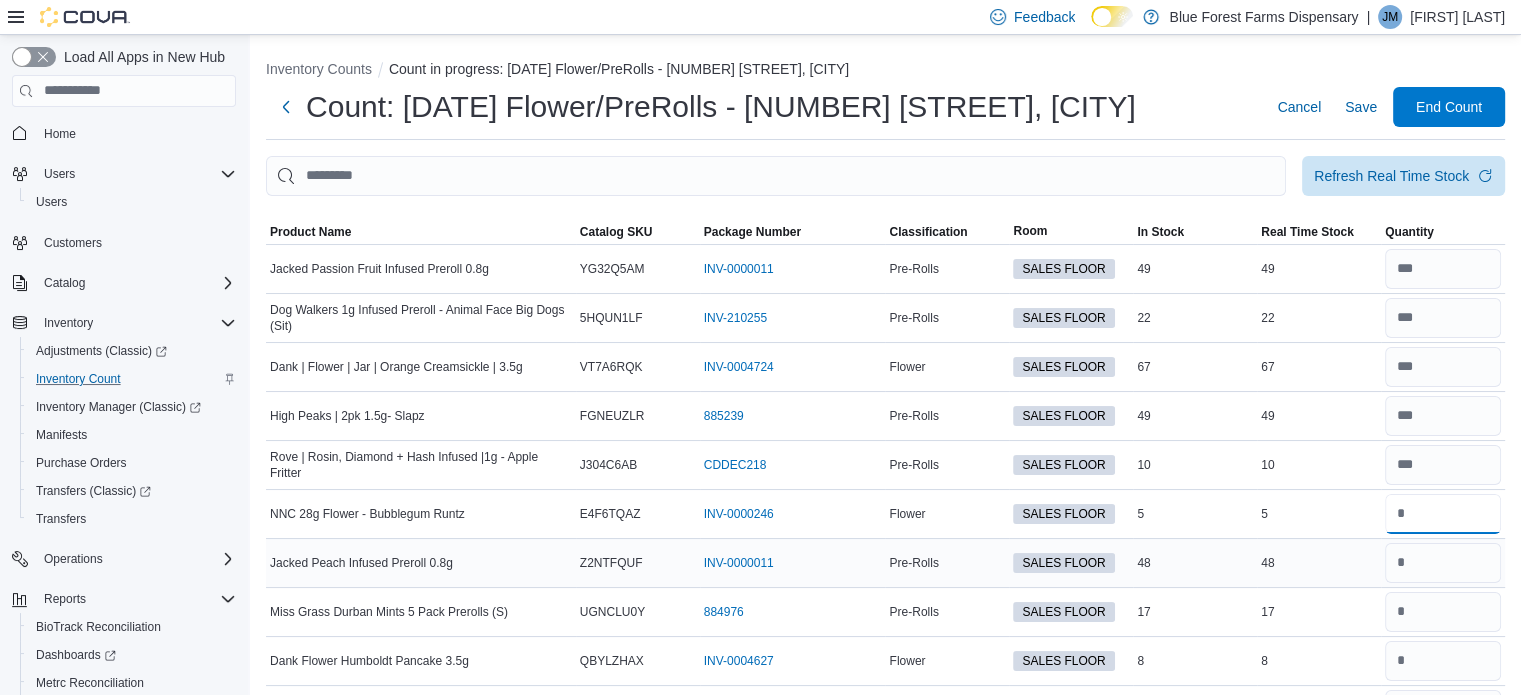 type on "*" 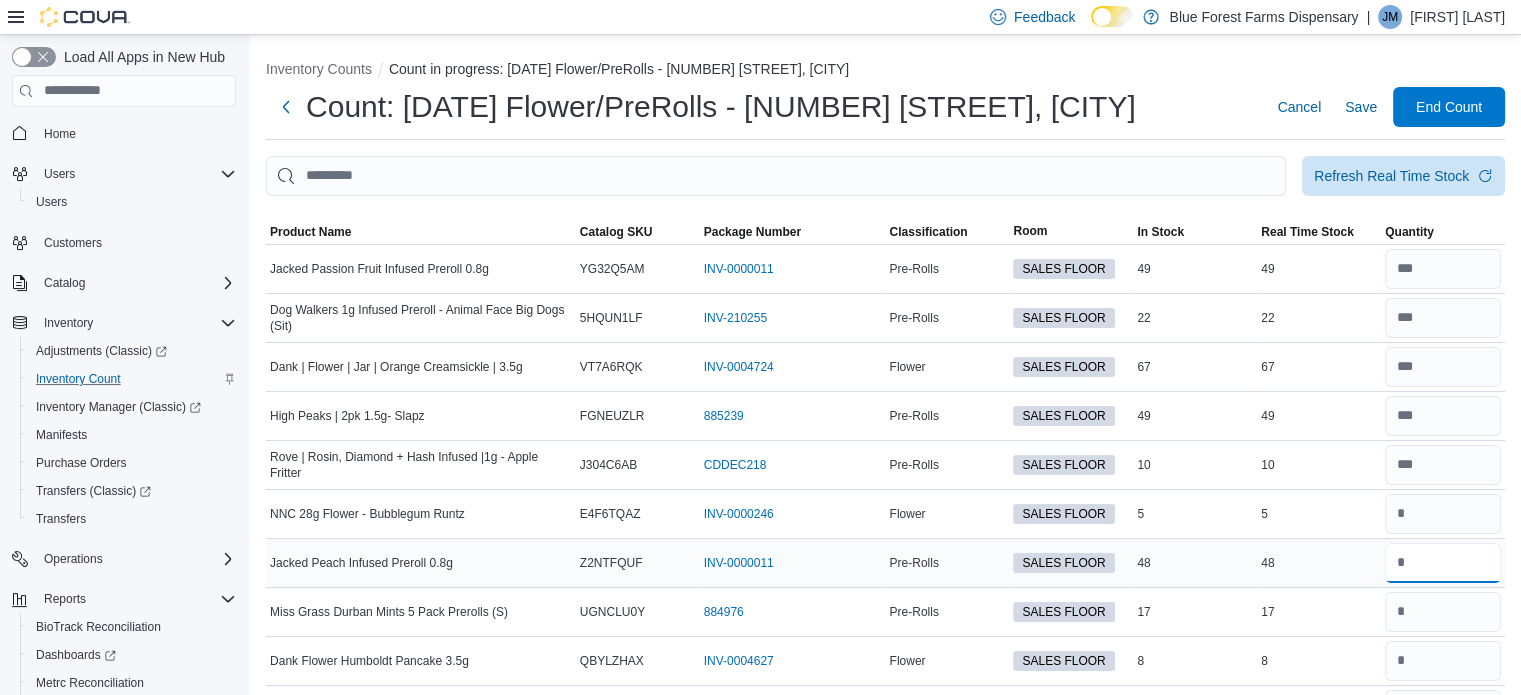 click at bounding box center (1443, 563) 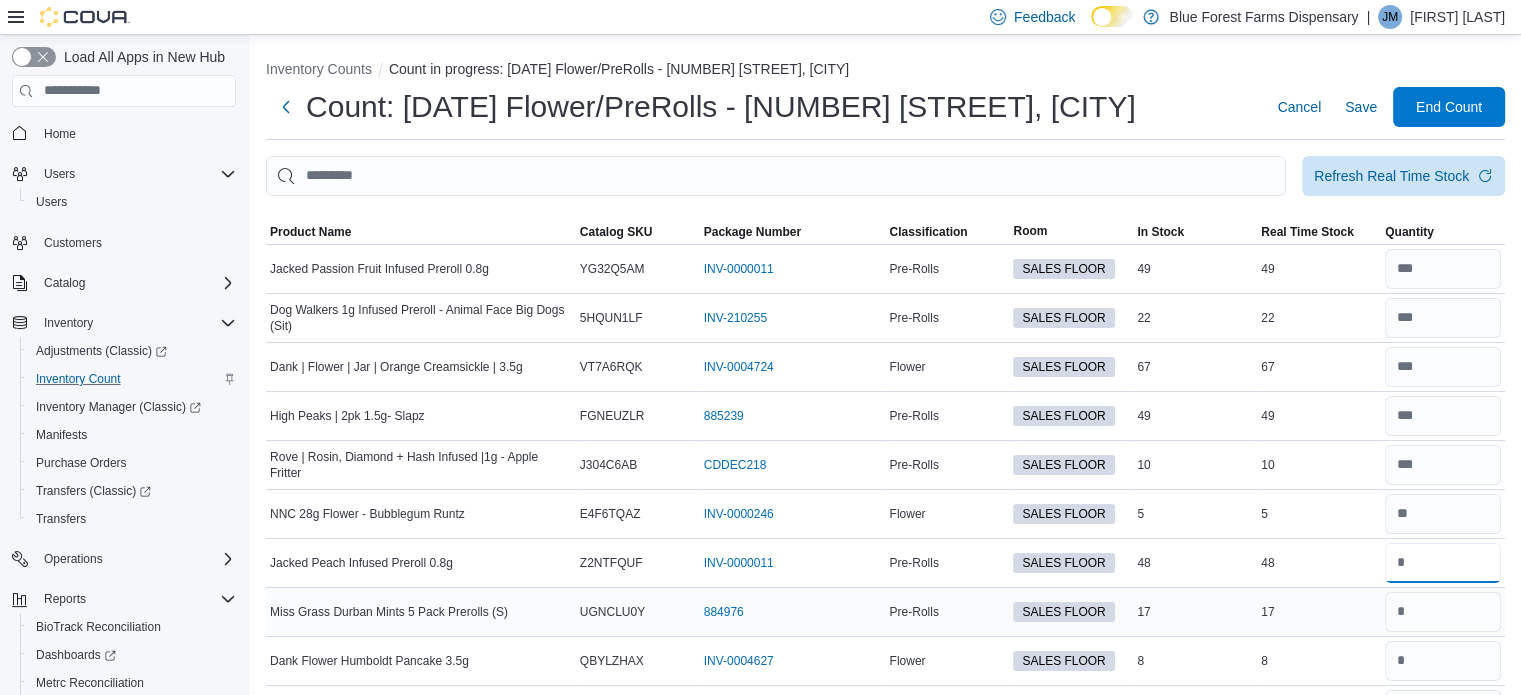 type on "**" 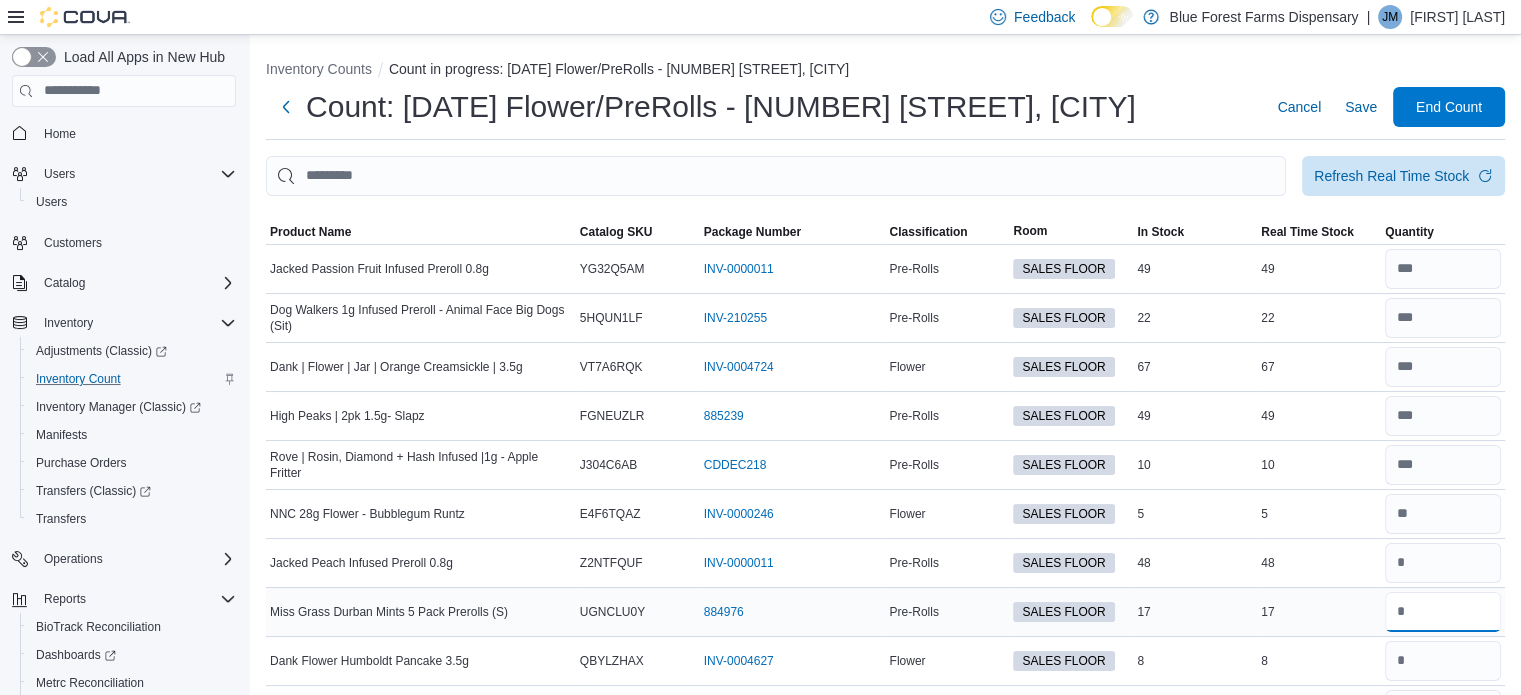 click at bounding box center [1443, 612] 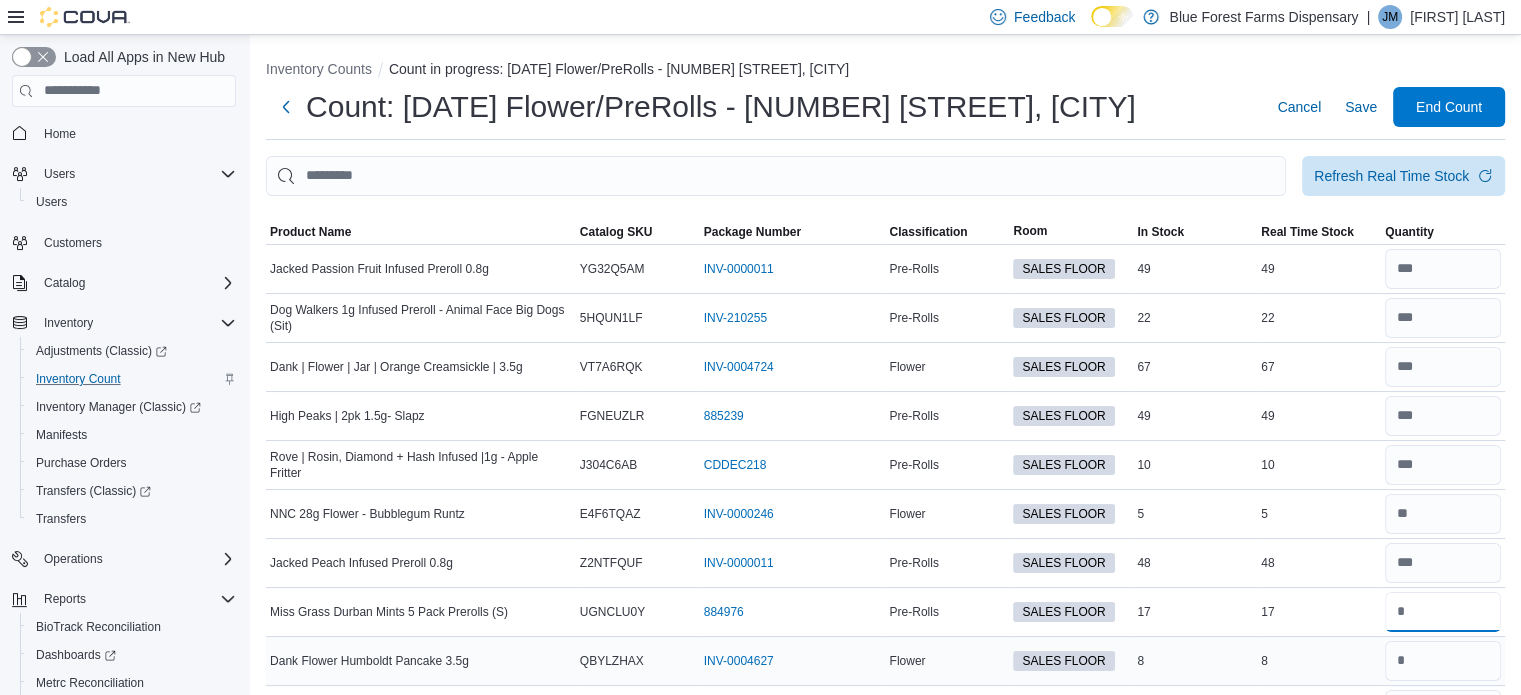 type on "**" 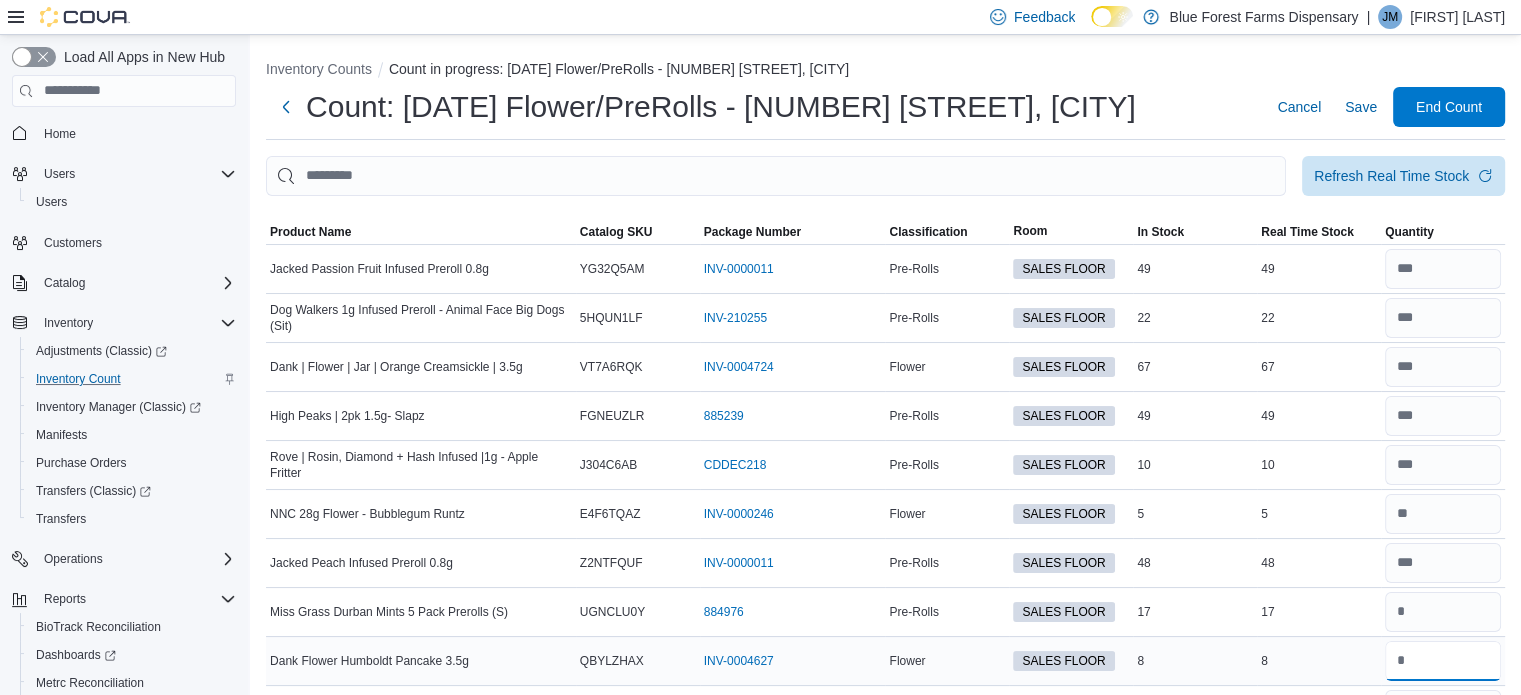 click at bounding box center [1443, 661] 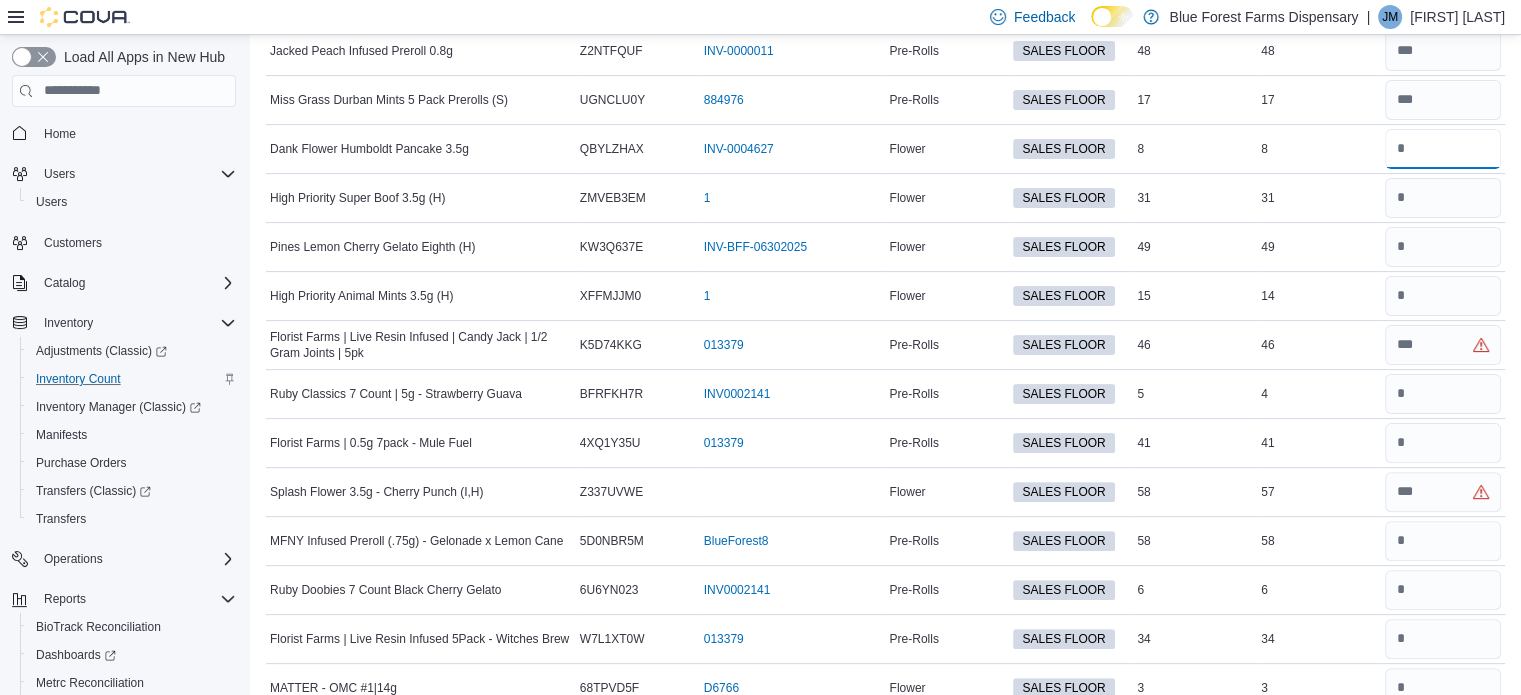 scroll, scrollTop: 535, scrollLeft: 0, axis: vertical 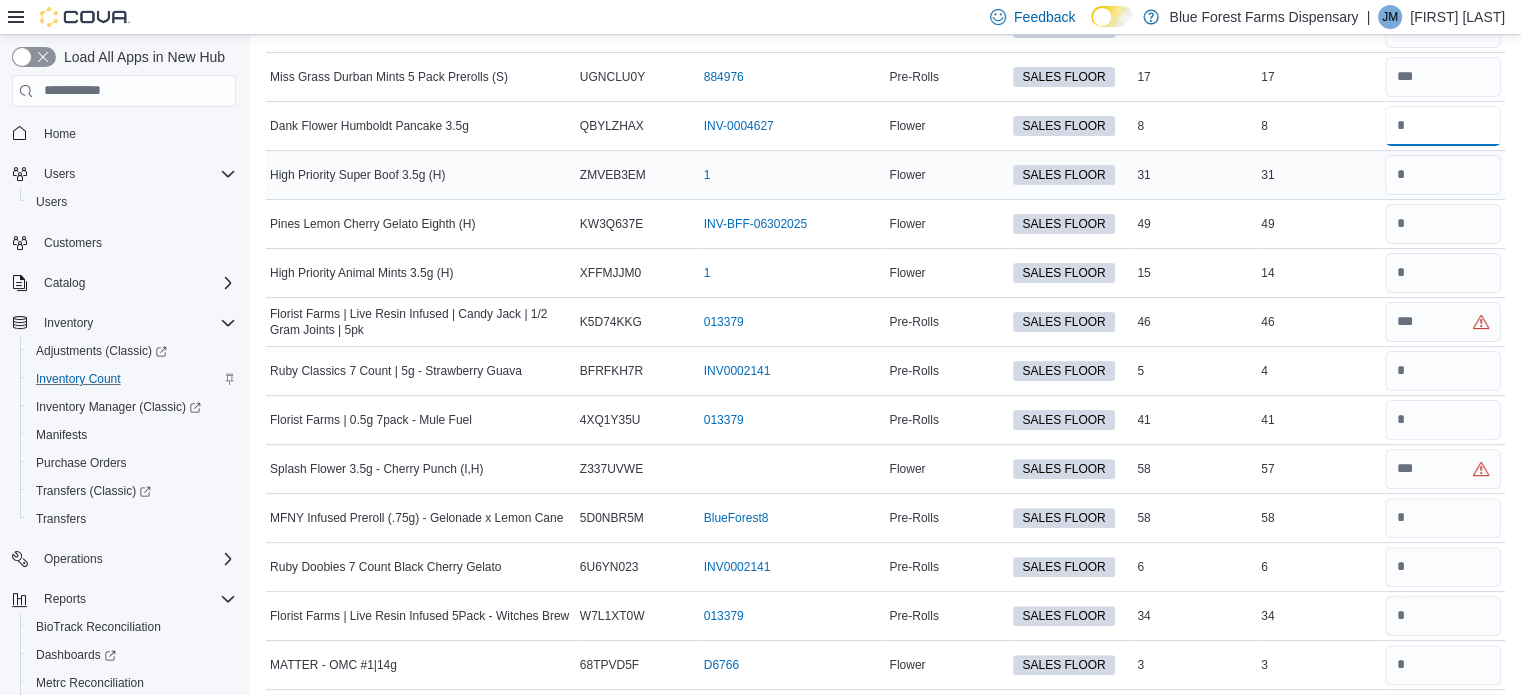 type on "*" 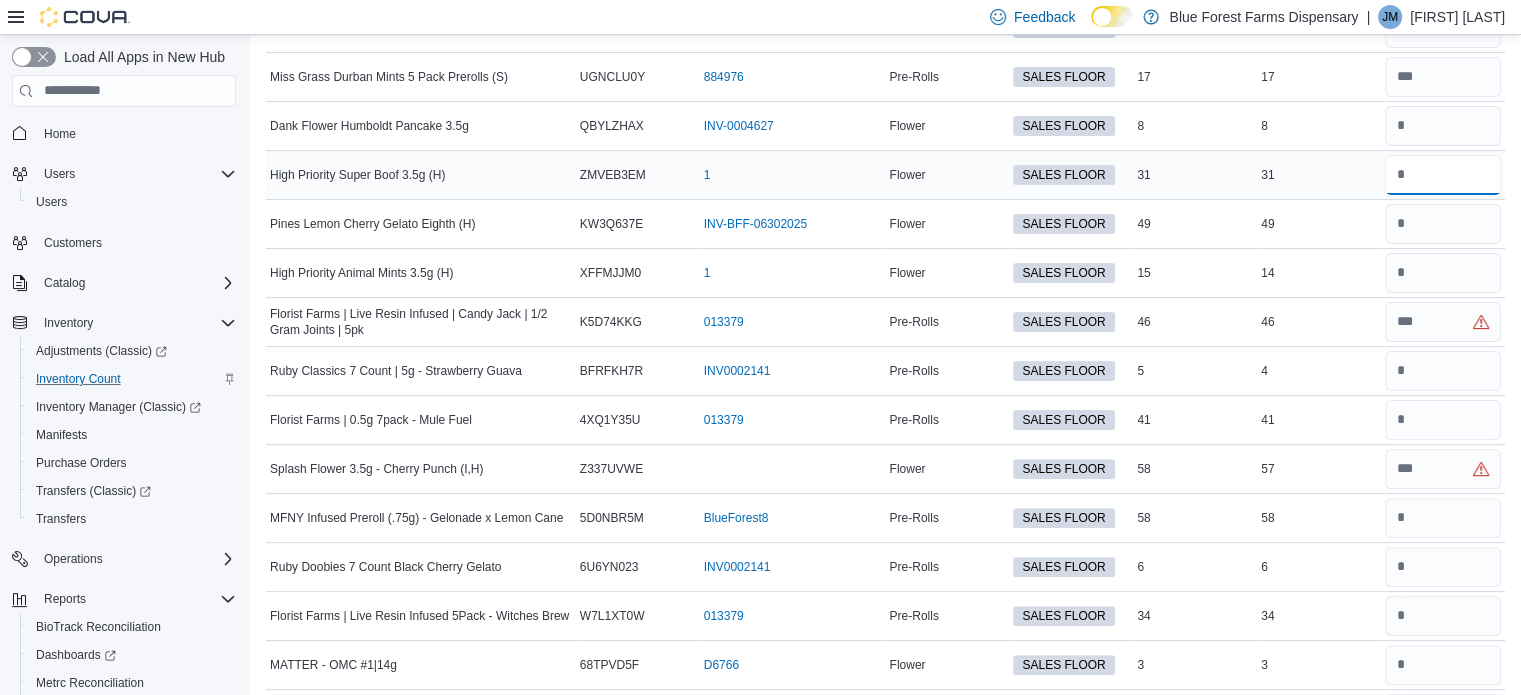 click at bounding box center [1443, 175] 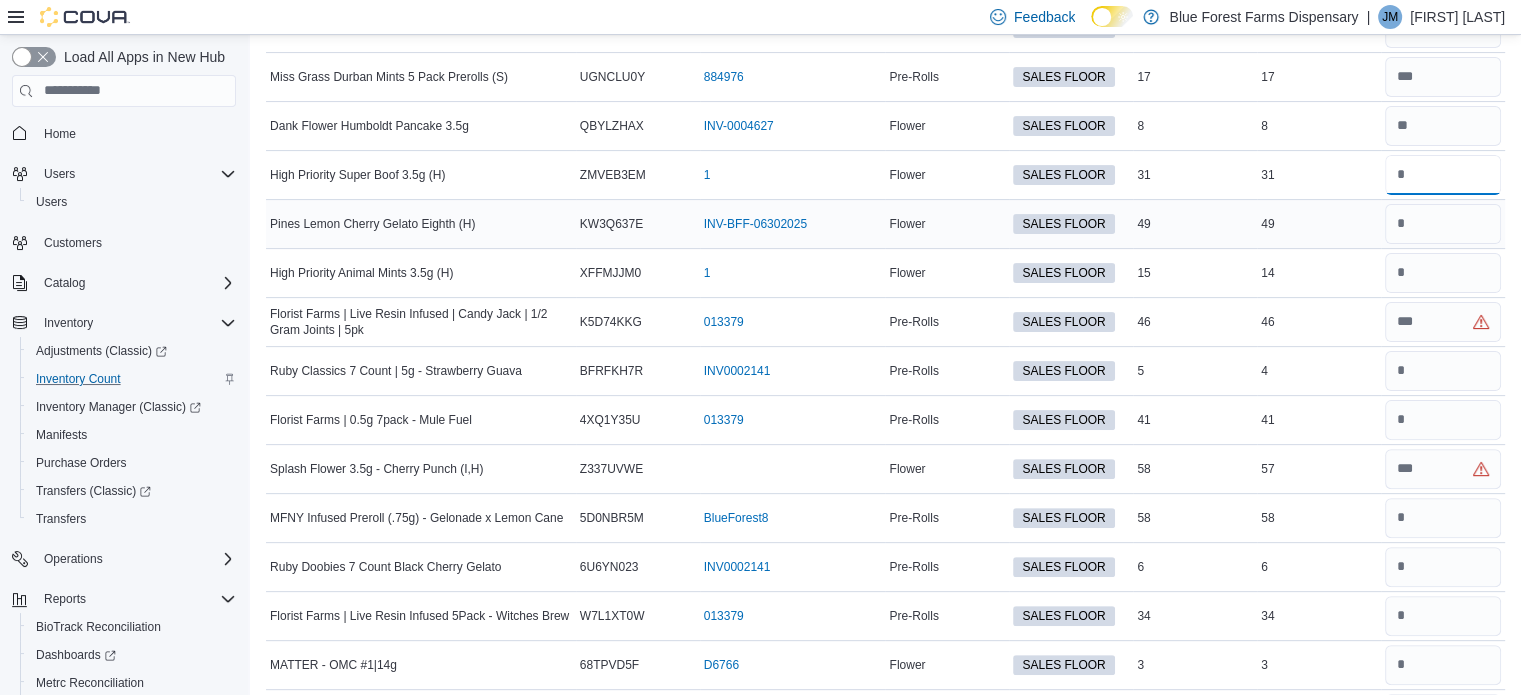 type on "**" 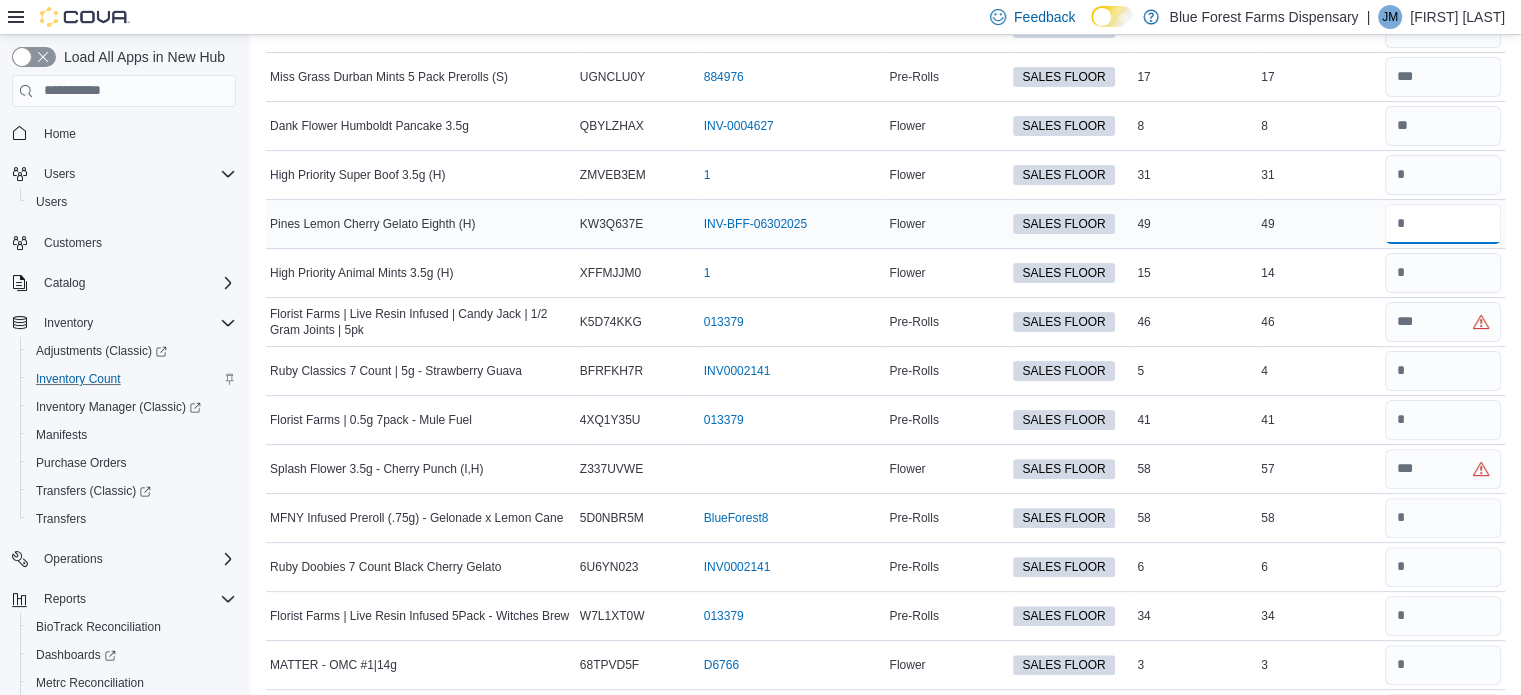 click at bounding box center (1443, 224) 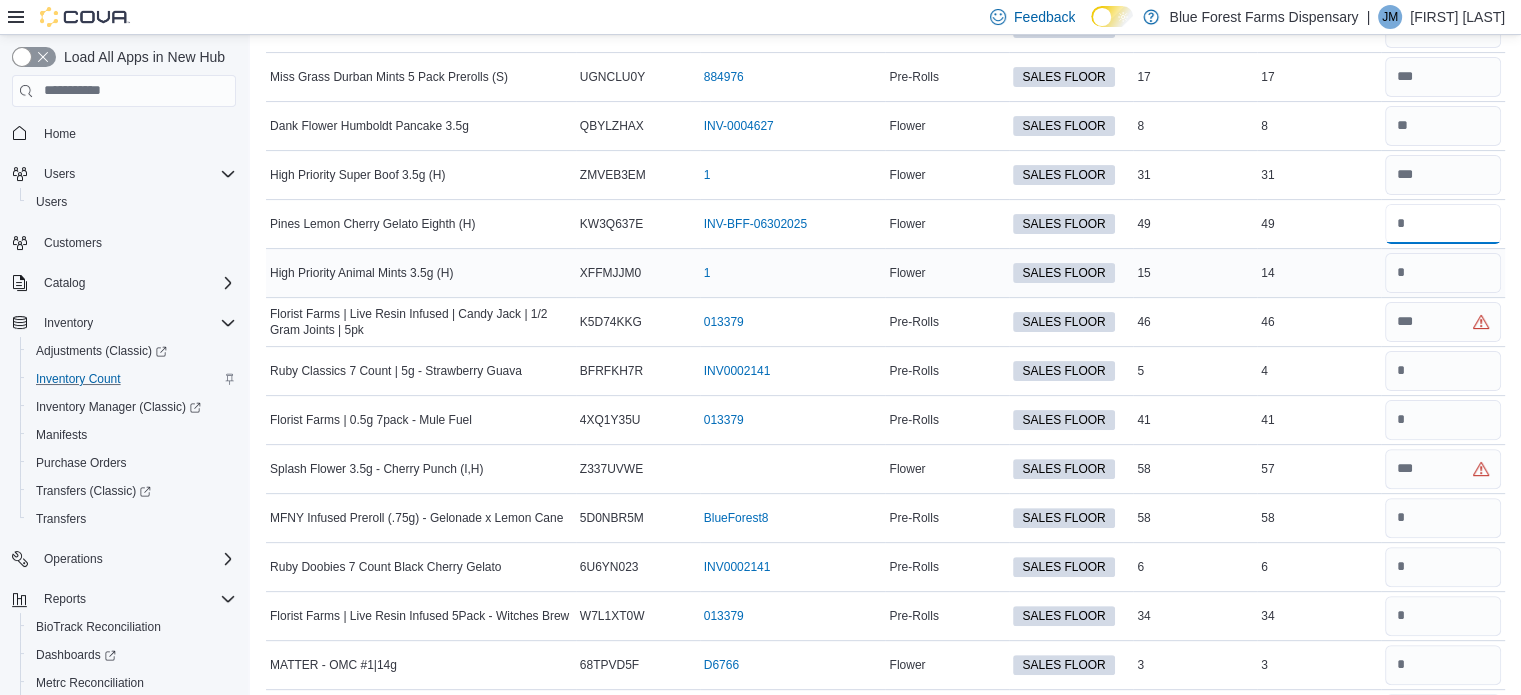 type on "**" 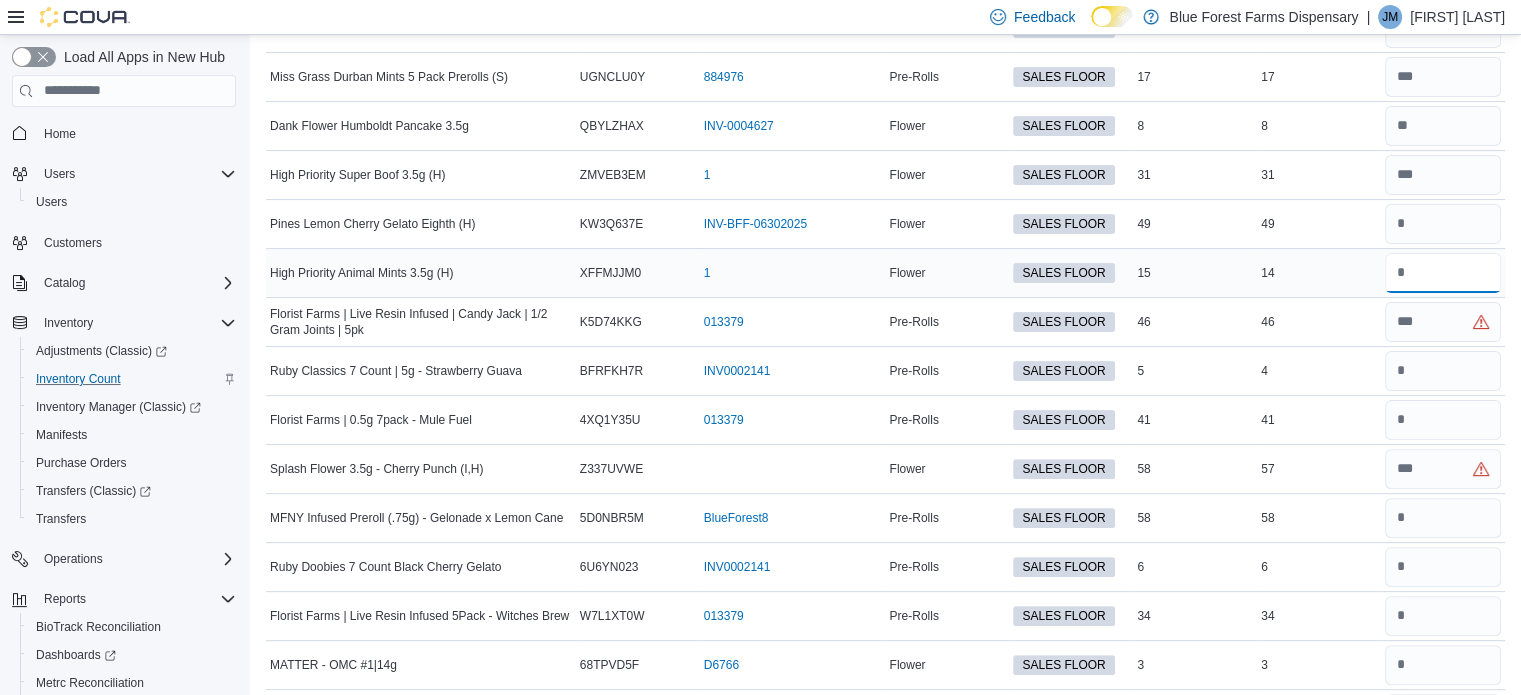 click at bounding box center [1443, 273] 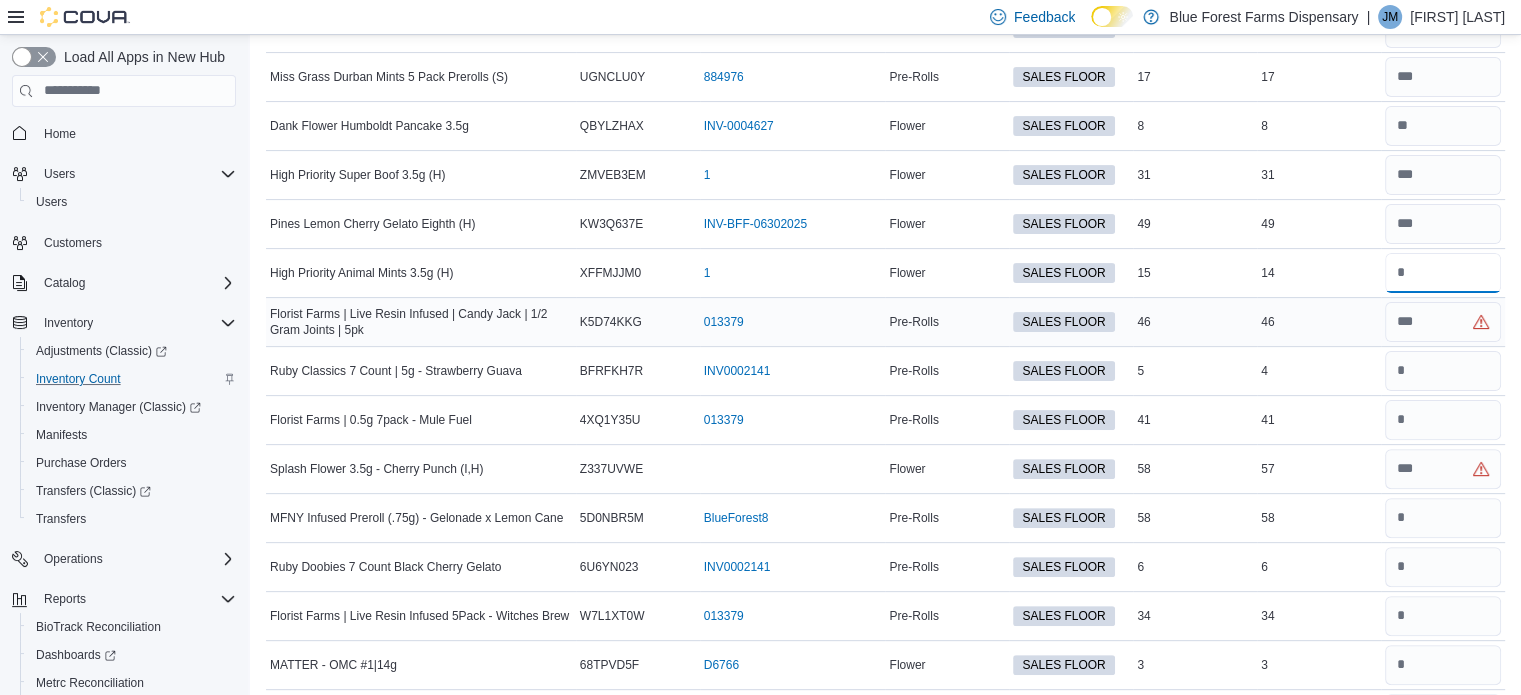 type on "**" 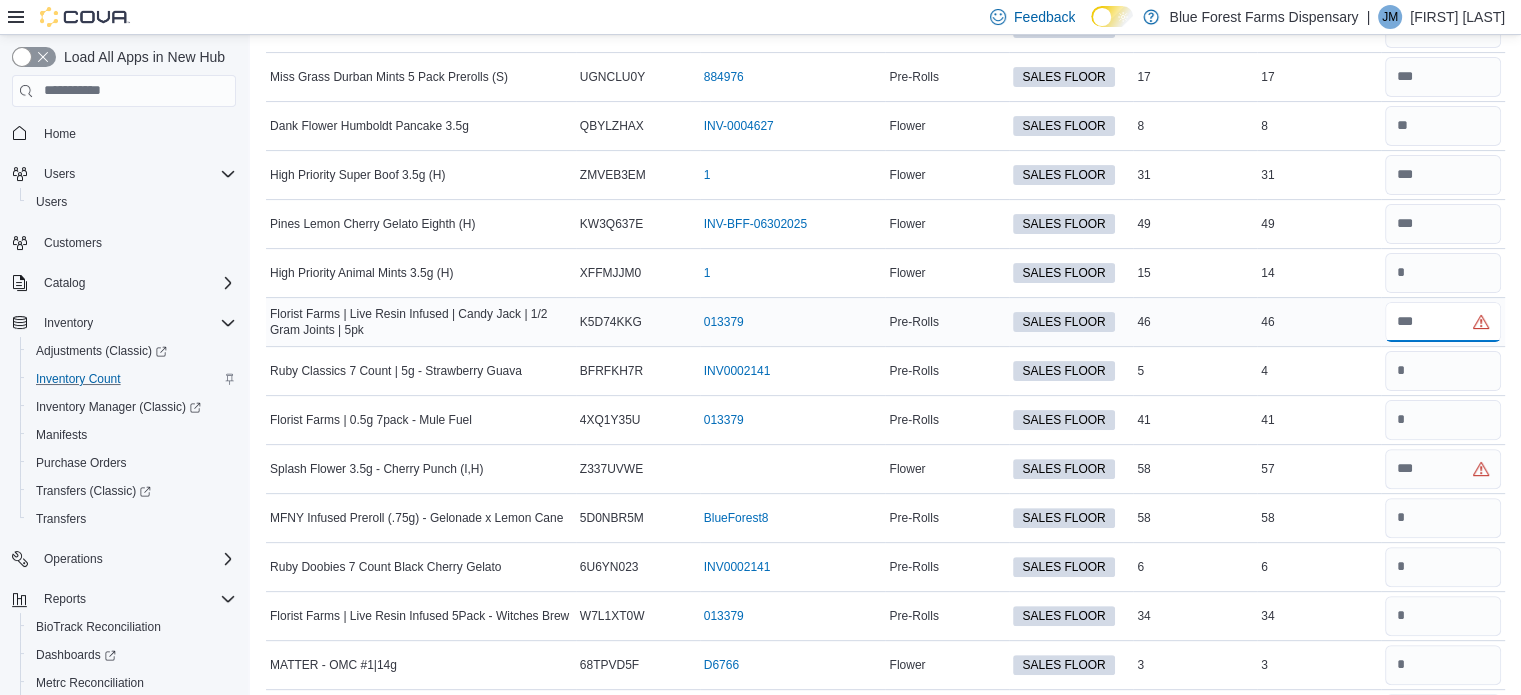 click at bounding box center [1443, 322] 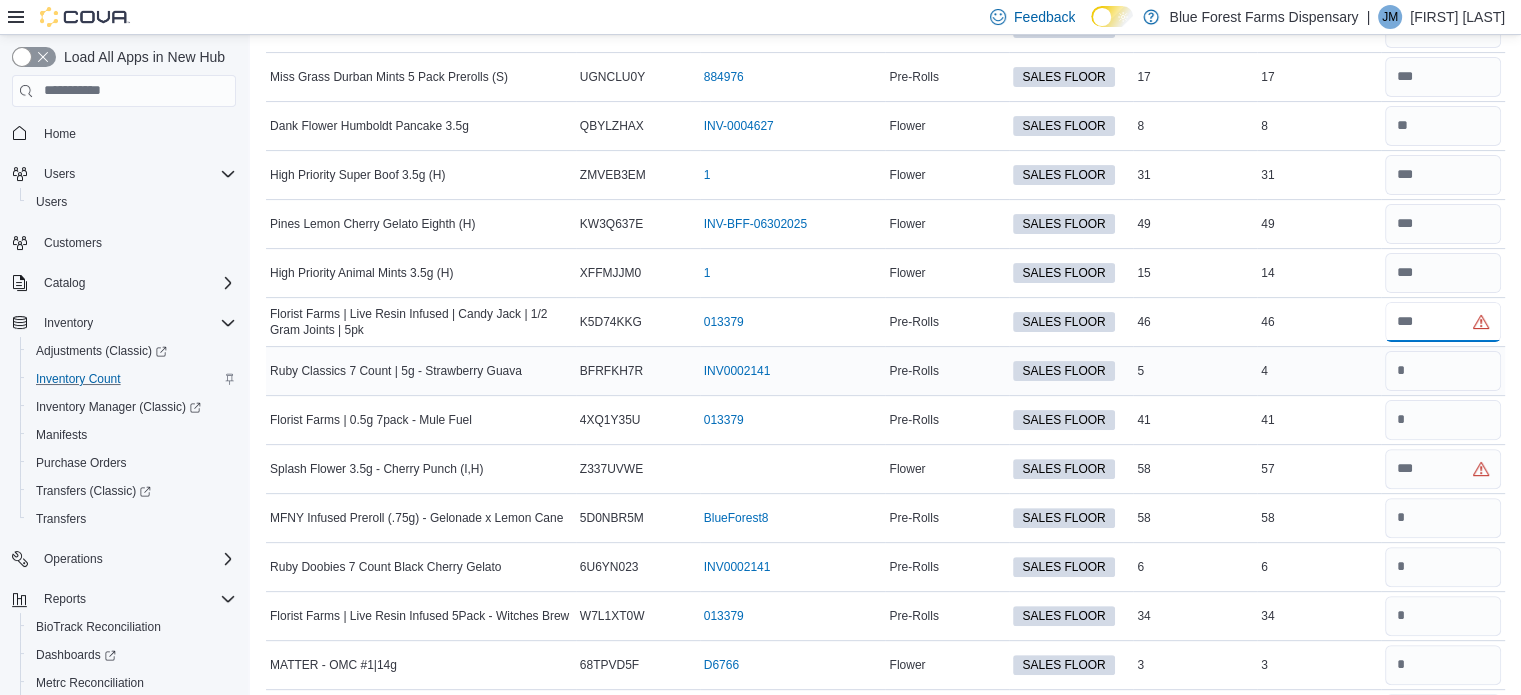 type on "**" 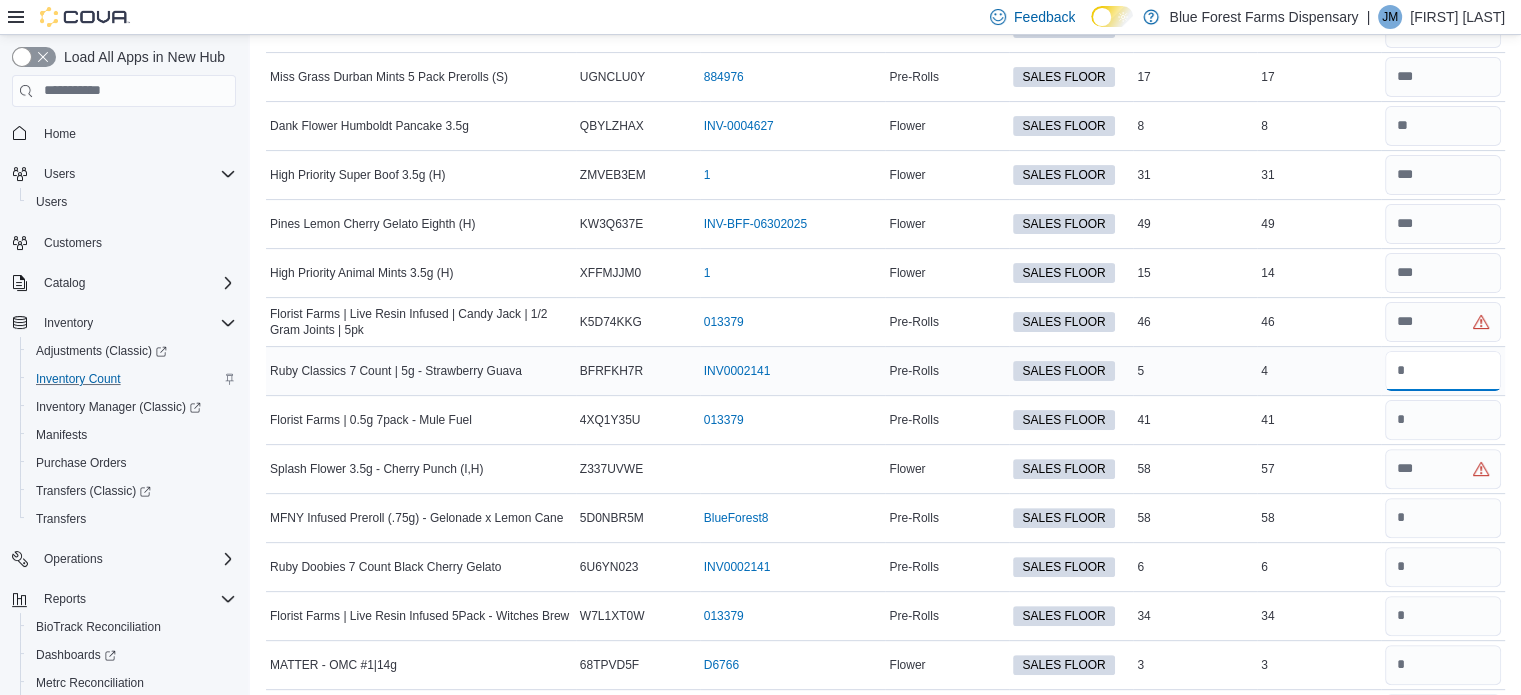 click at bounding box center [1443, 371] 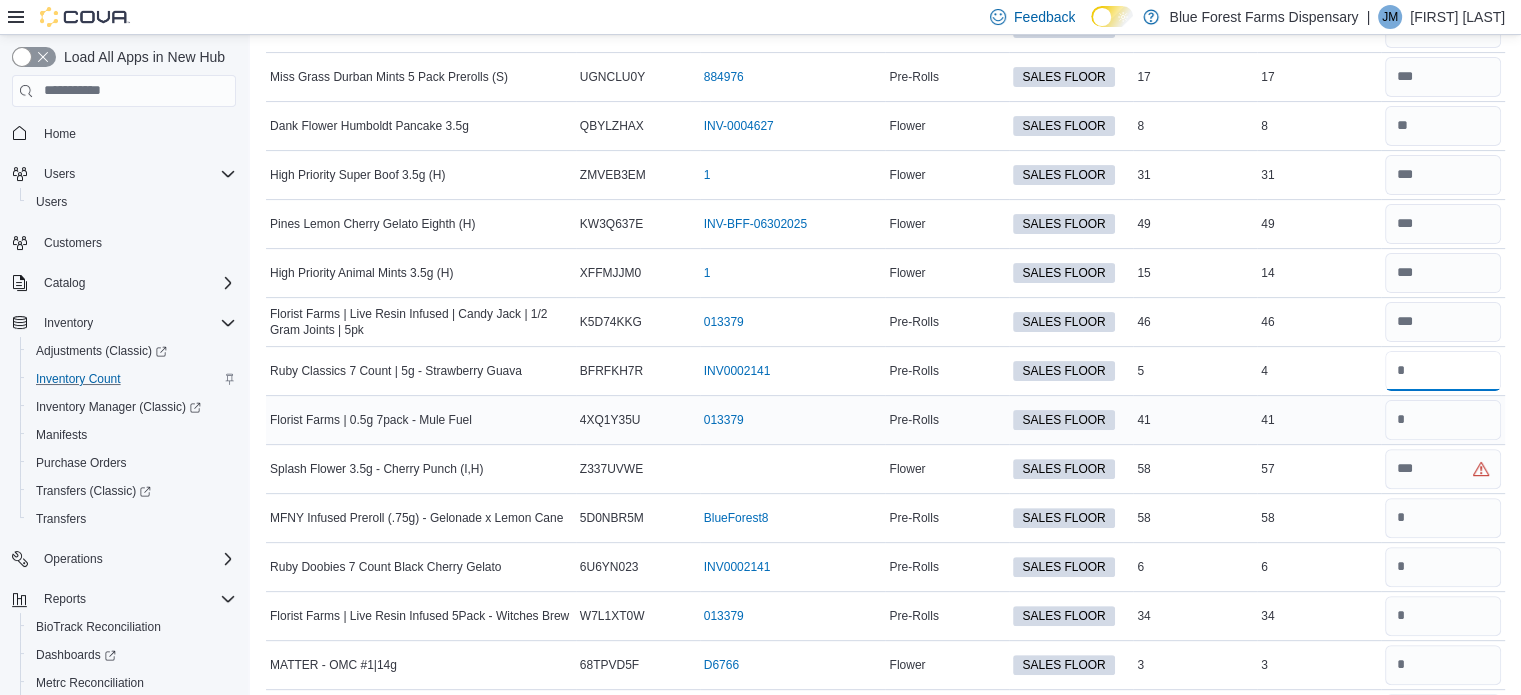 type on "*" 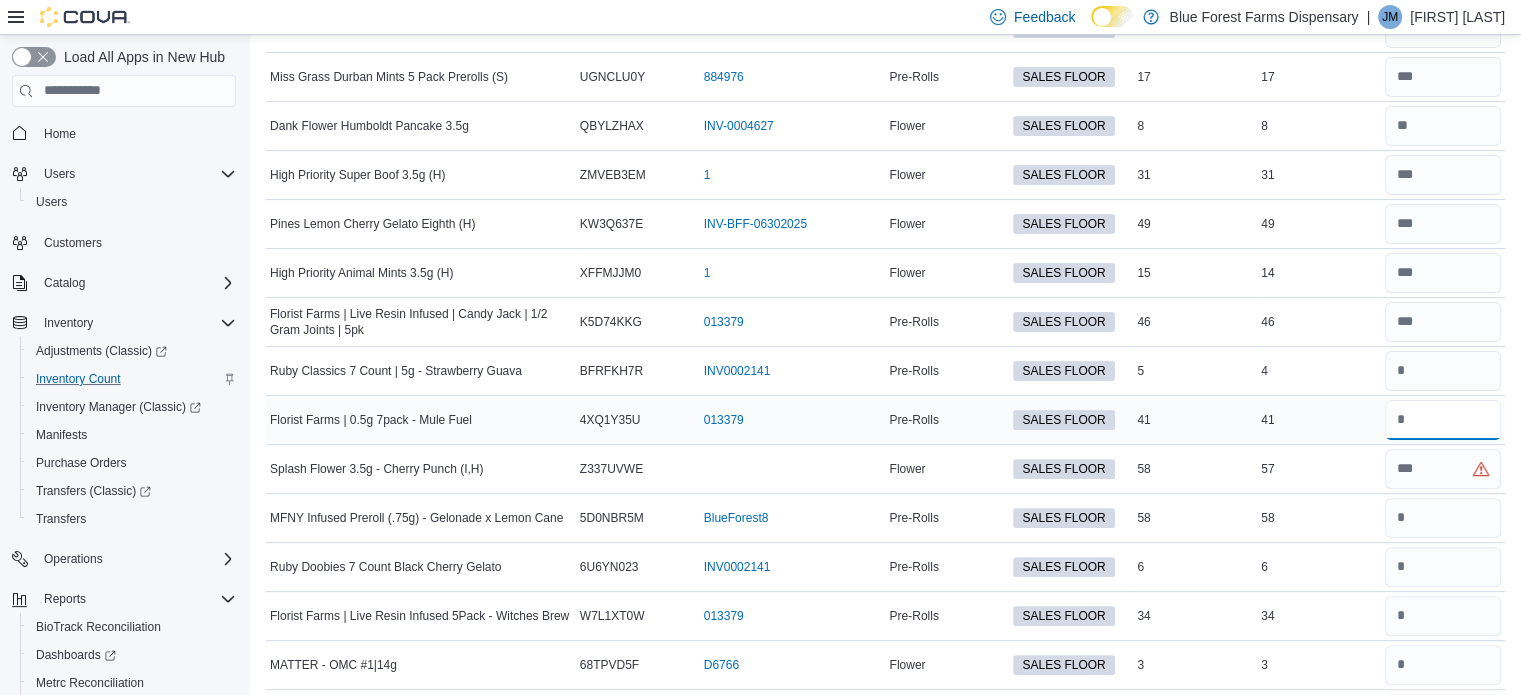 click at bounding box center (1443, 420) 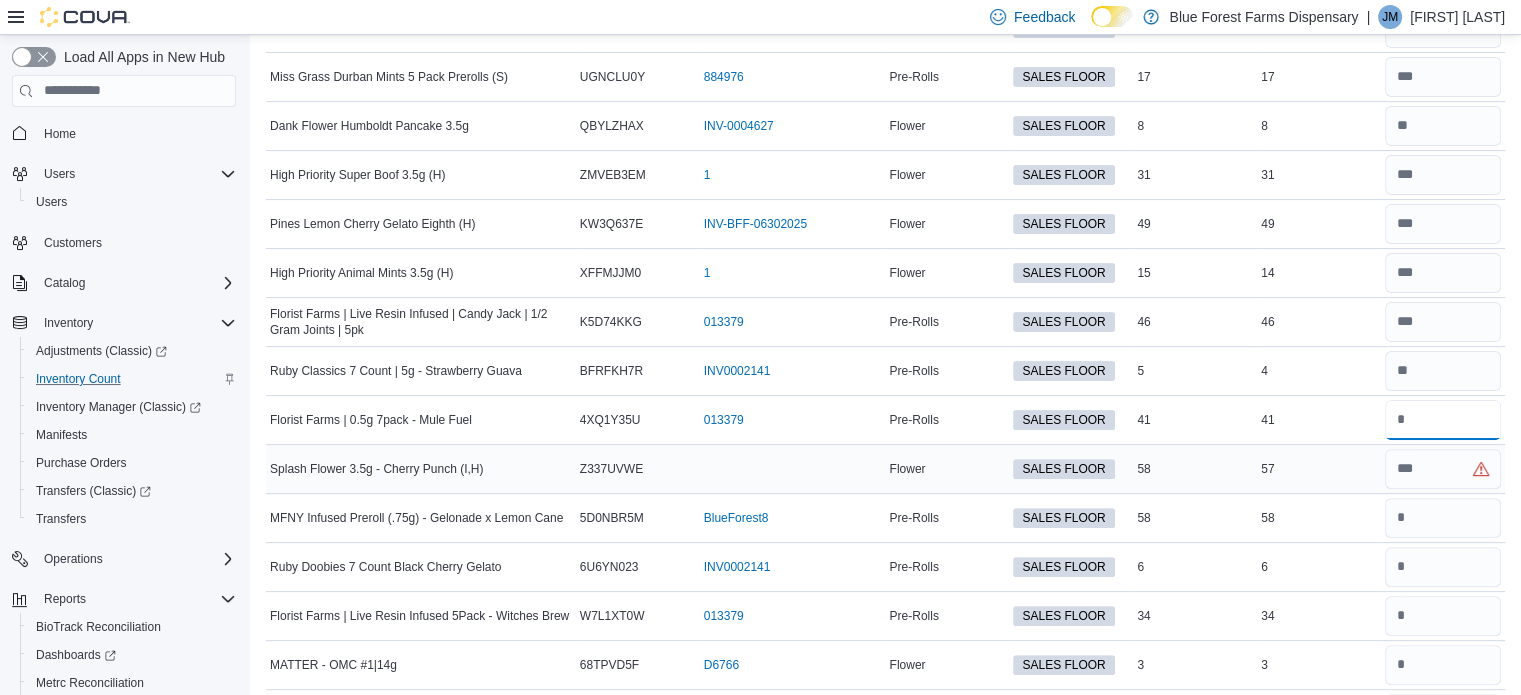 type on "**" 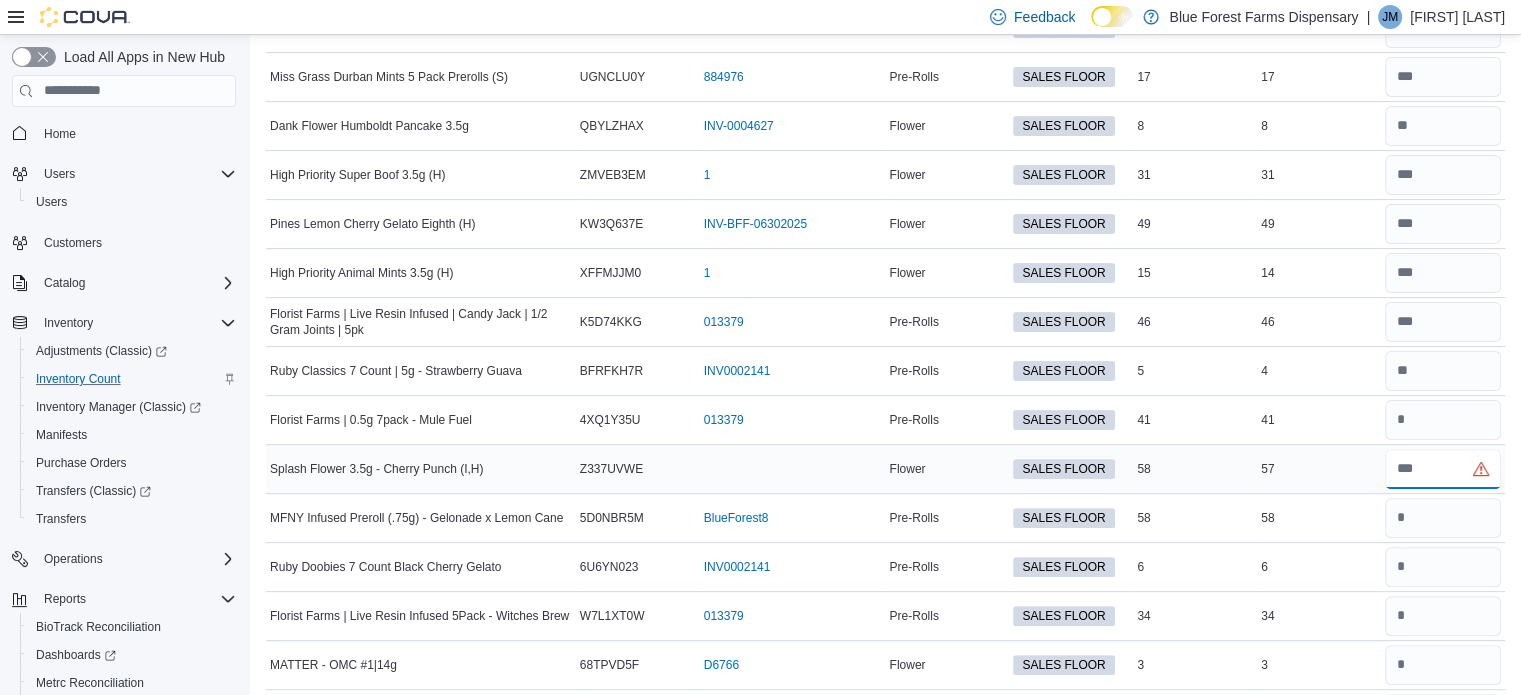 click at bounding box center [1443, 469] 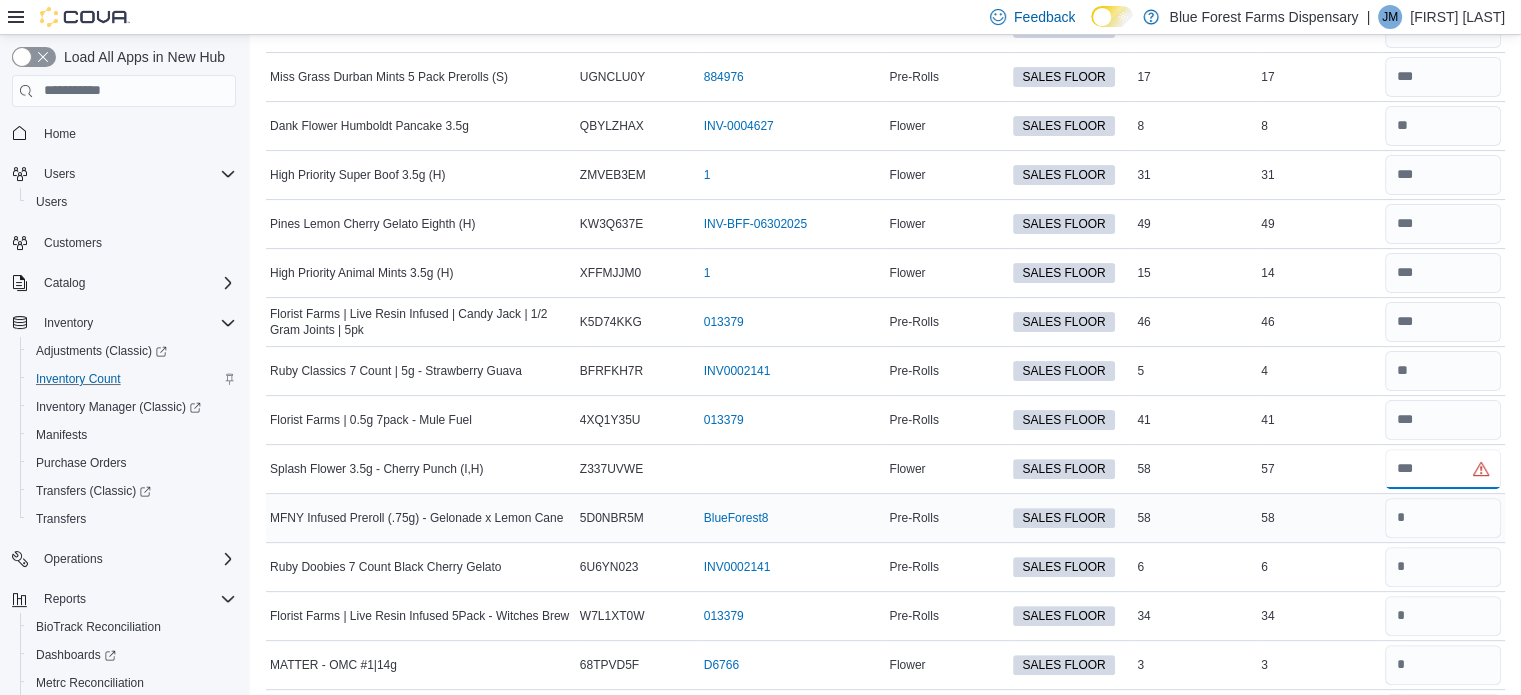 type on "**" 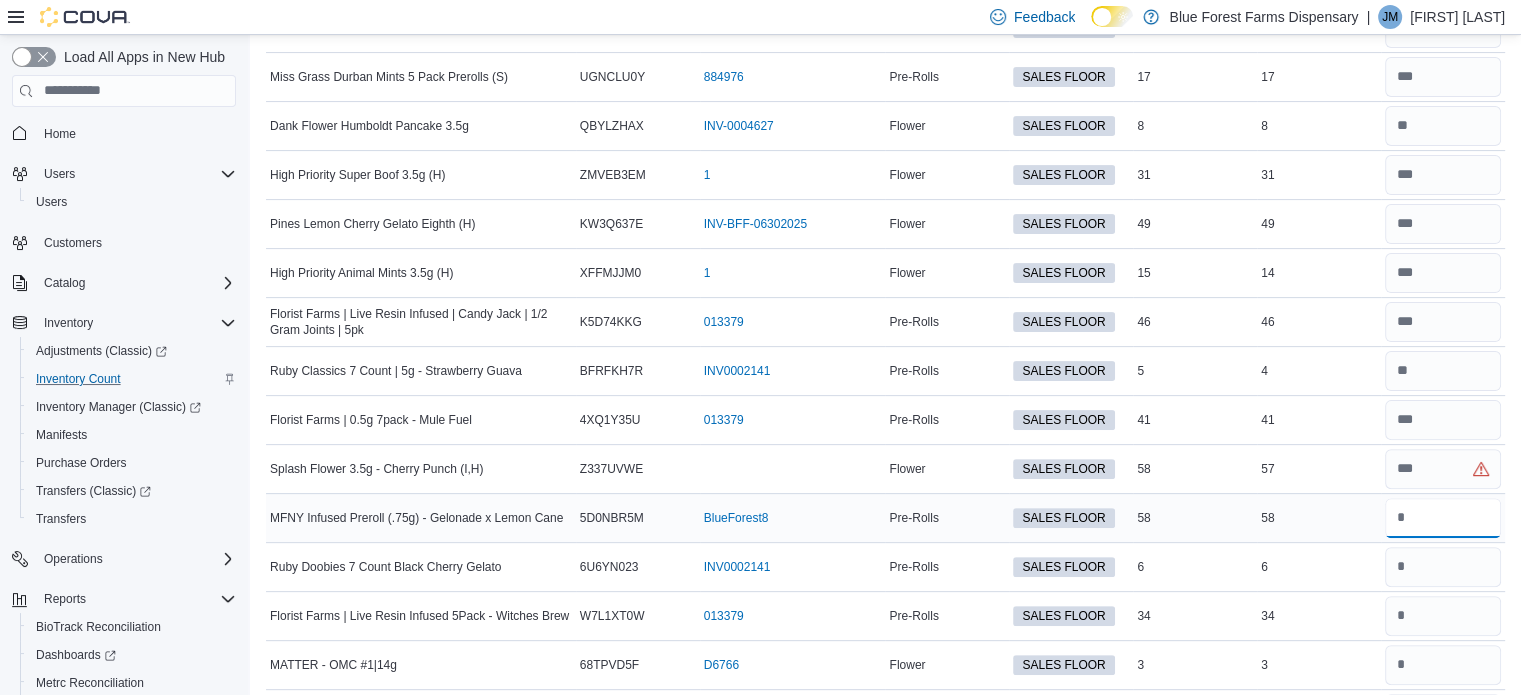 click at bounding box center [1443, 518] 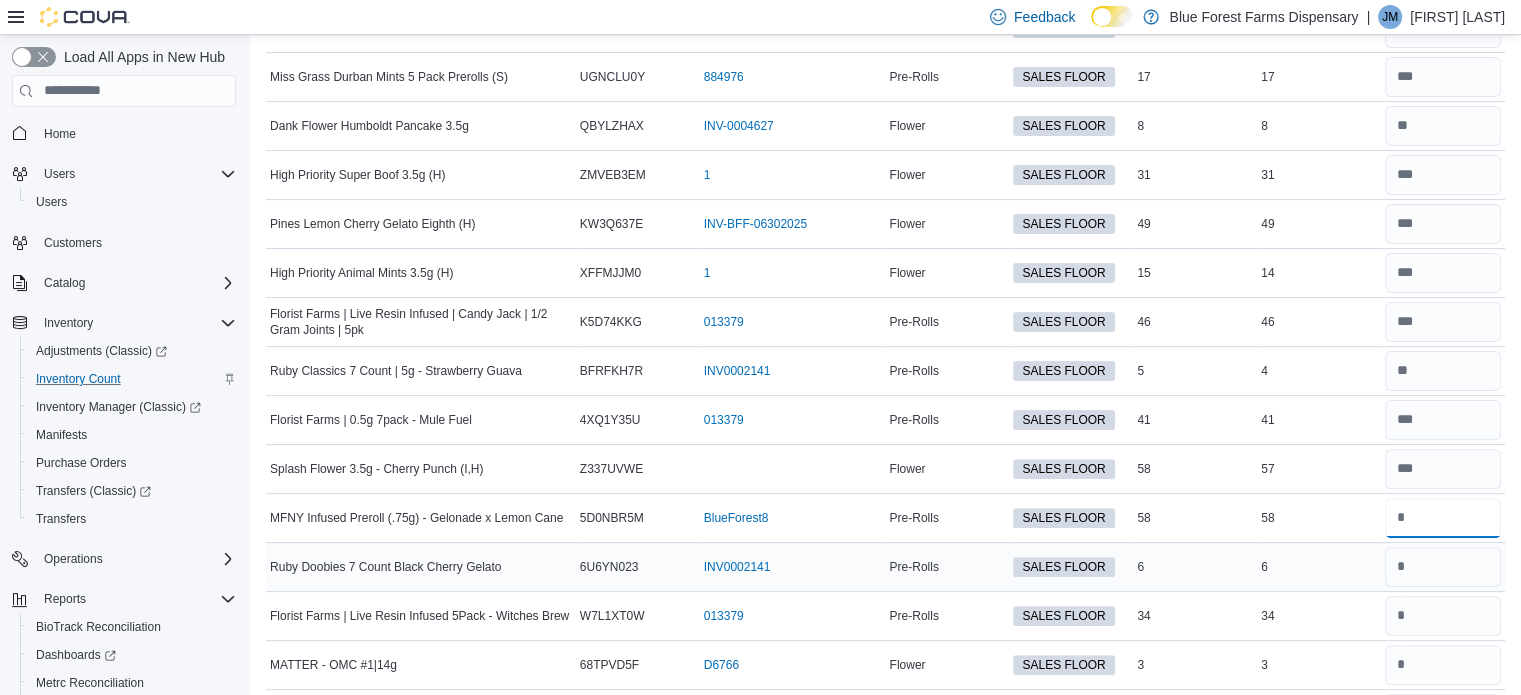 type on "**" 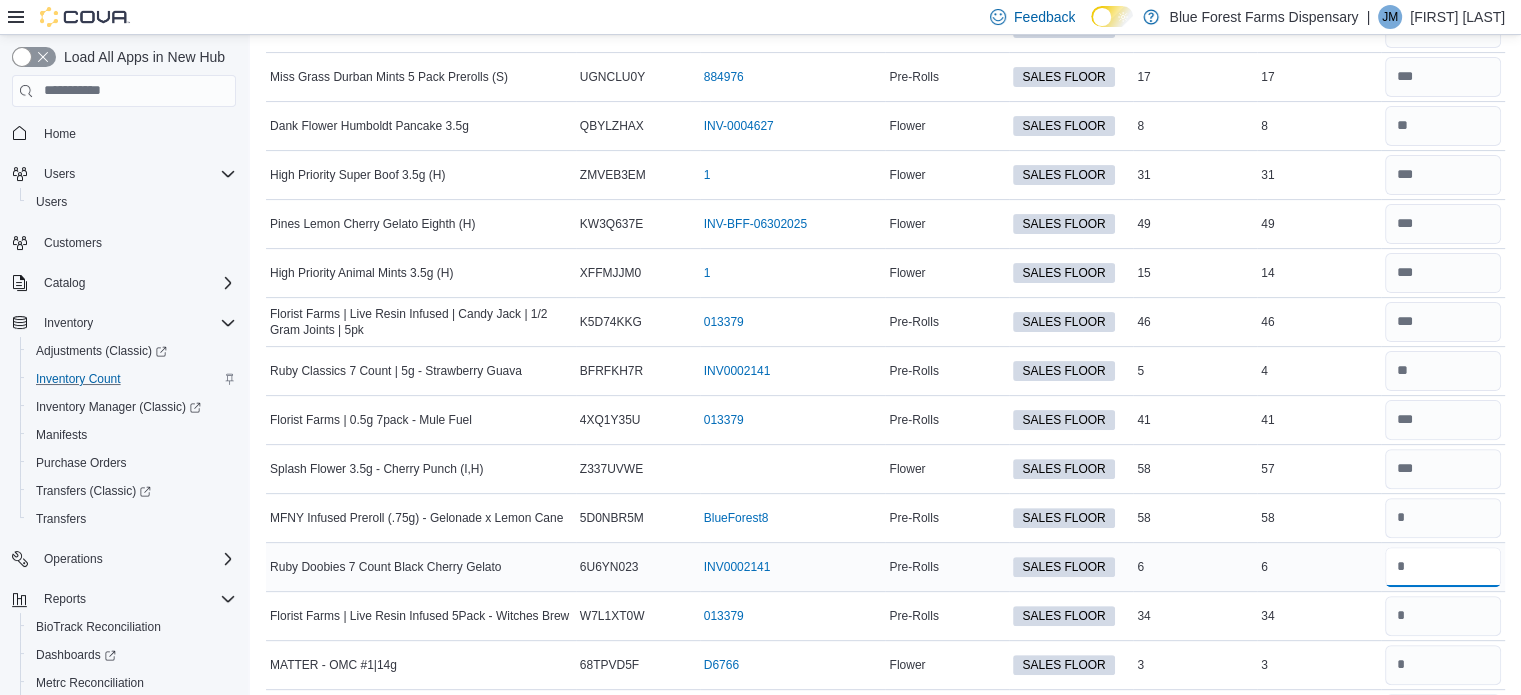 type 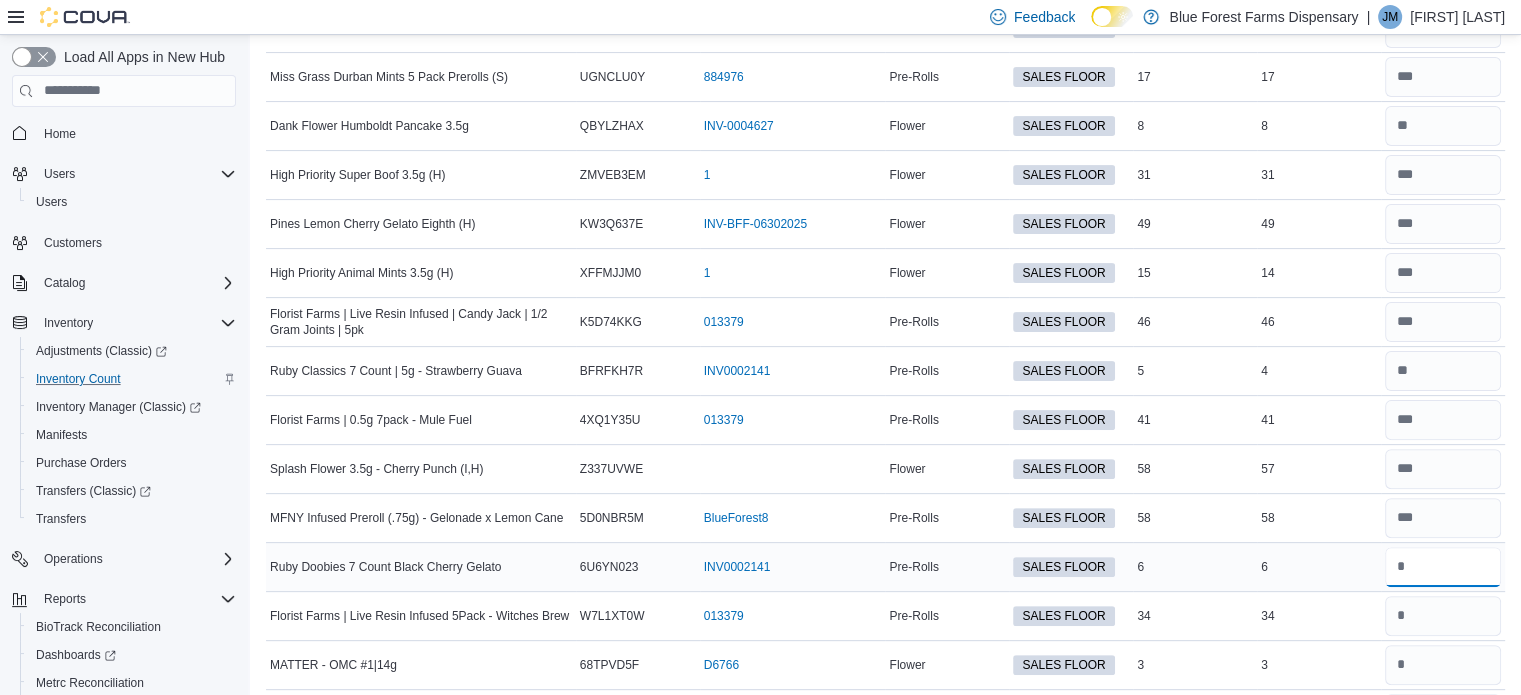 click at bounding box center [1443, 567] 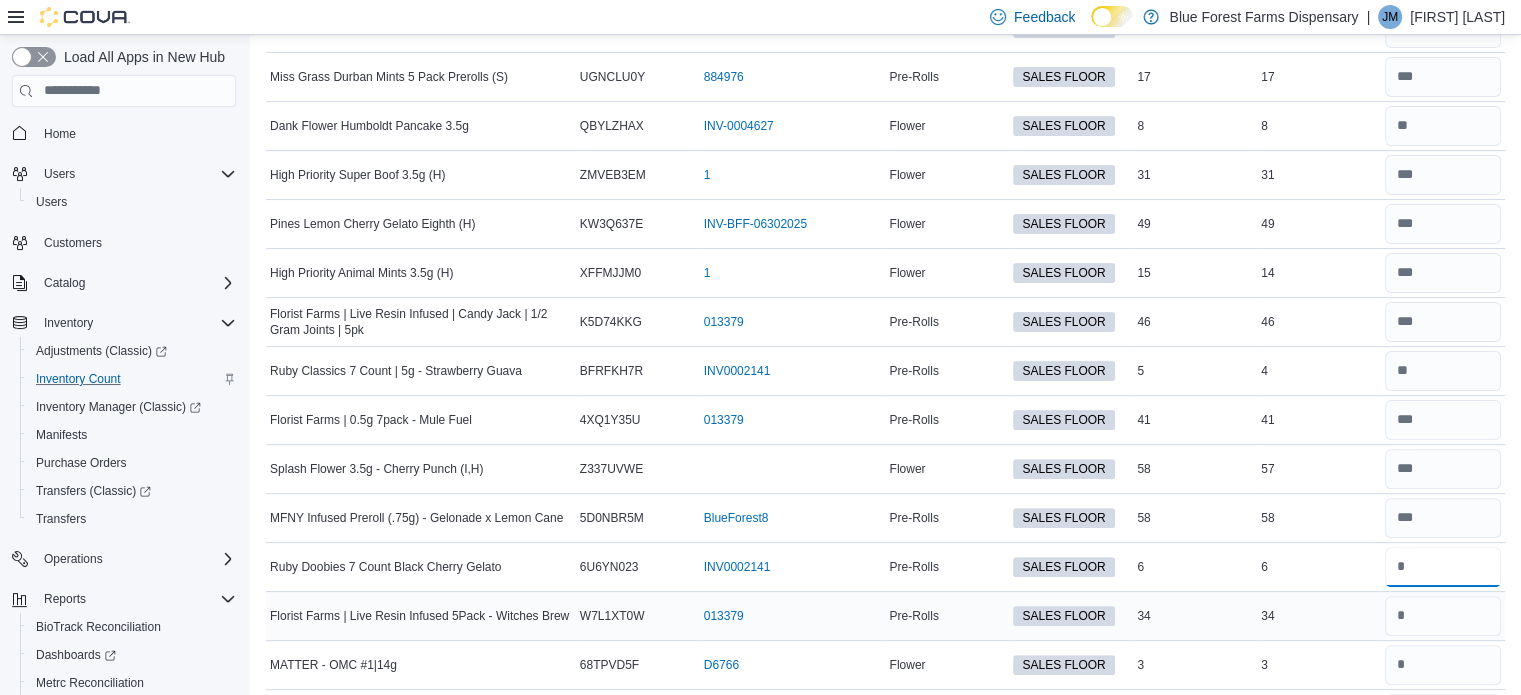 type on "*" 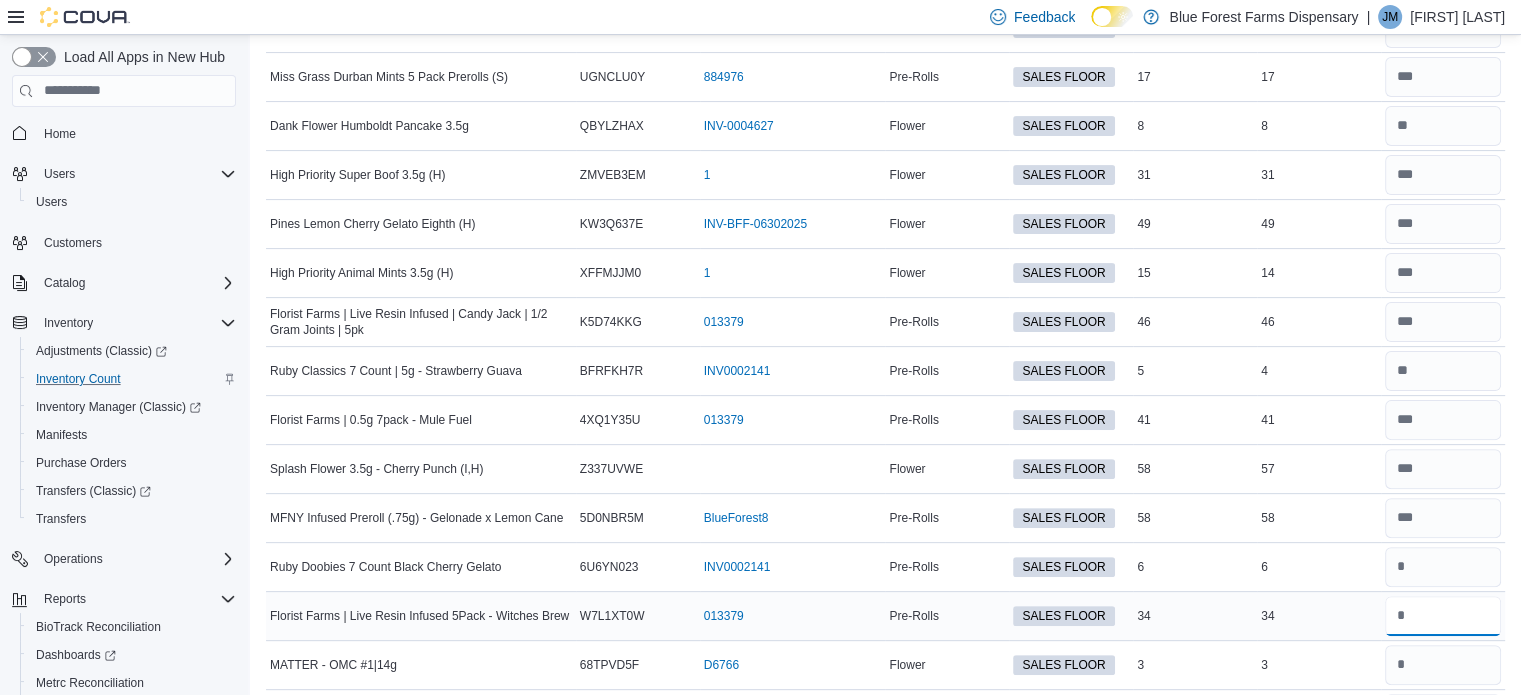 click at bounding box center [1443, 616] 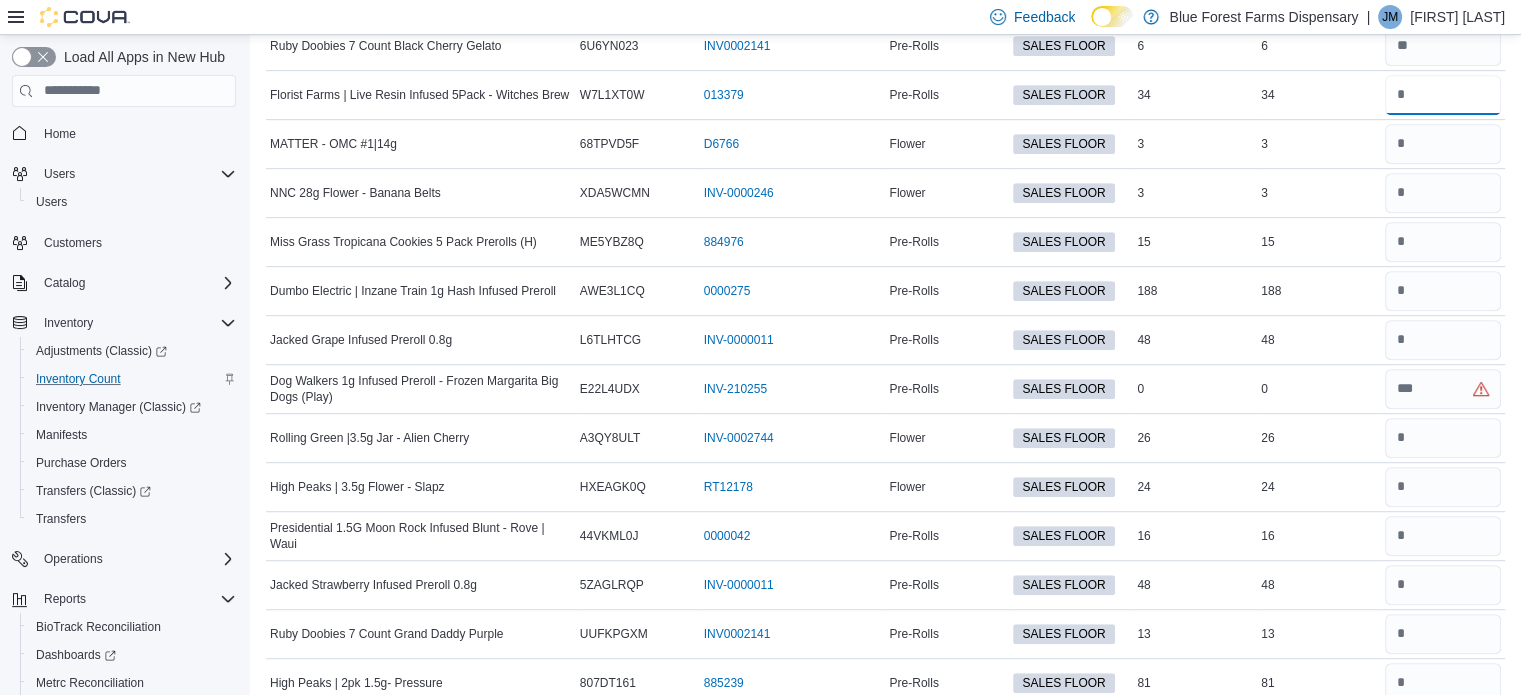 scroll, scrollTop: 1080, scrollLeft: 0, axis: vertical 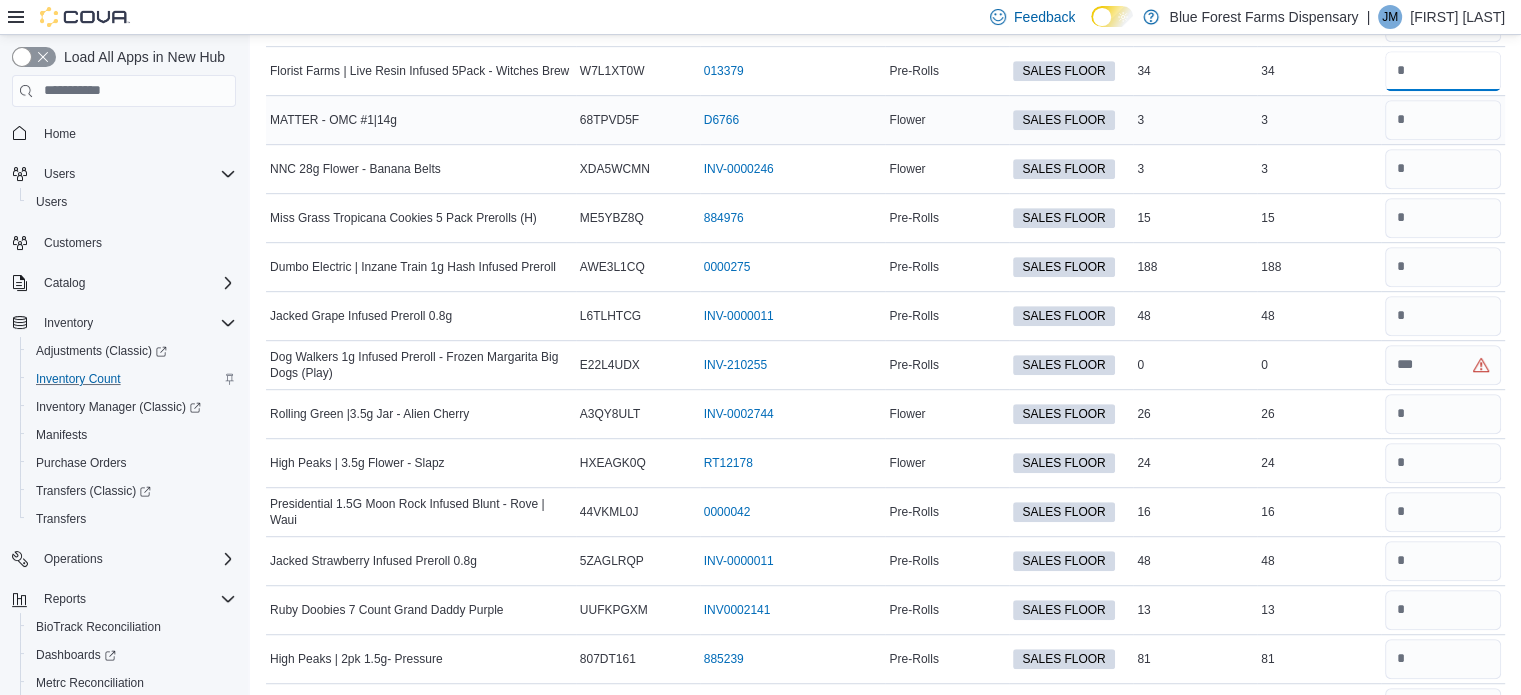 type on "**" 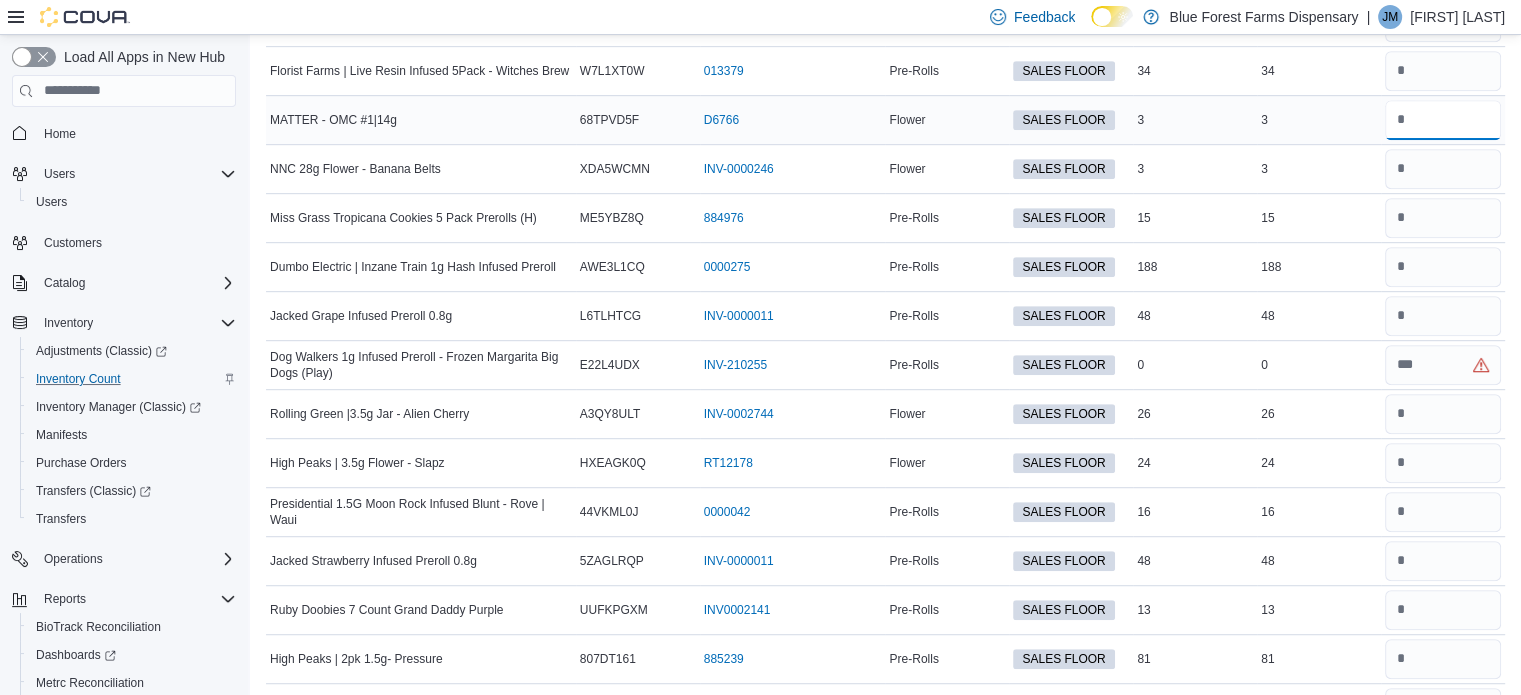 click at bounding box center [1443, 120] 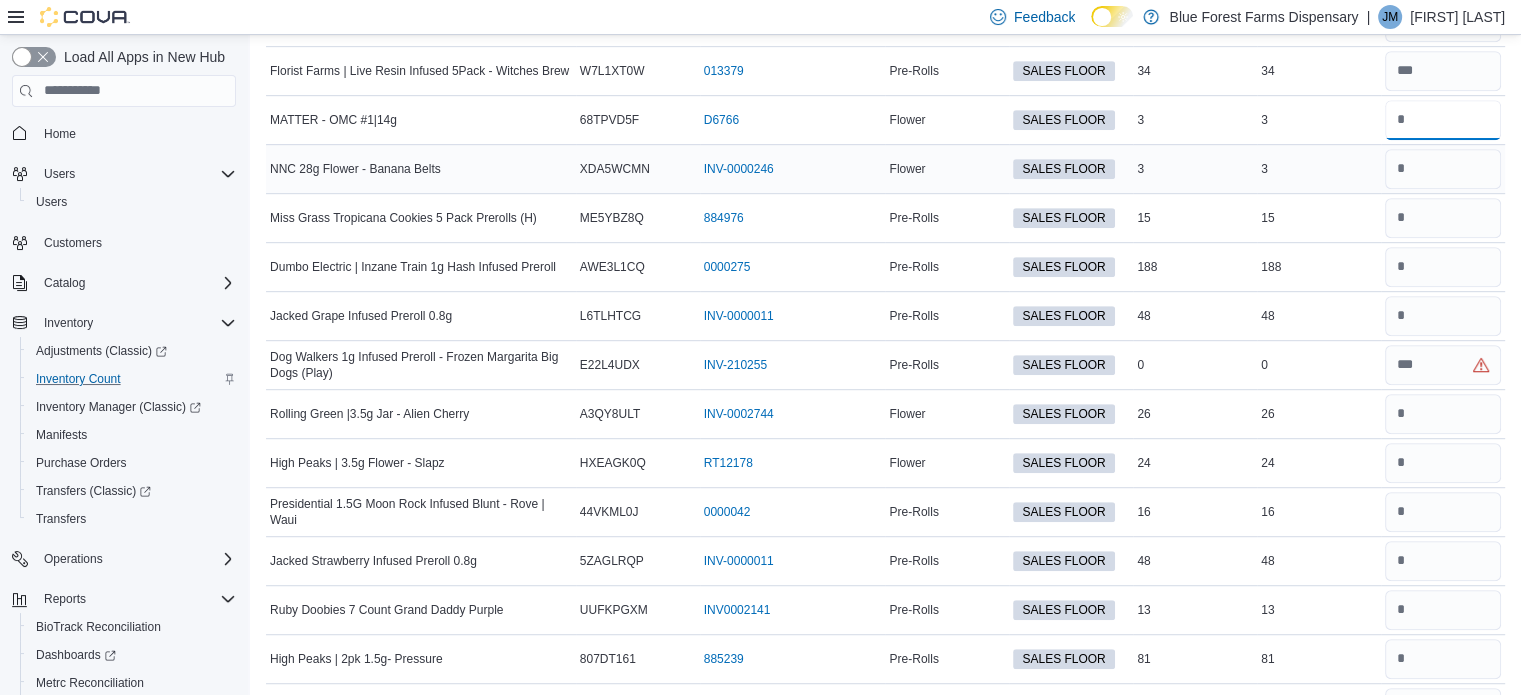 type on "*" 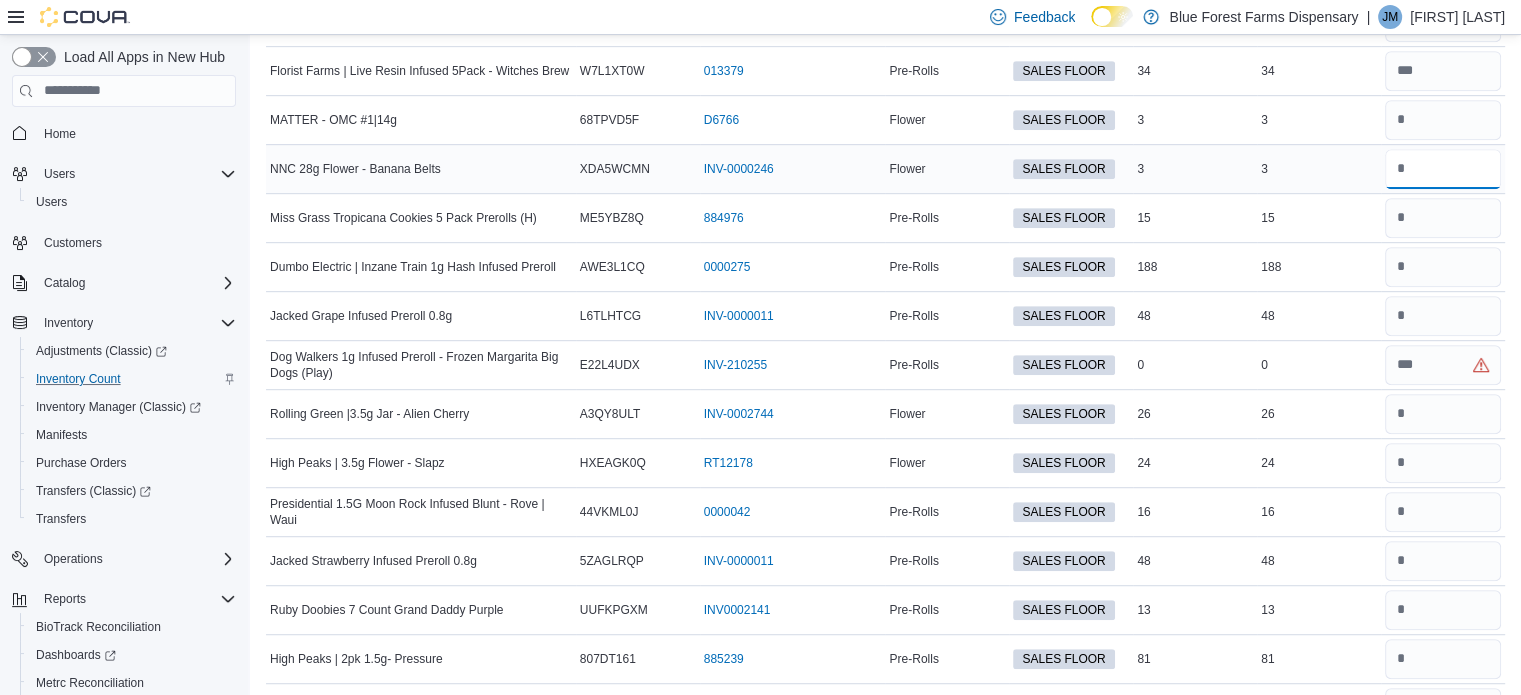 click at bounding box center [1443, 169] 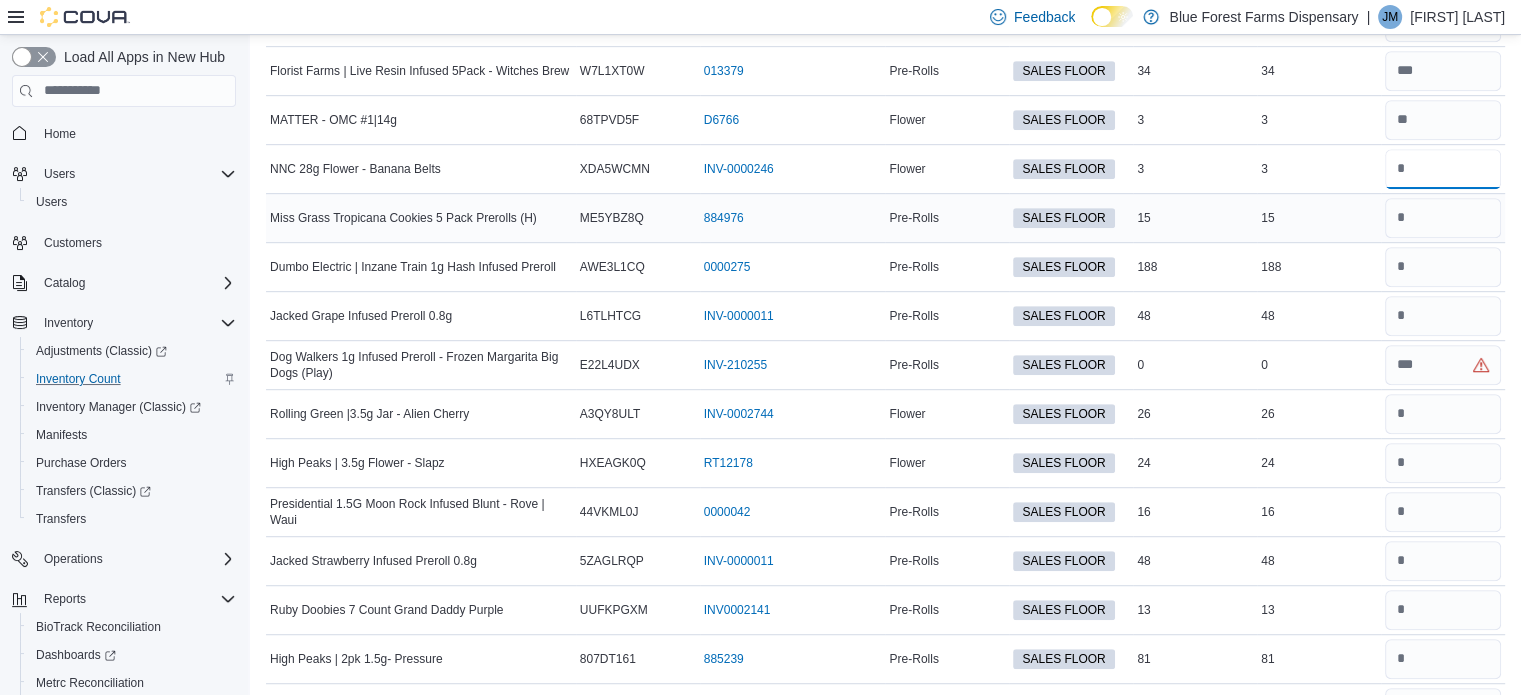 type on "*" 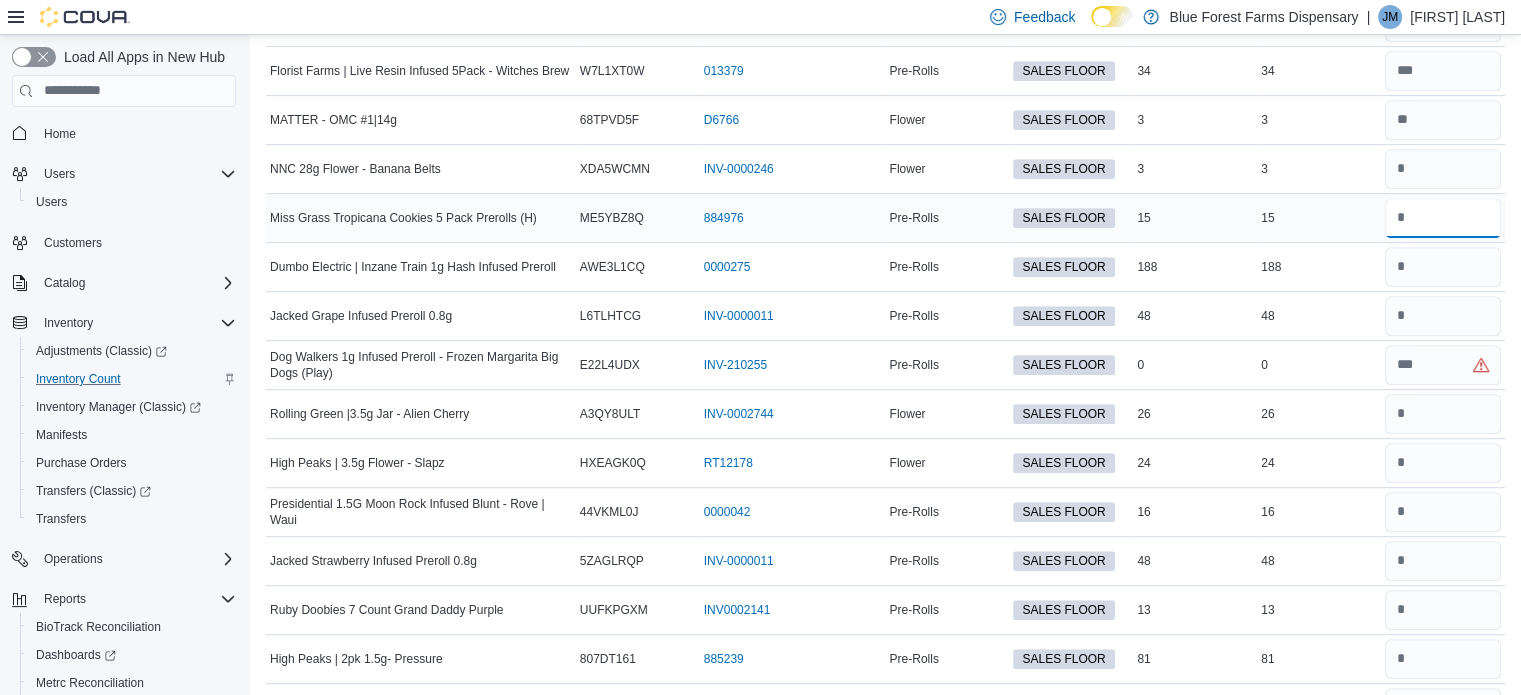 type 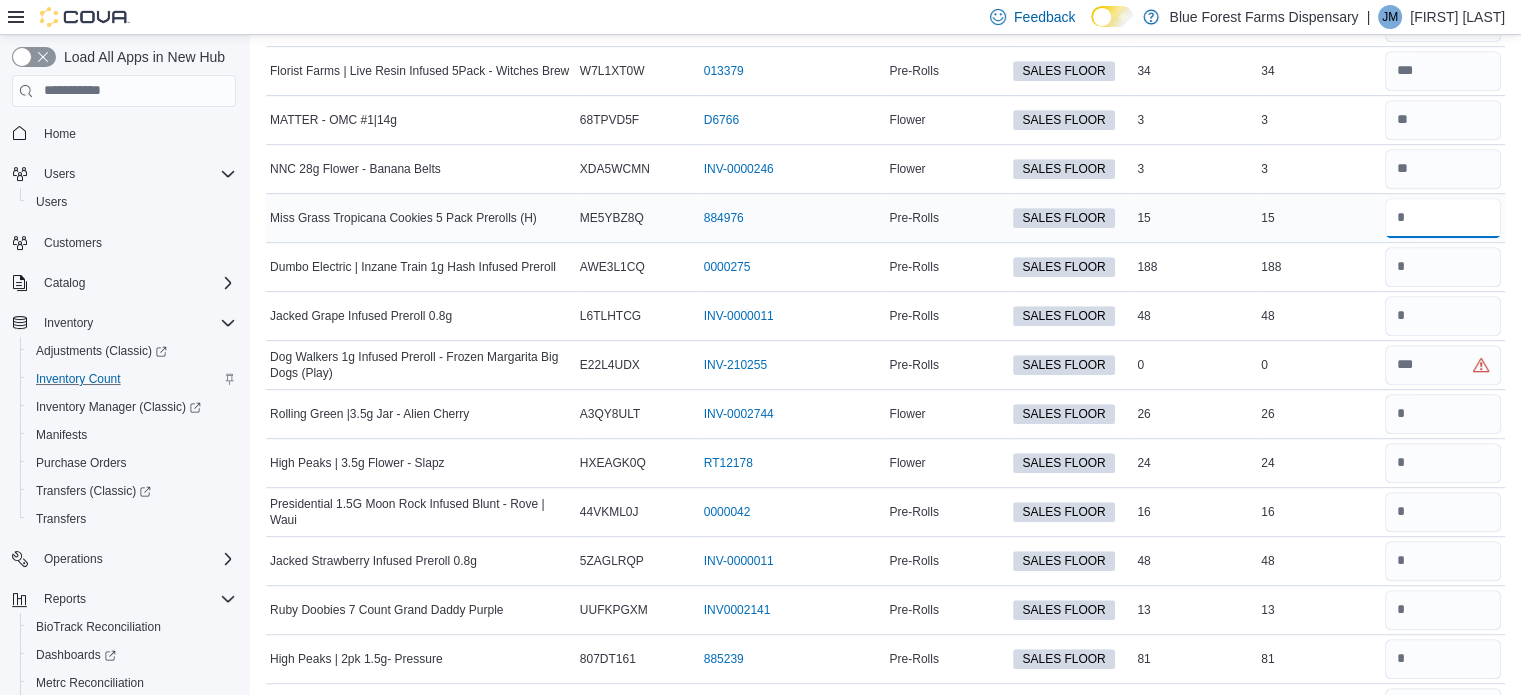 click at bounding box center [1443, 218] 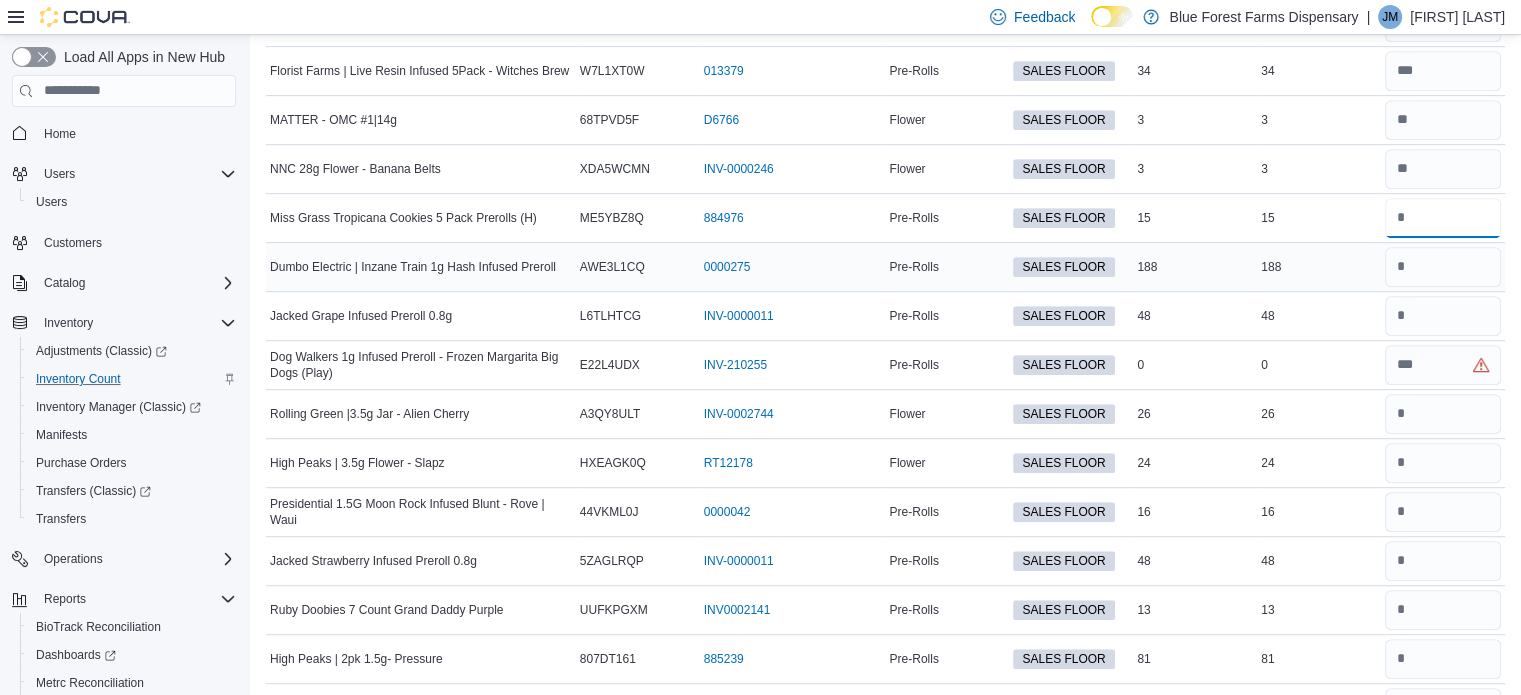 type on "**" 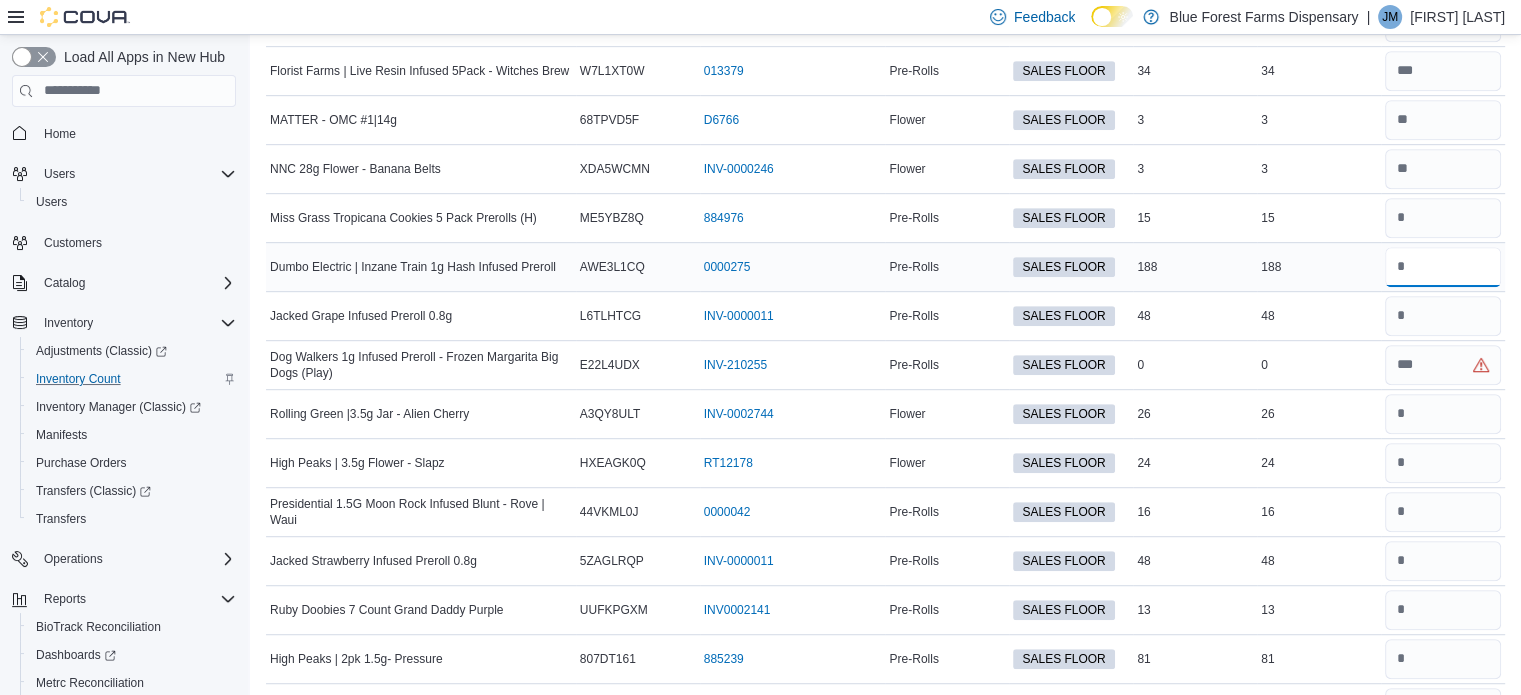 type 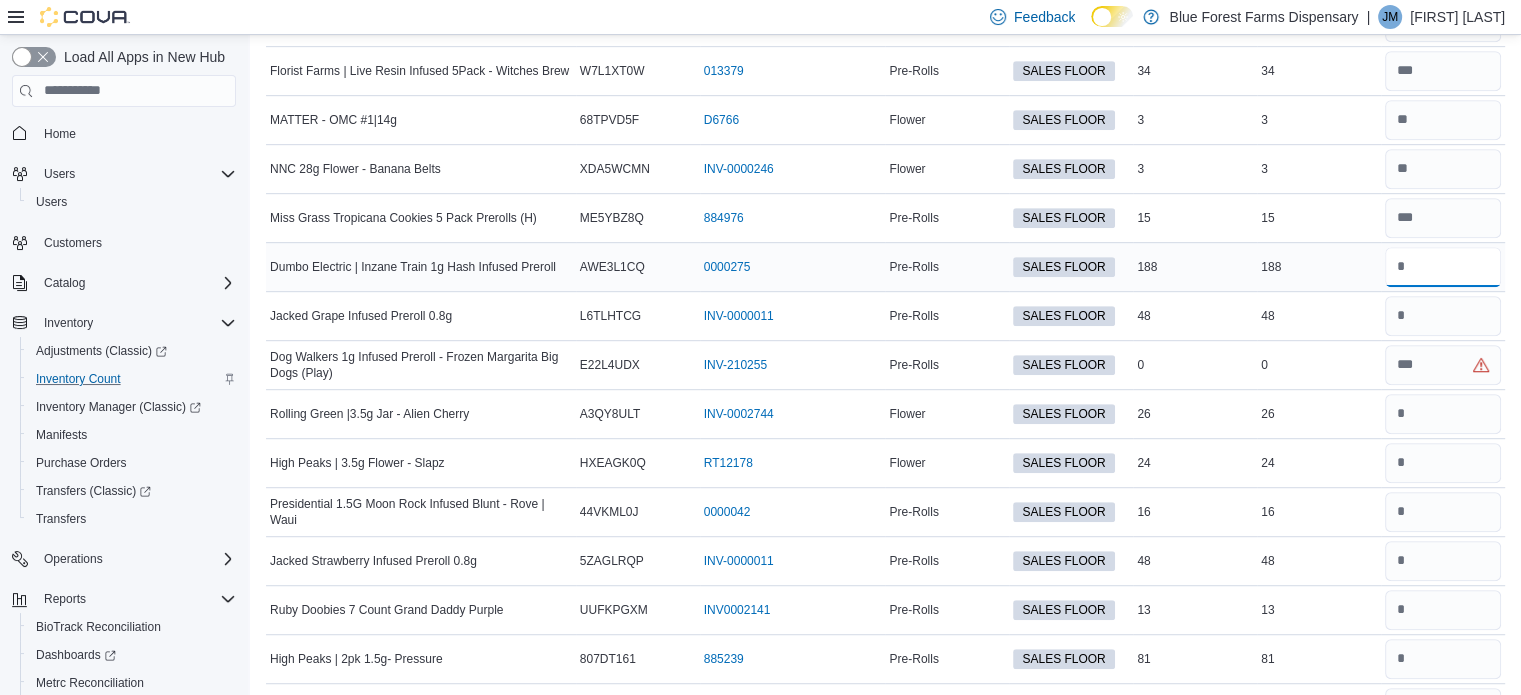 click at bounding box center [1443, 267] 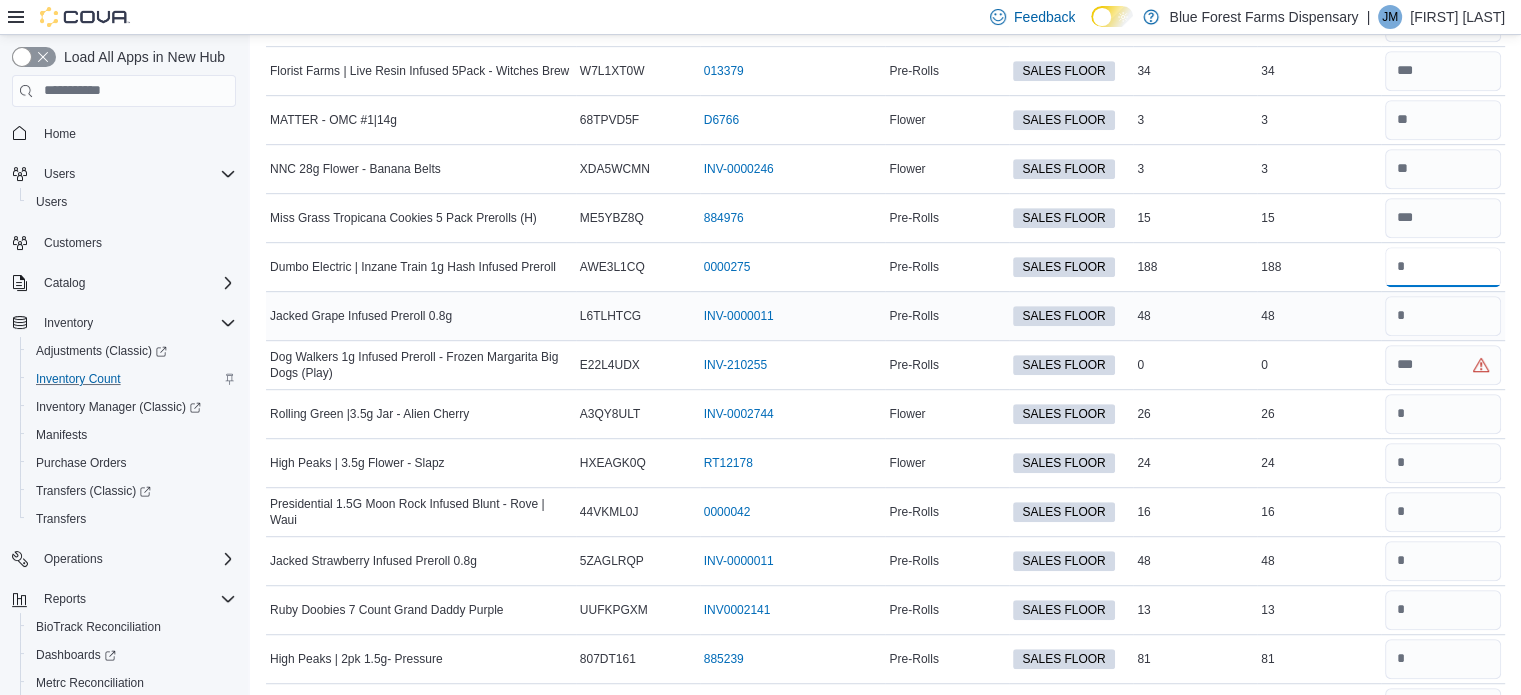type on "***" 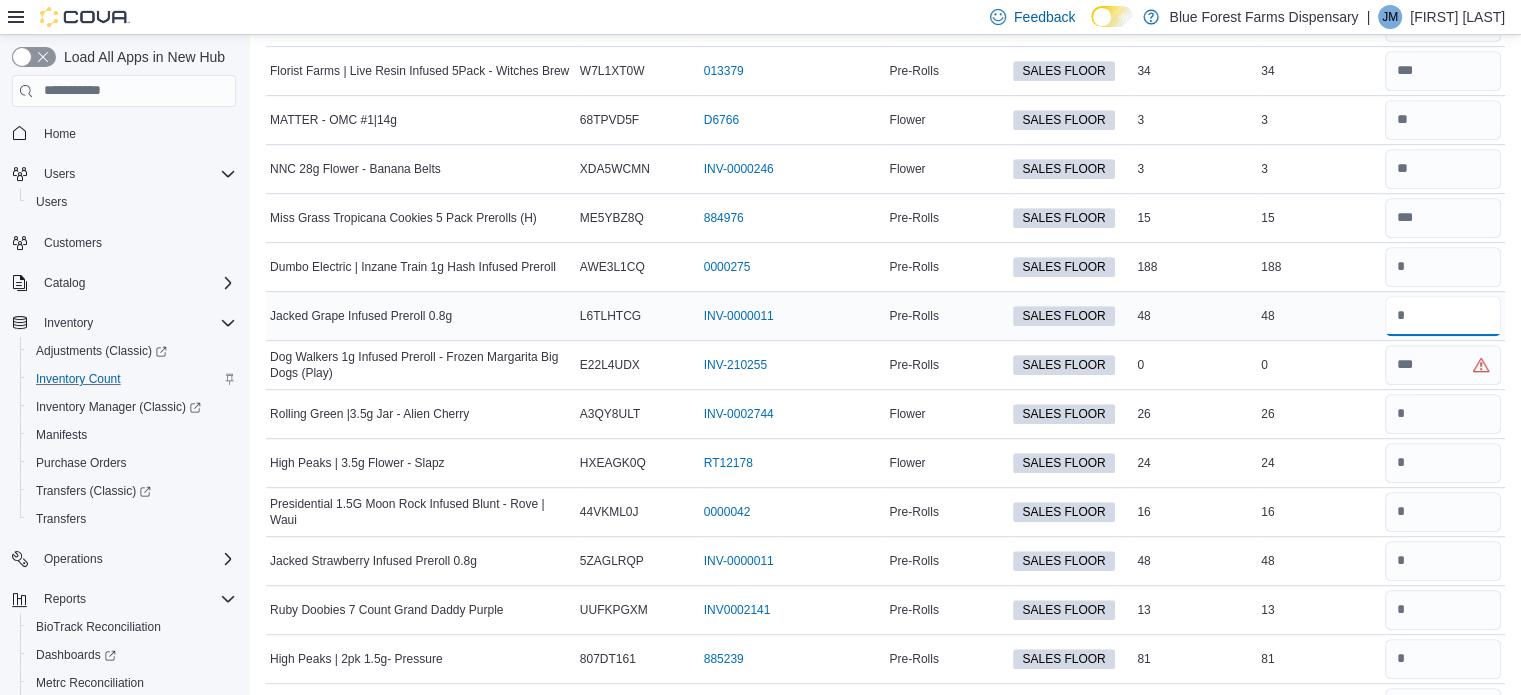 click at bounding box center [1443, 316] 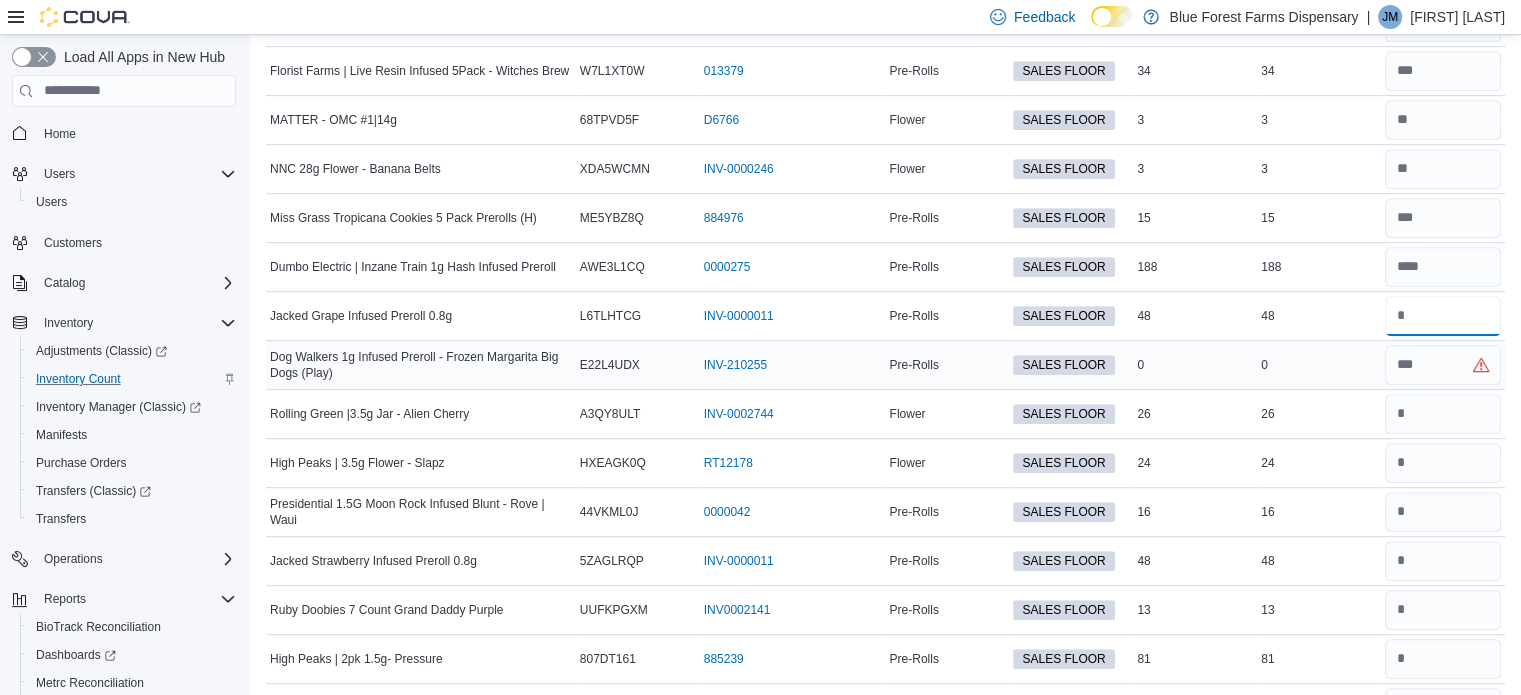 type on "**" 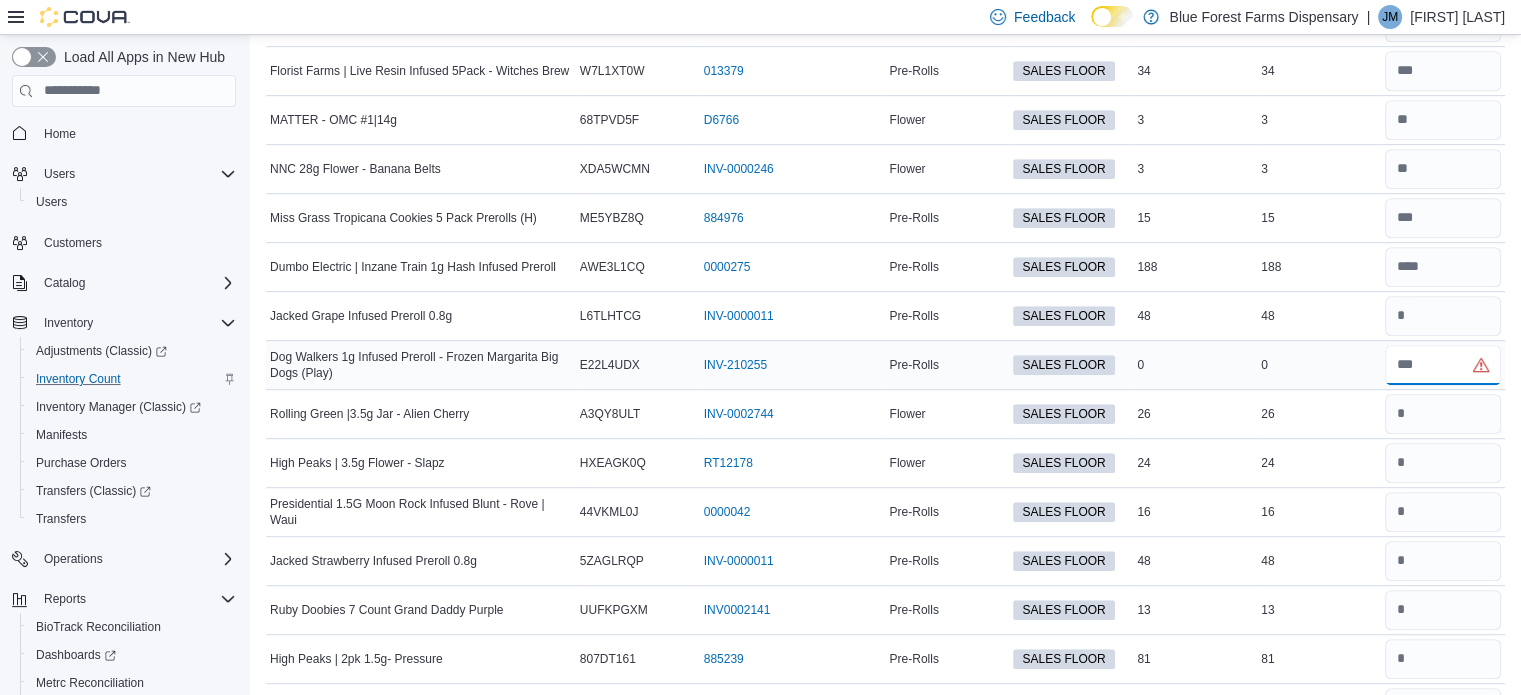 type 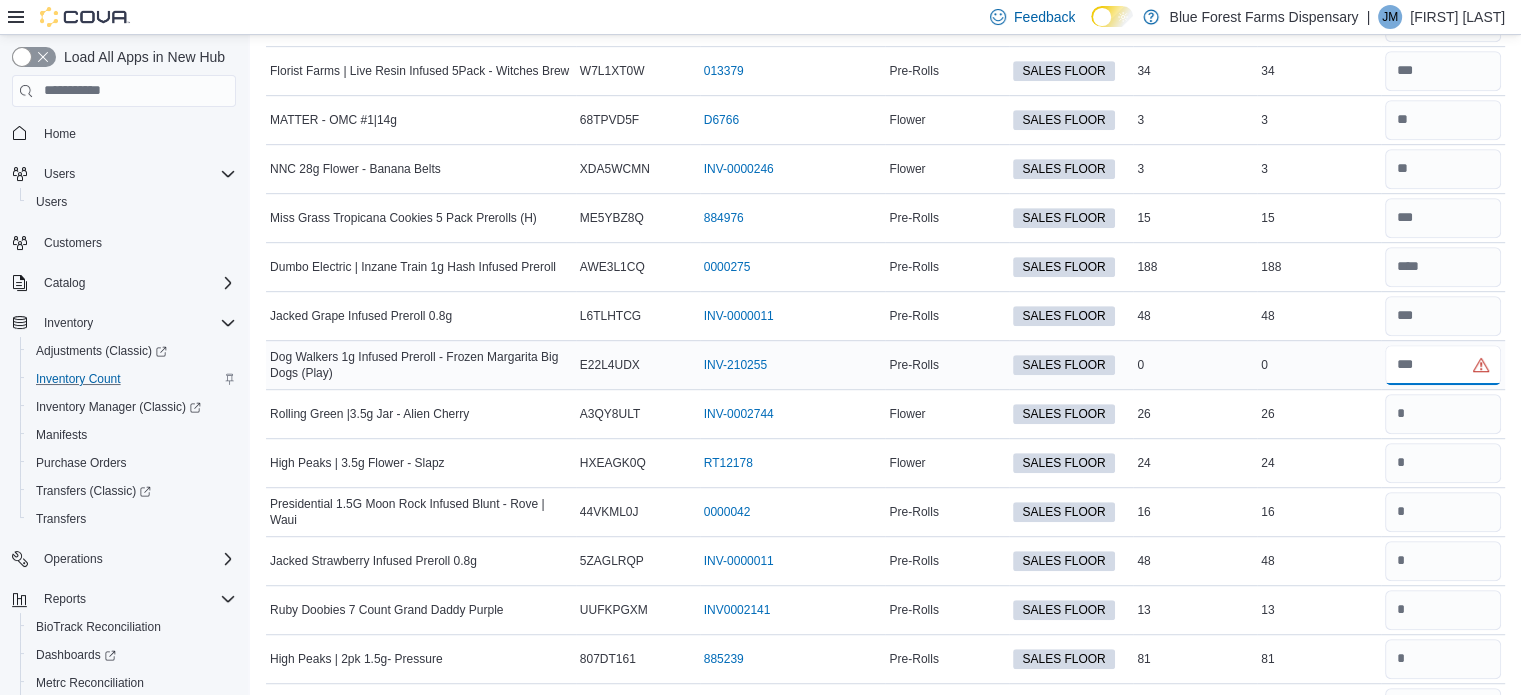 drag, startPoint x: 1535, startPoint y: 337, endPoint x: 1426, endPoint y: 346, distance: 109.370926 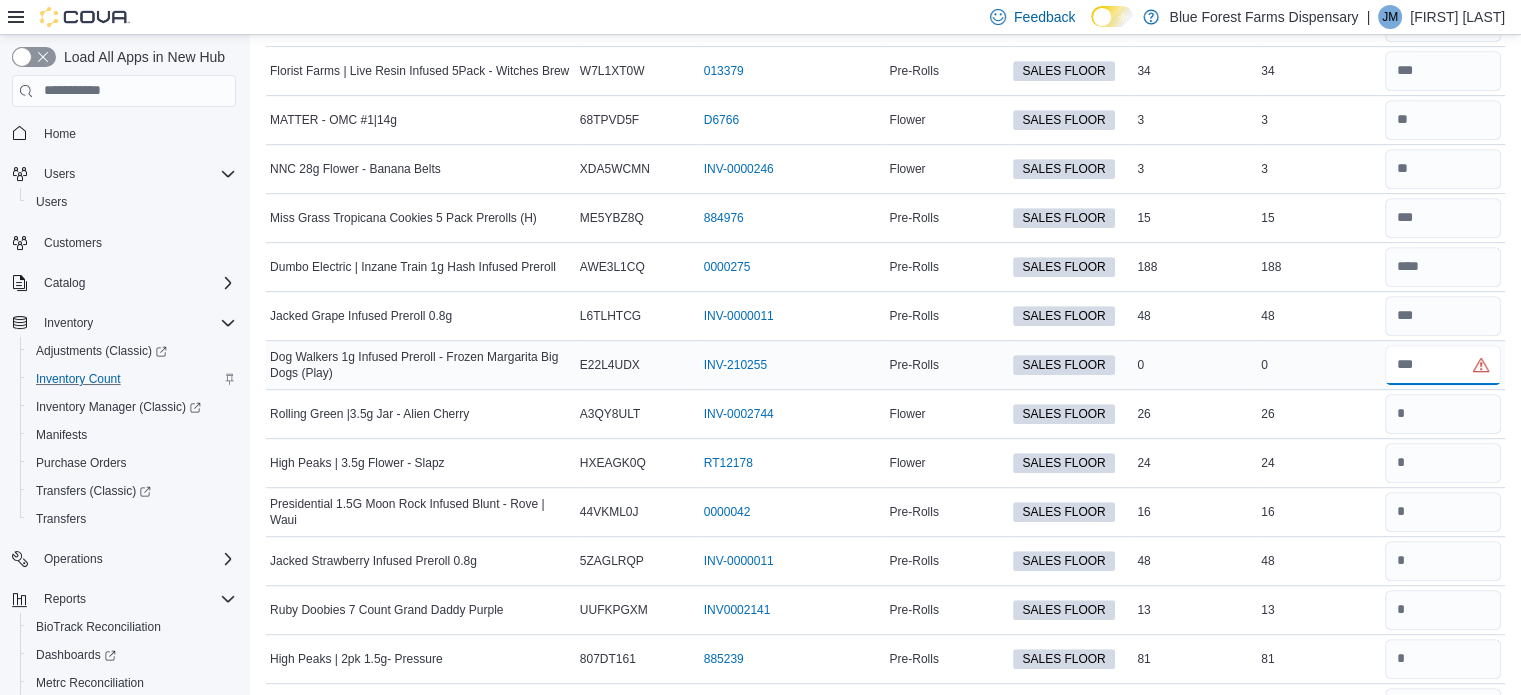 click at bounding box center (1443, 365) 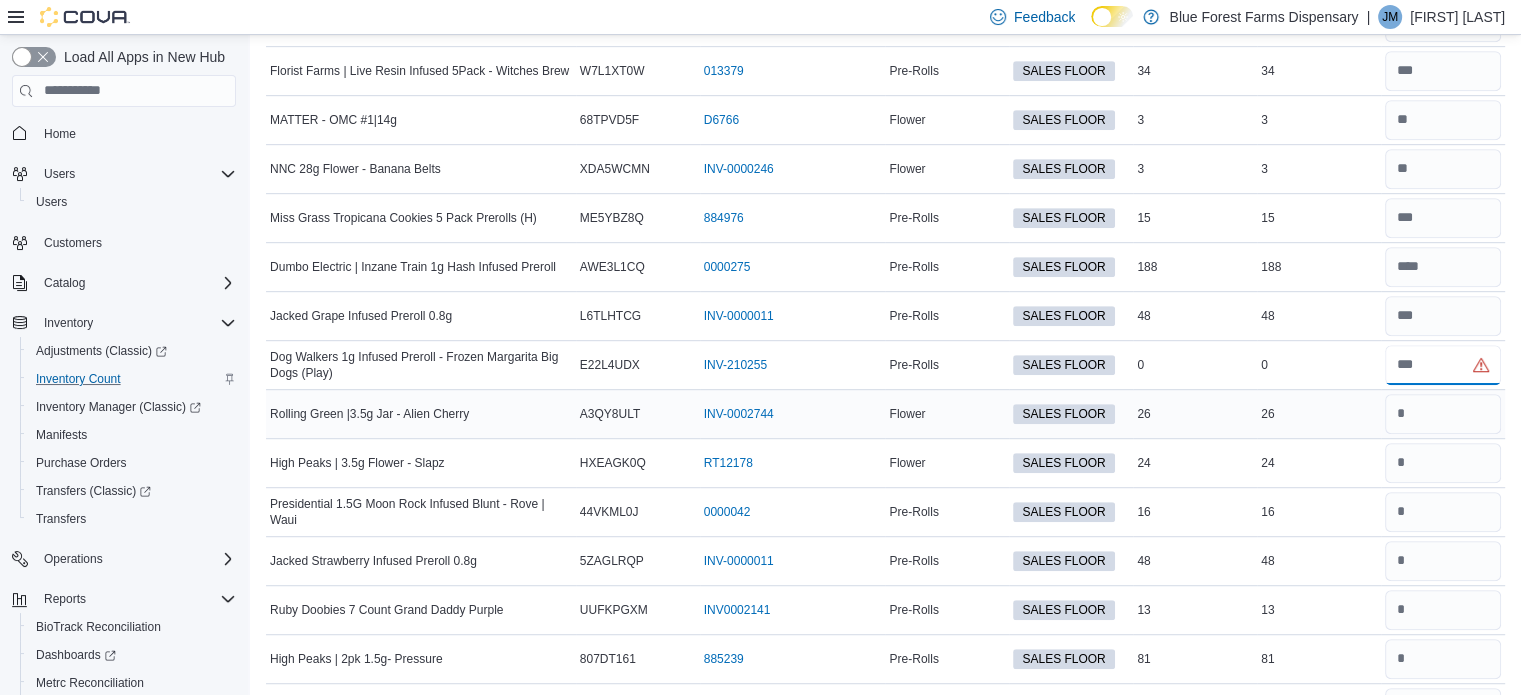 type on "*" 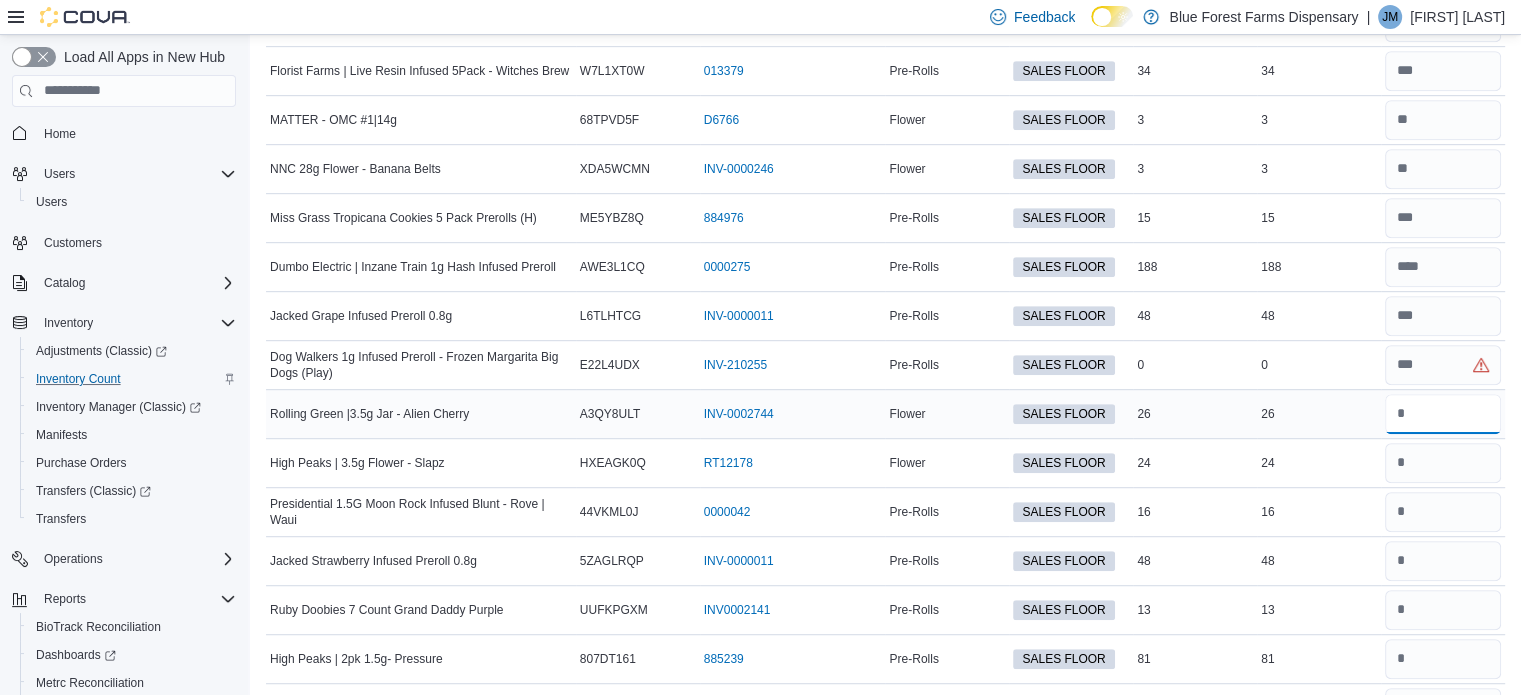 type 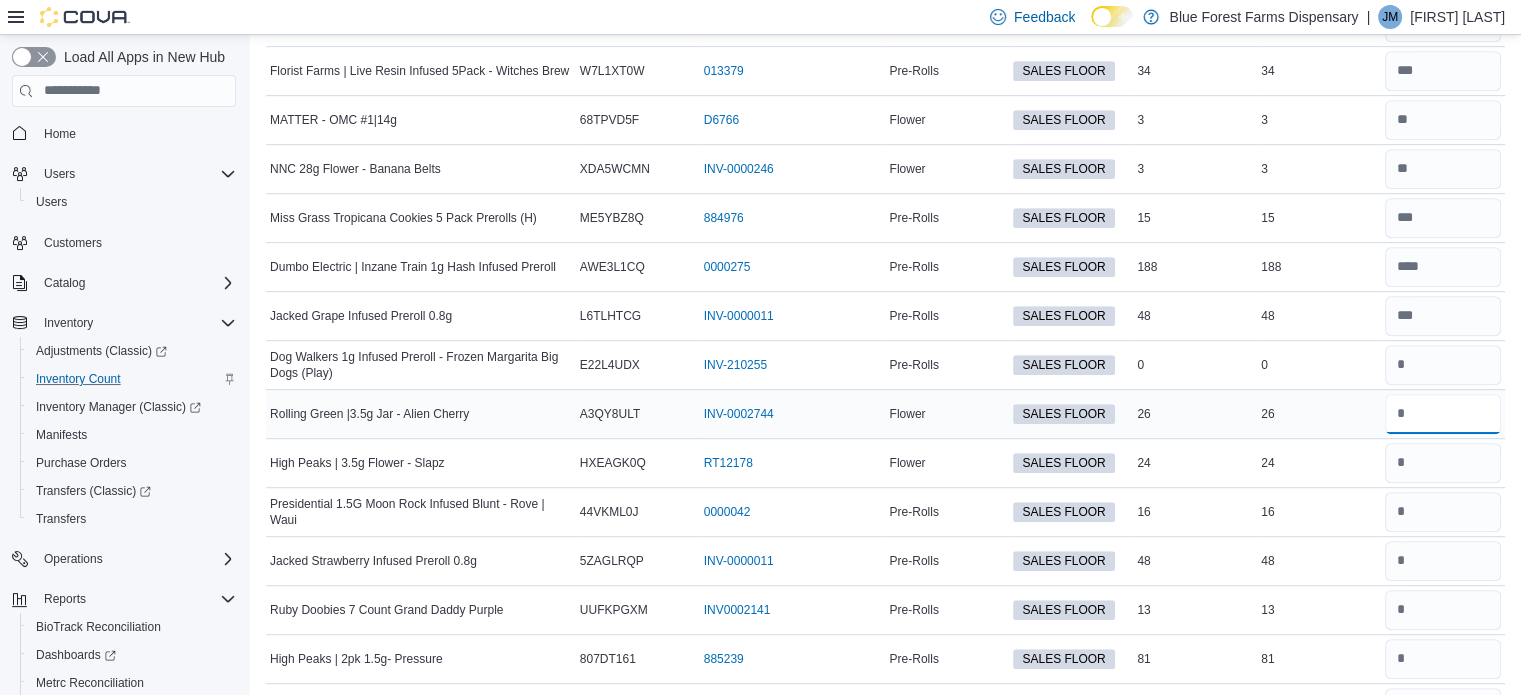 click at bounding box center (1443, 414) 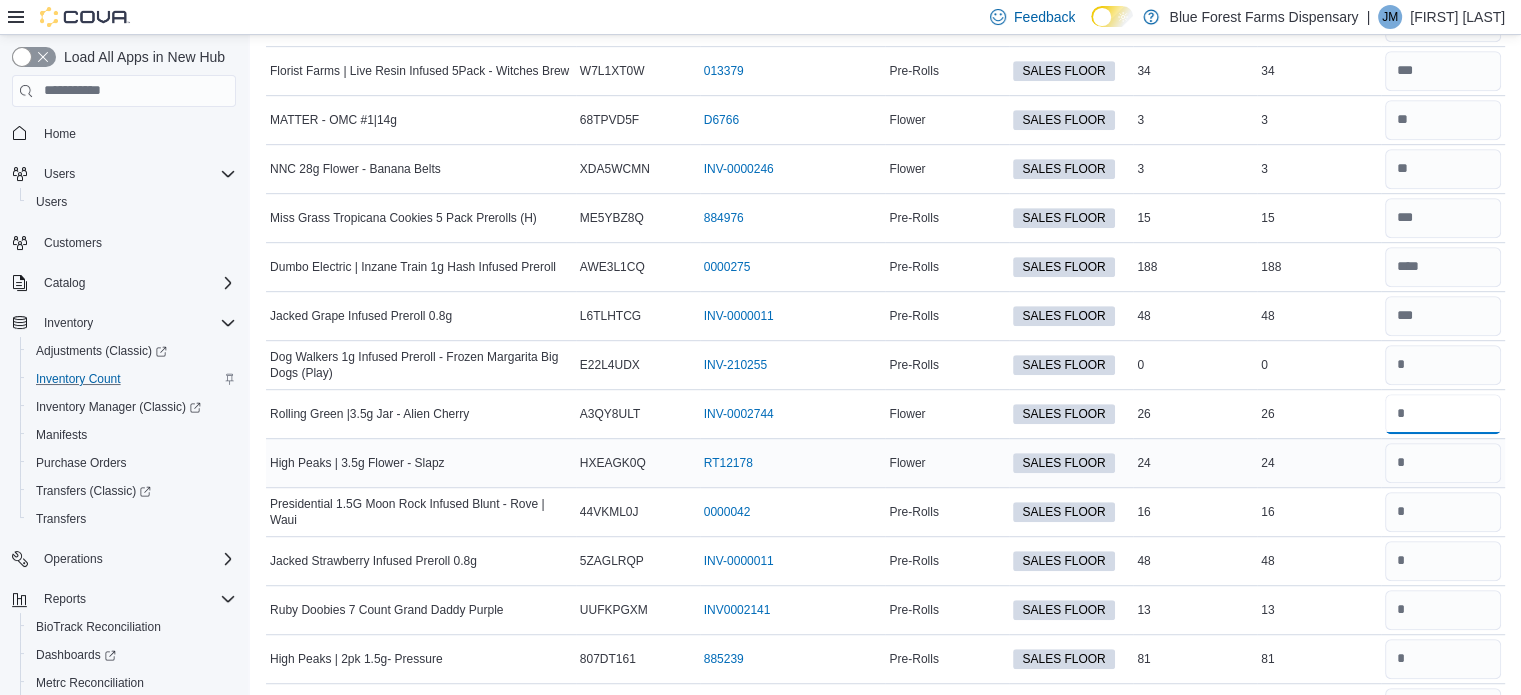 type on "**" 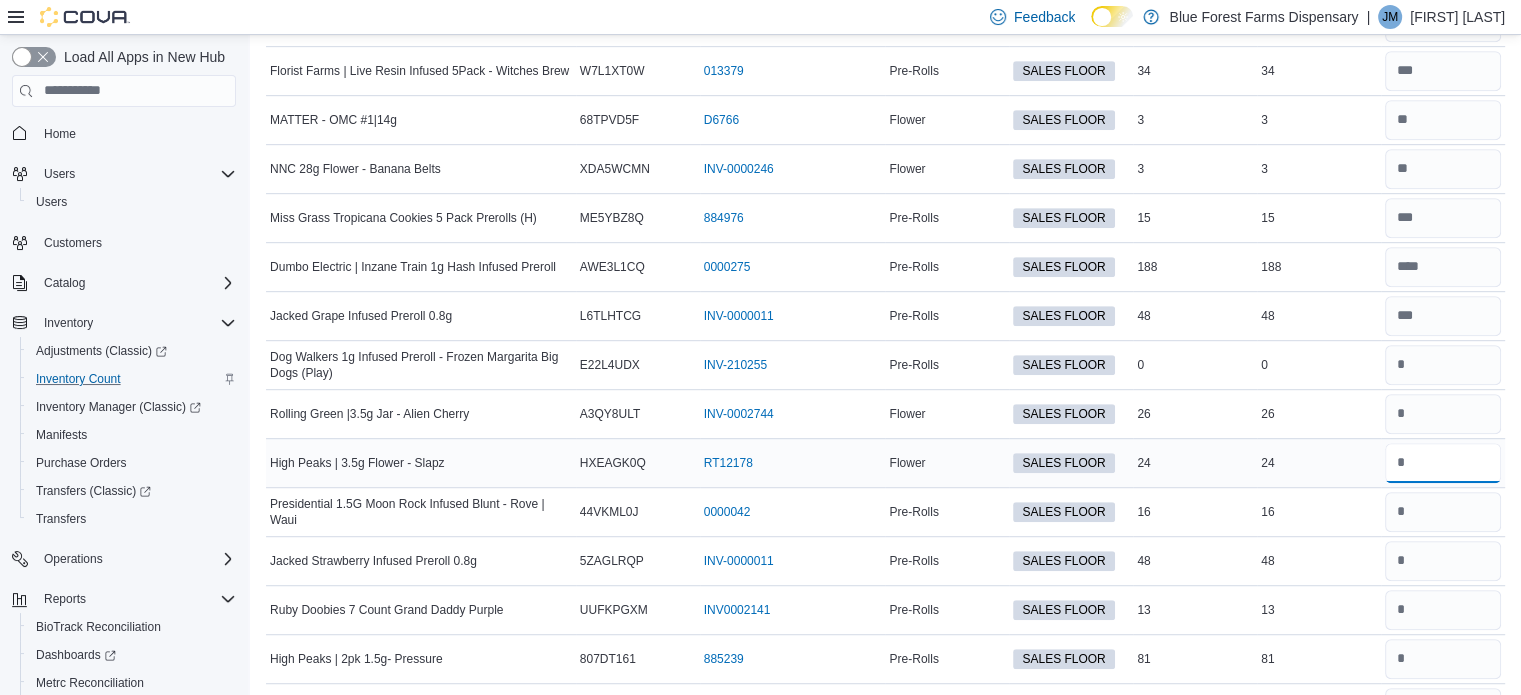 click at bounding box center (1443, 463) 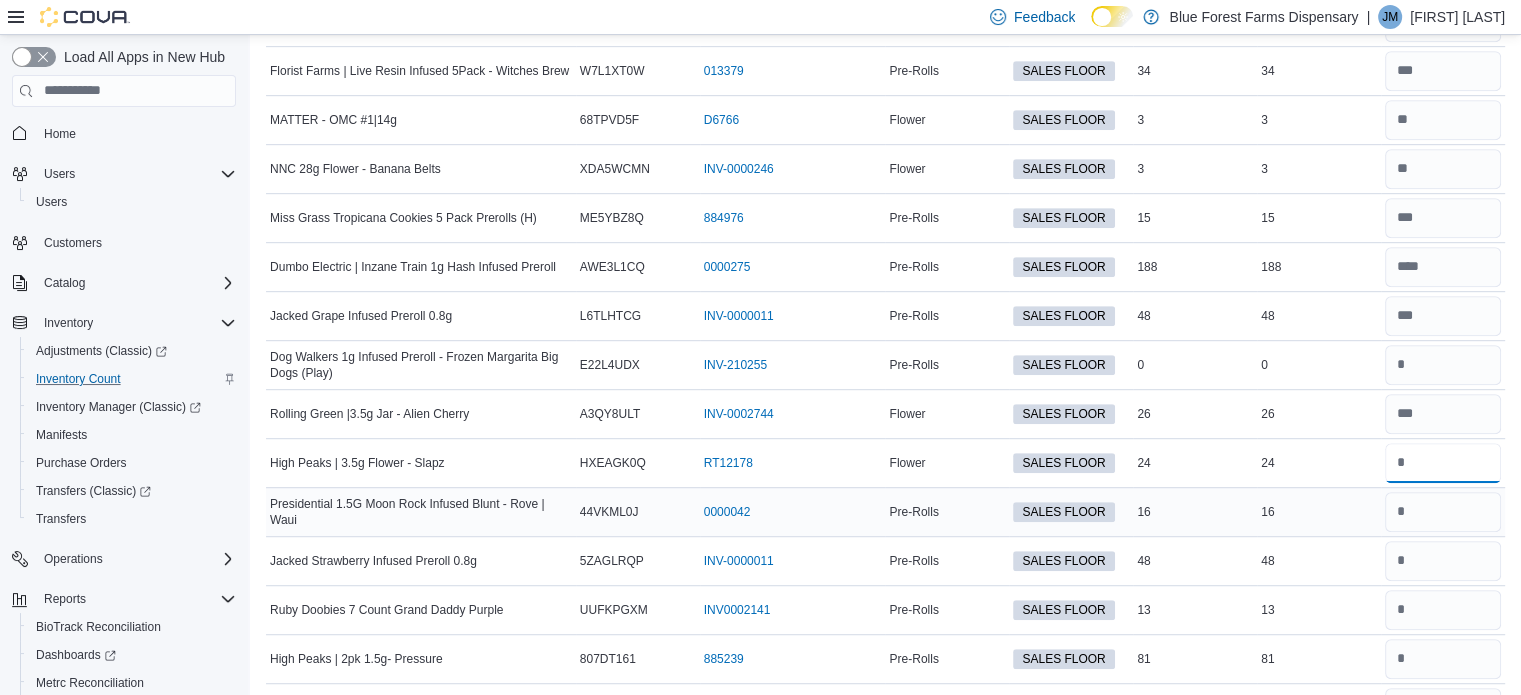 type on "**" 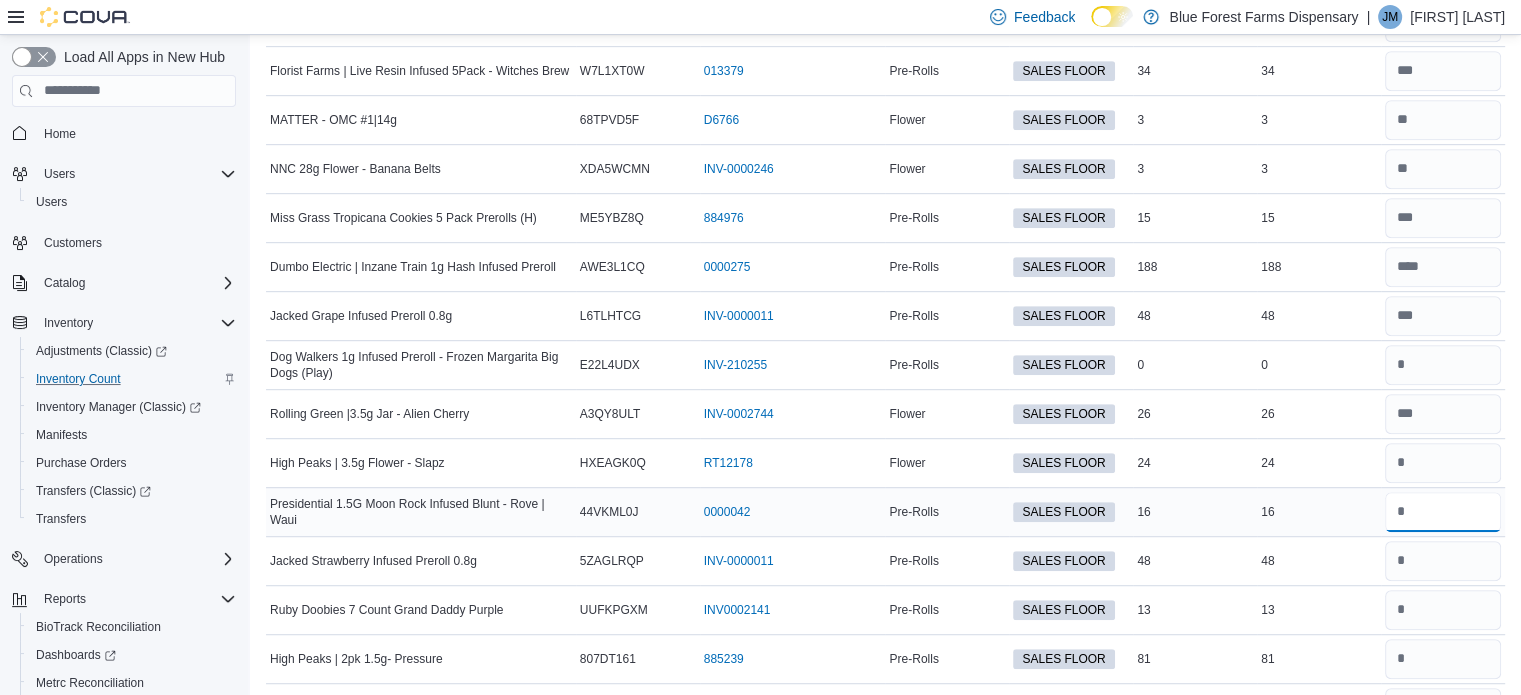 type 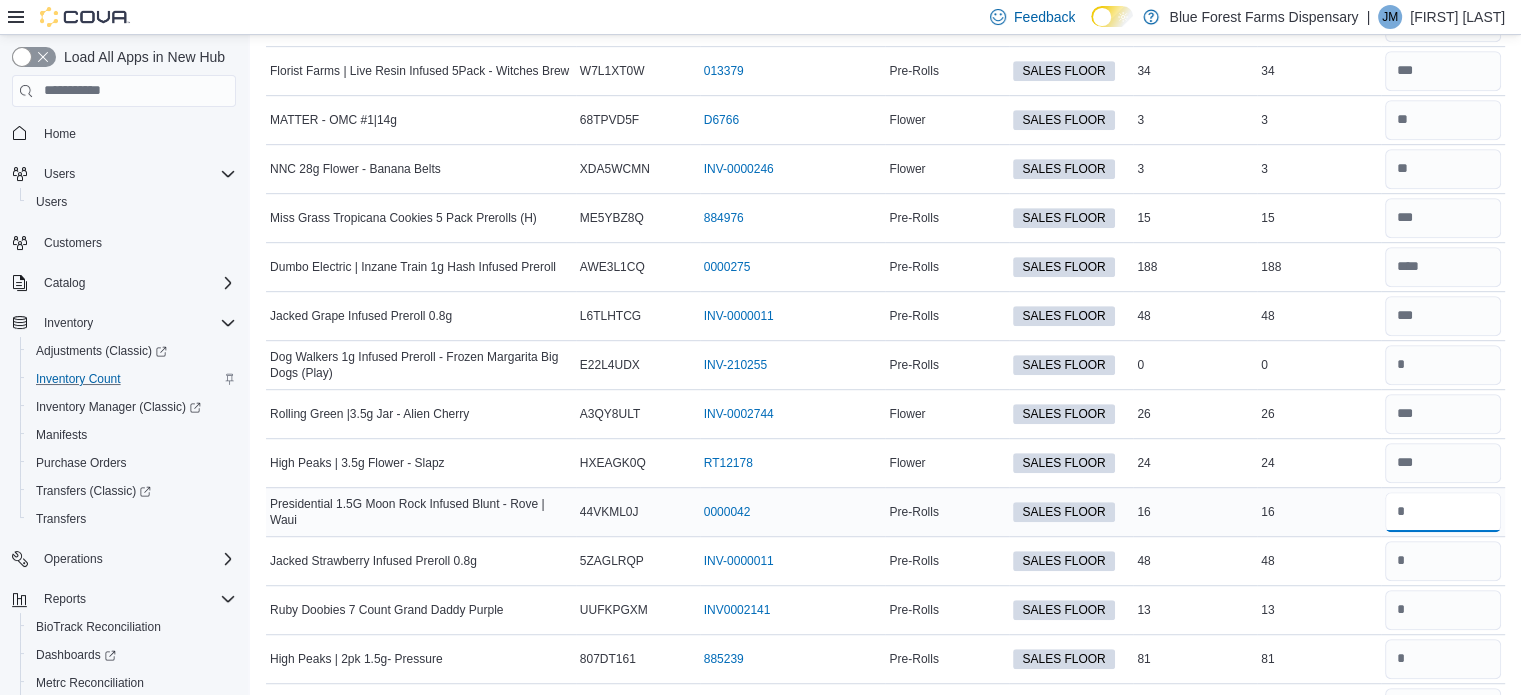 click at bounding box center [1443, 512] 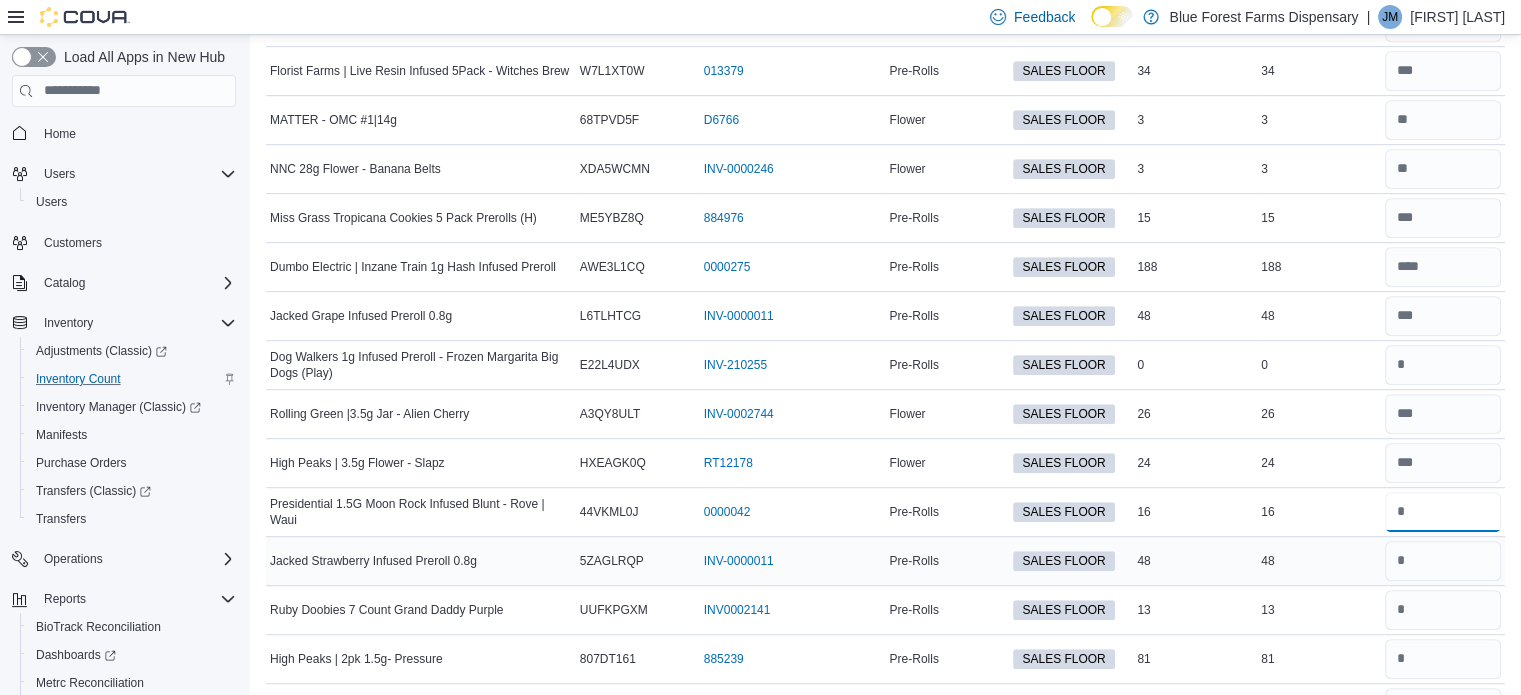 type on "**" 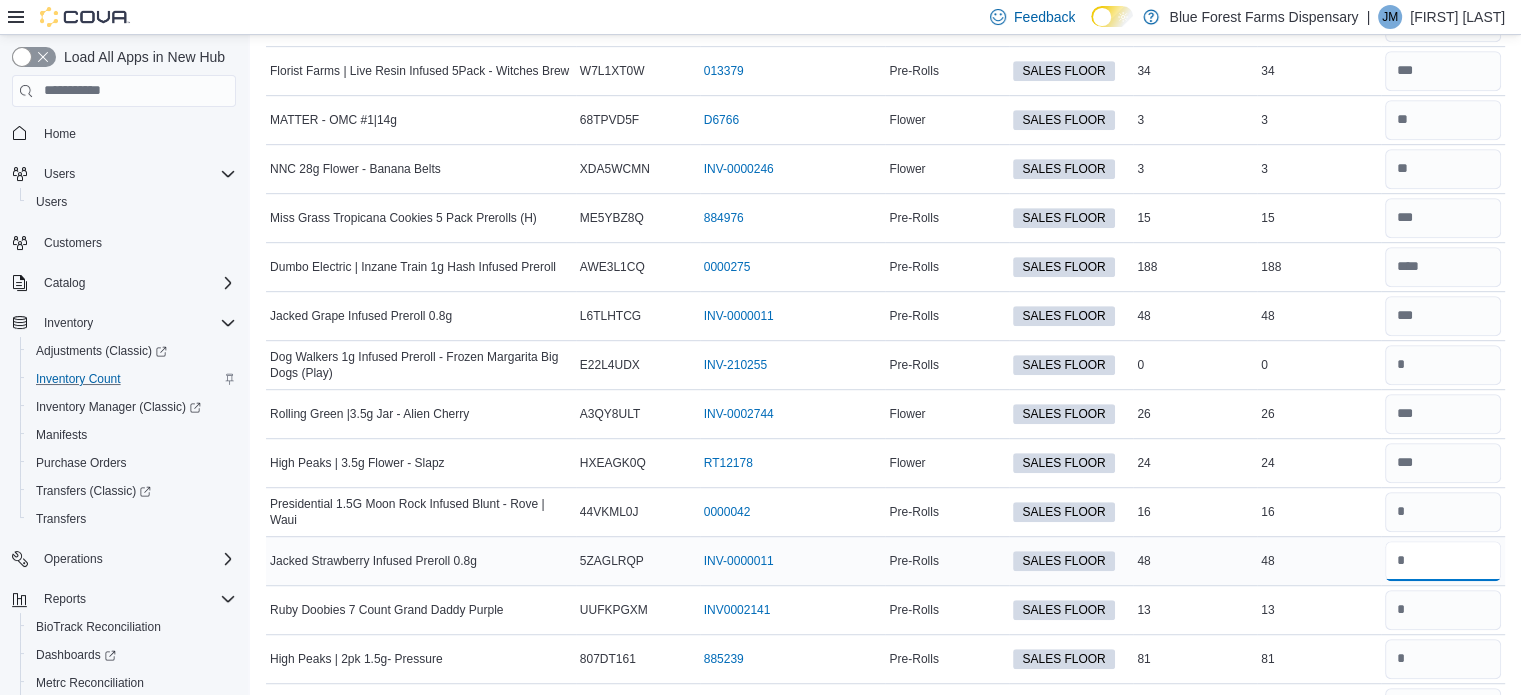 click at bounding box center [1443, 561] 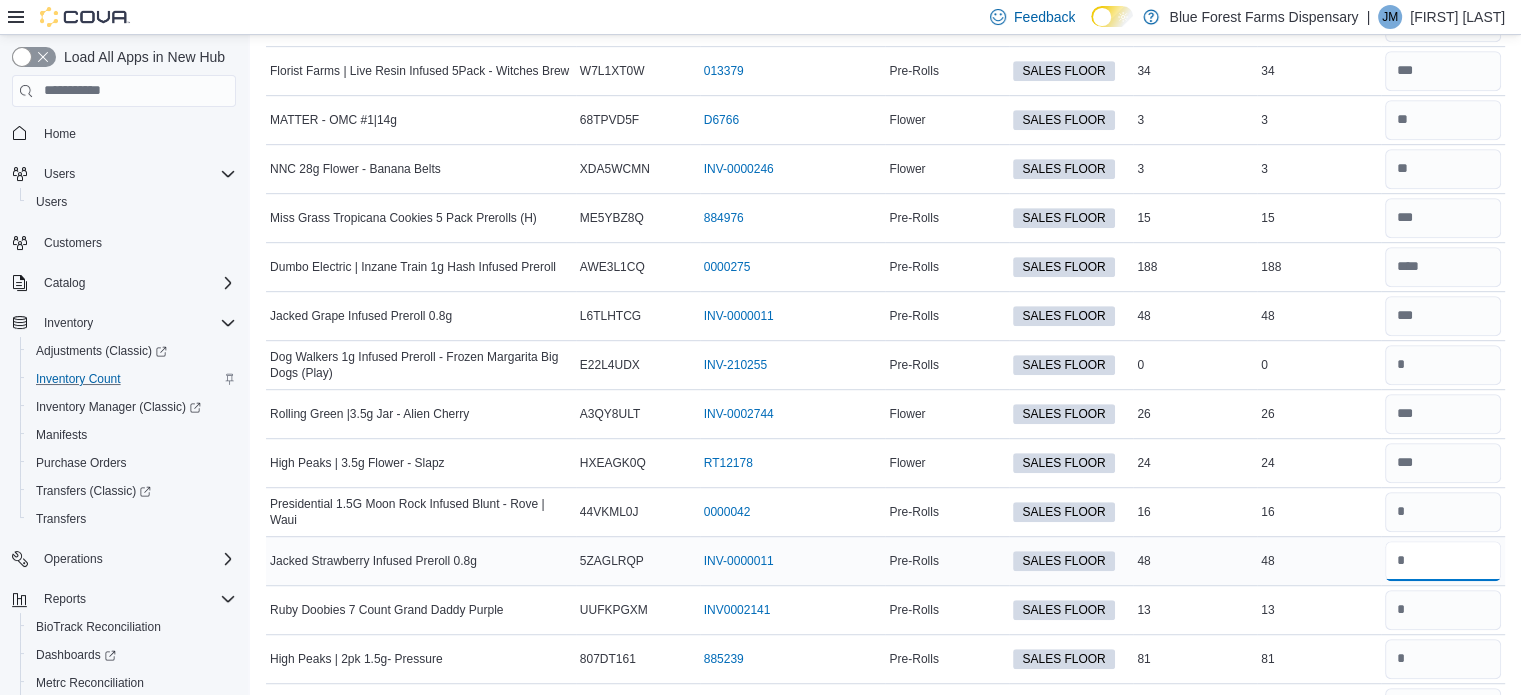 type 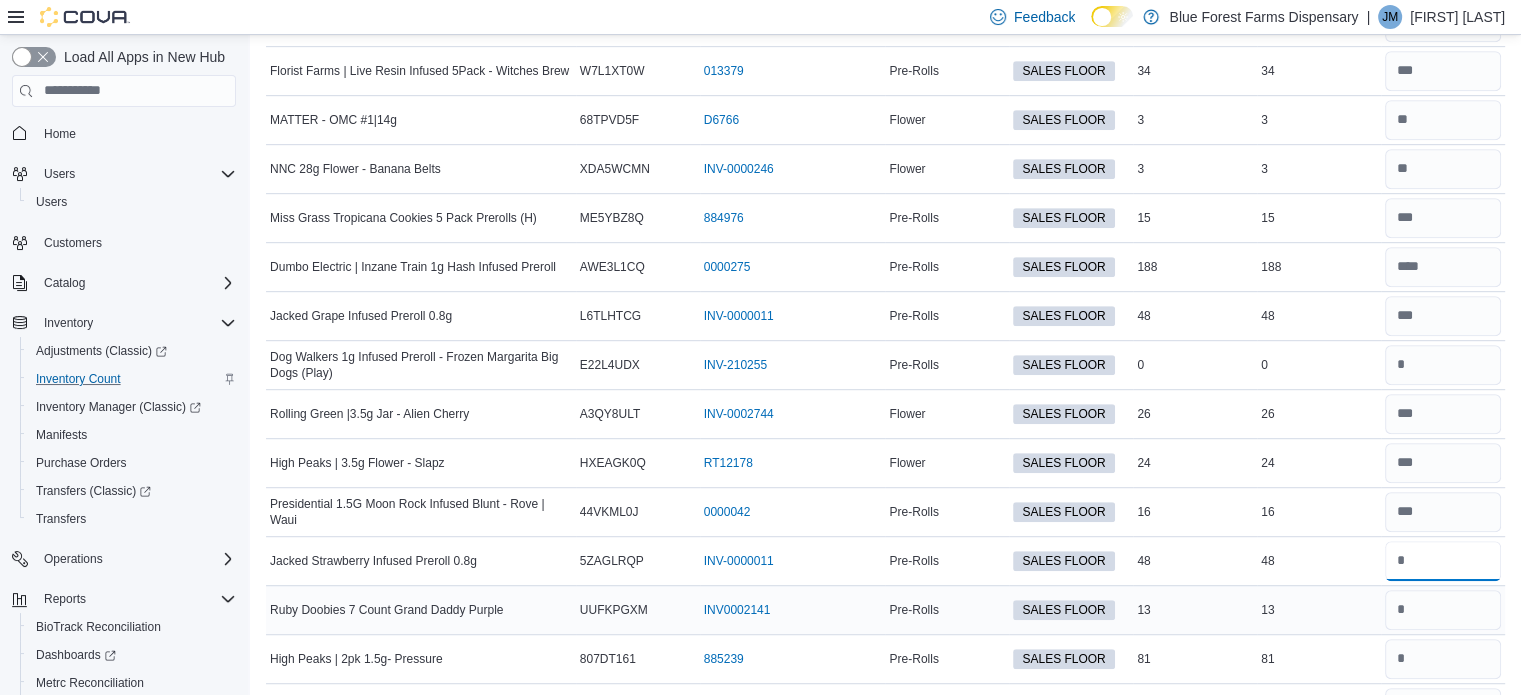 type on "**" 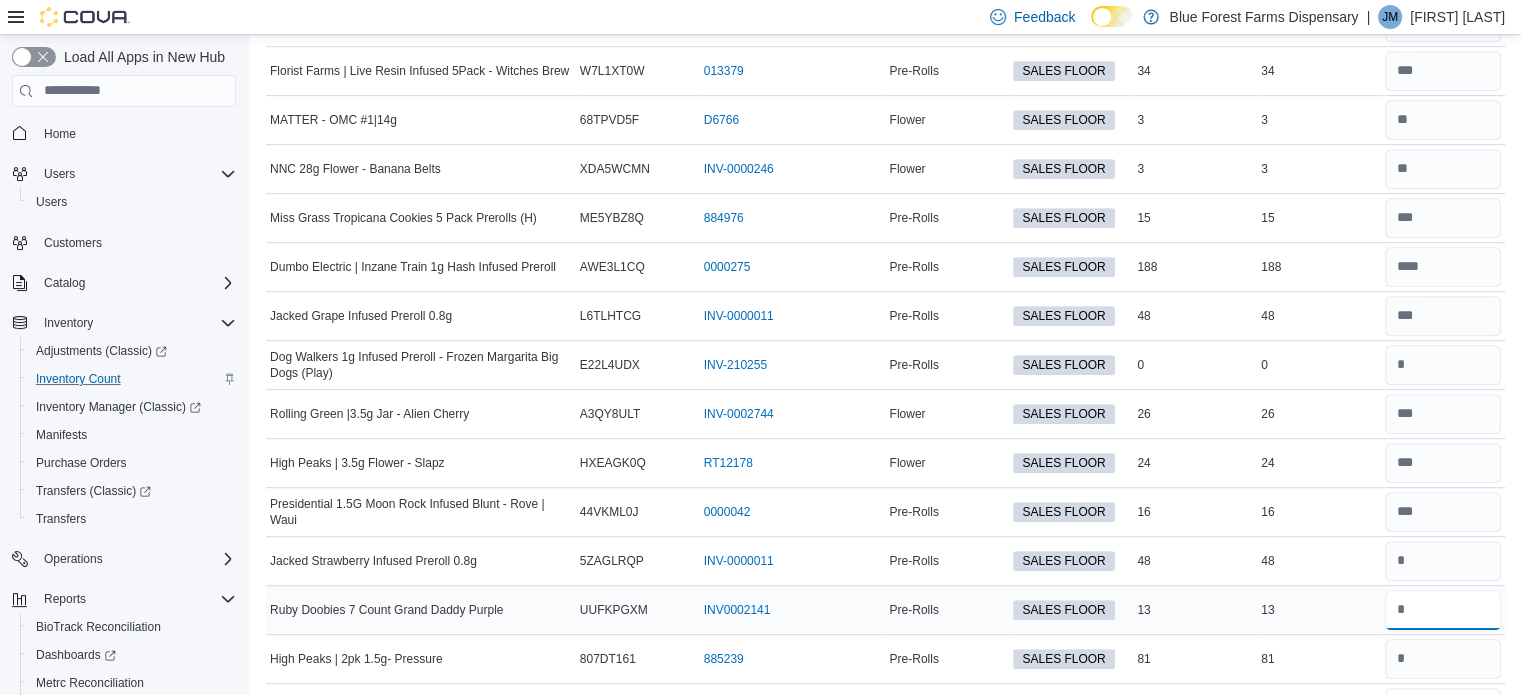 click at bounding box center [1443, 610] 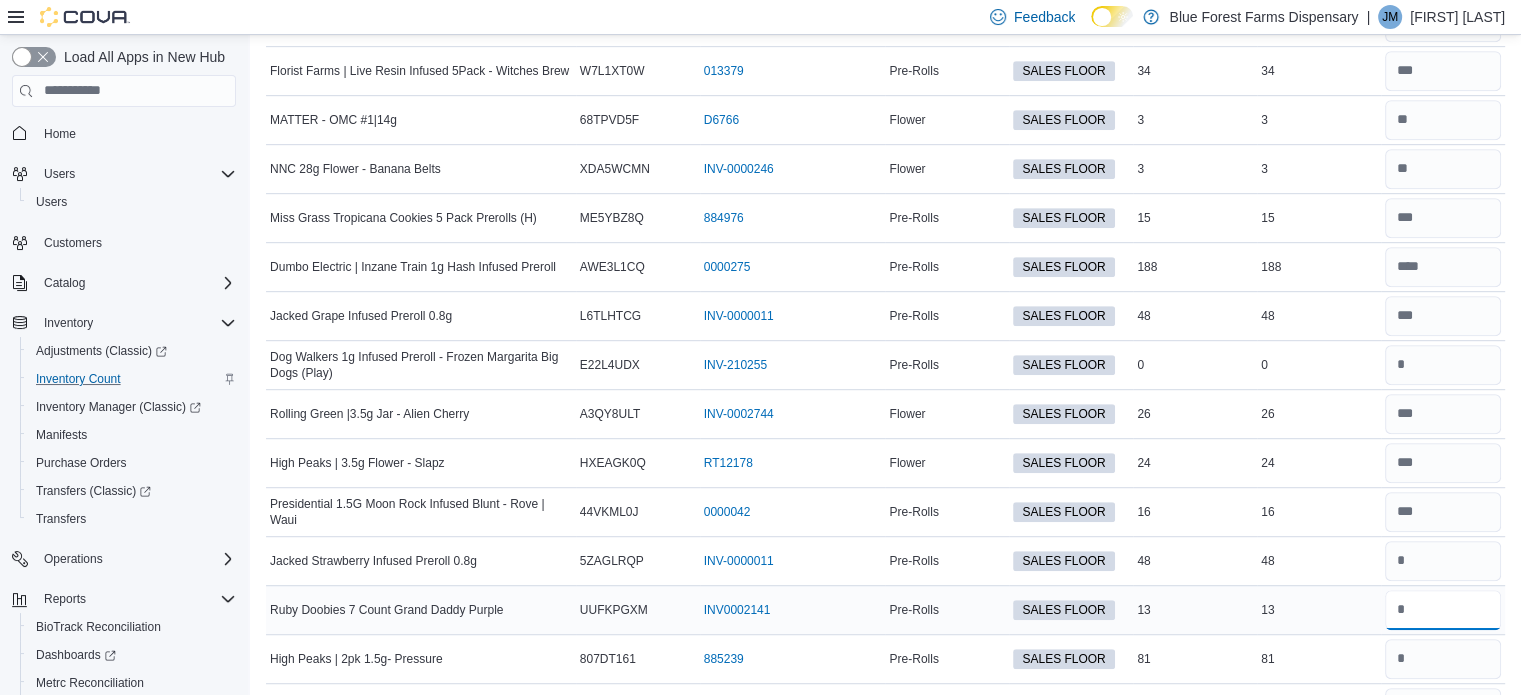 type 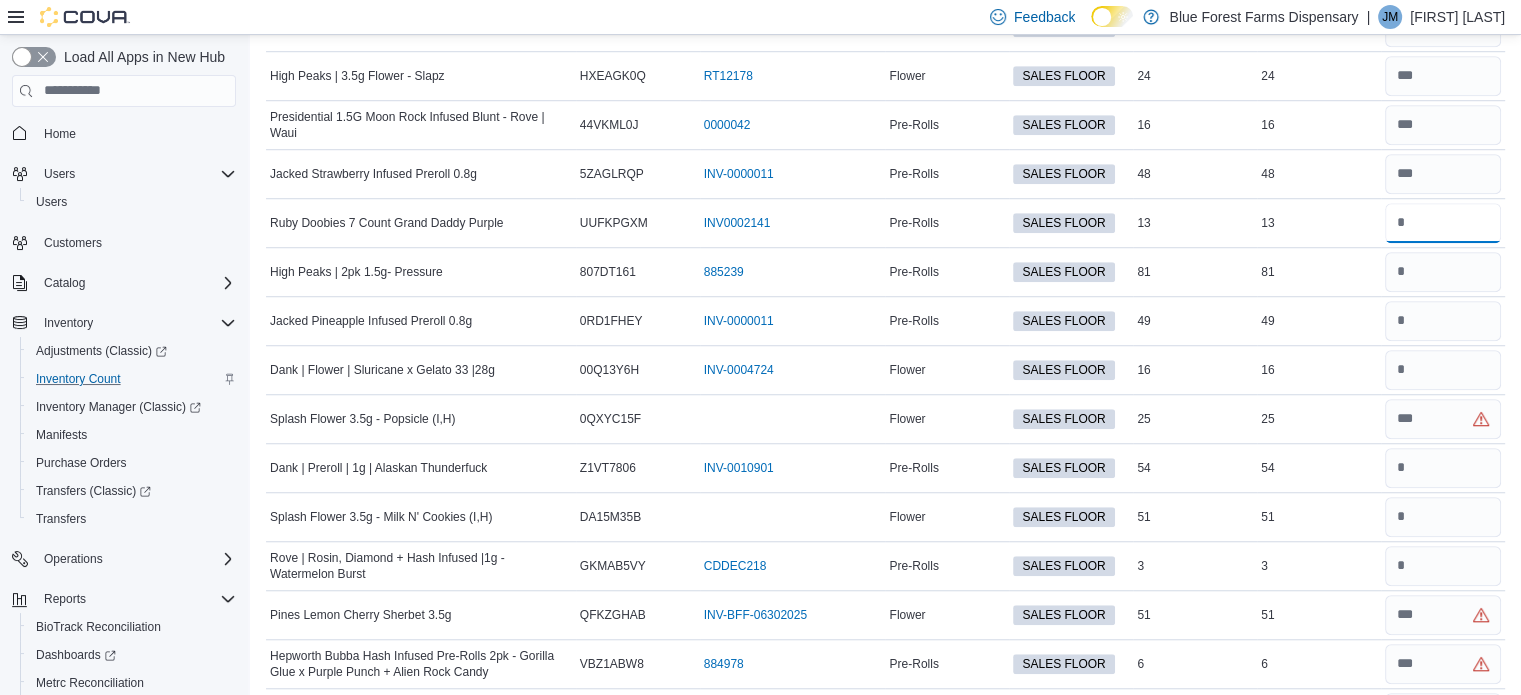 scroll, scrollTop: 1472, scrollLeft: 0, axis: vertical 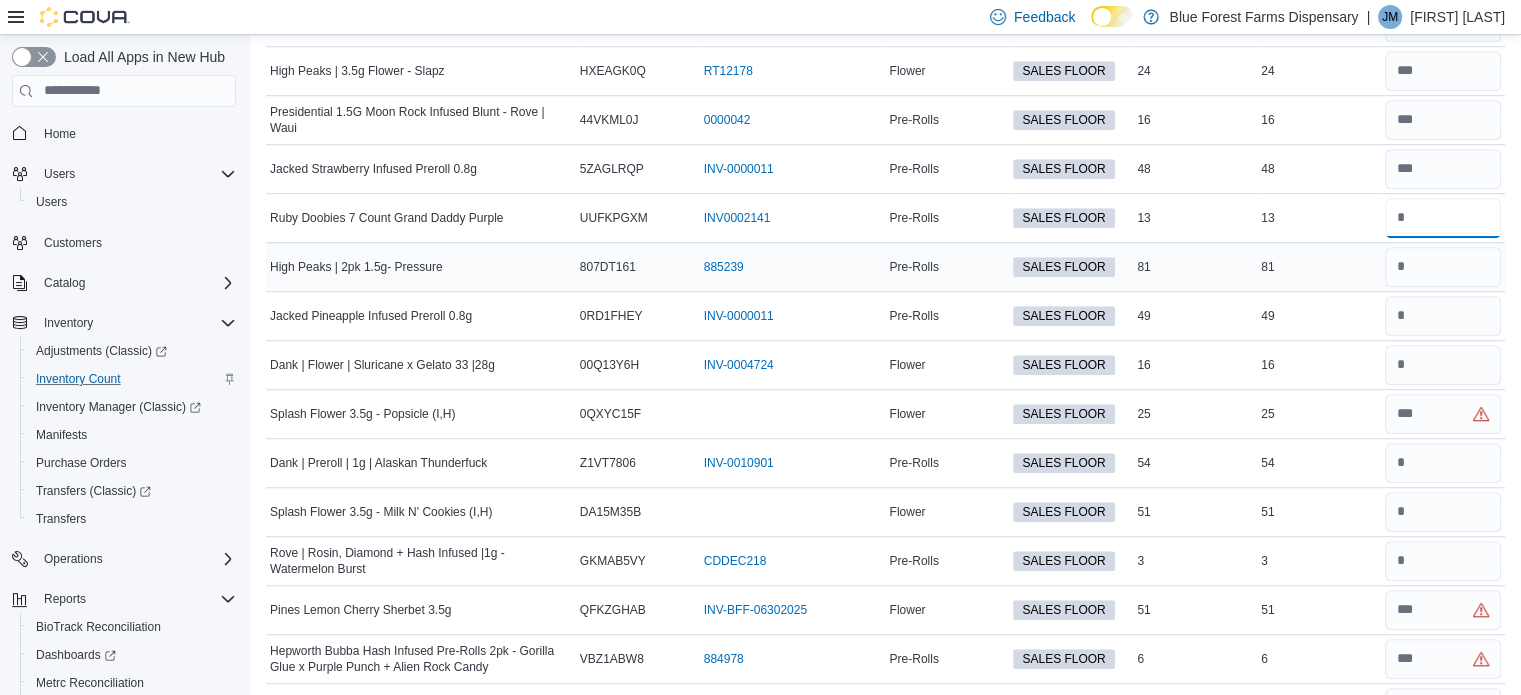 type on "**" 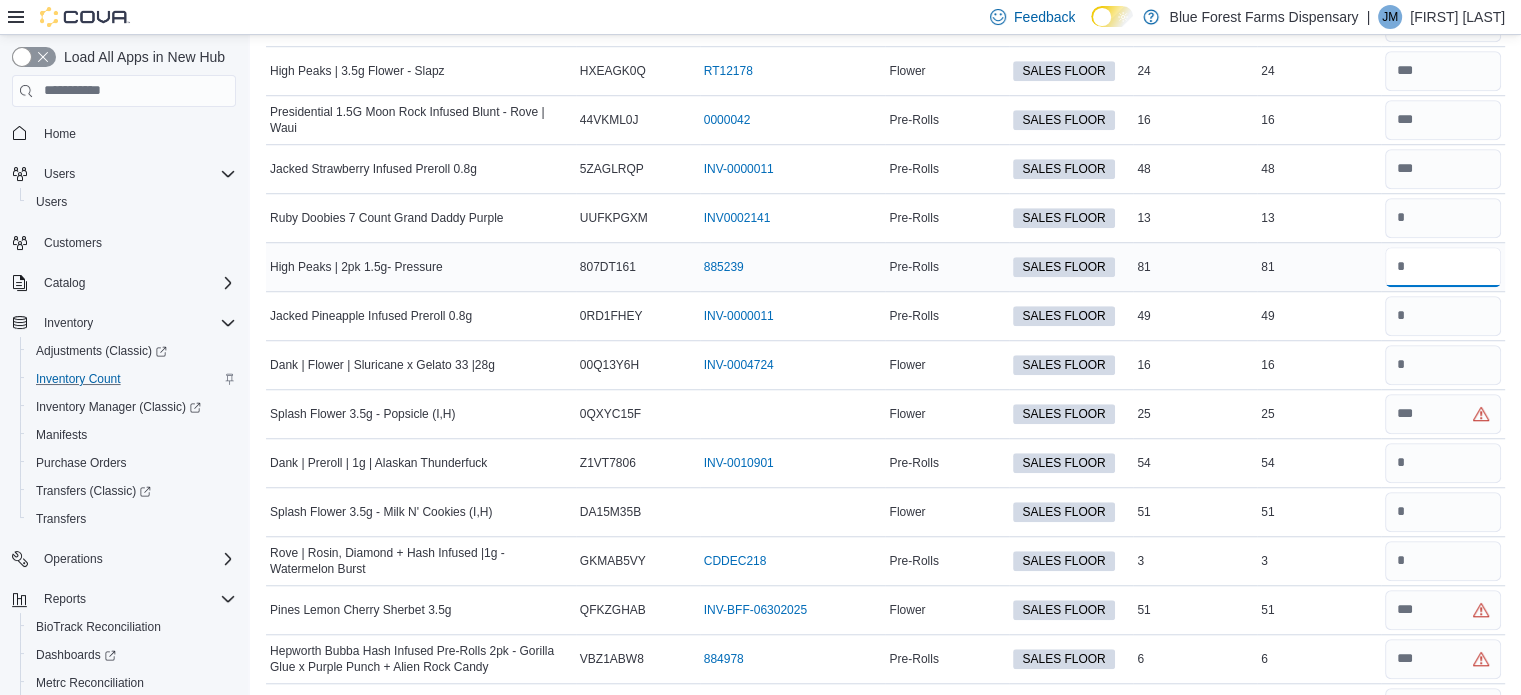 click at bounding box center [1443, 267] 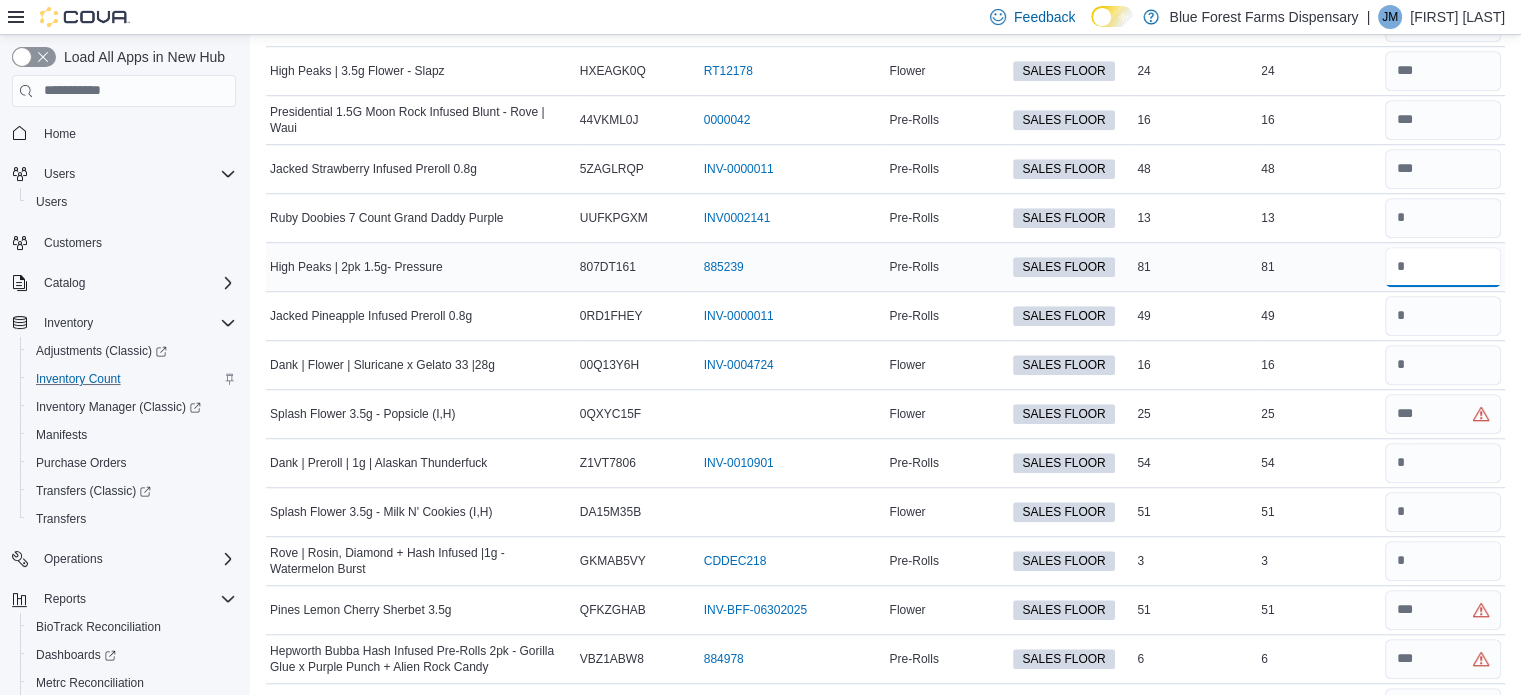 type 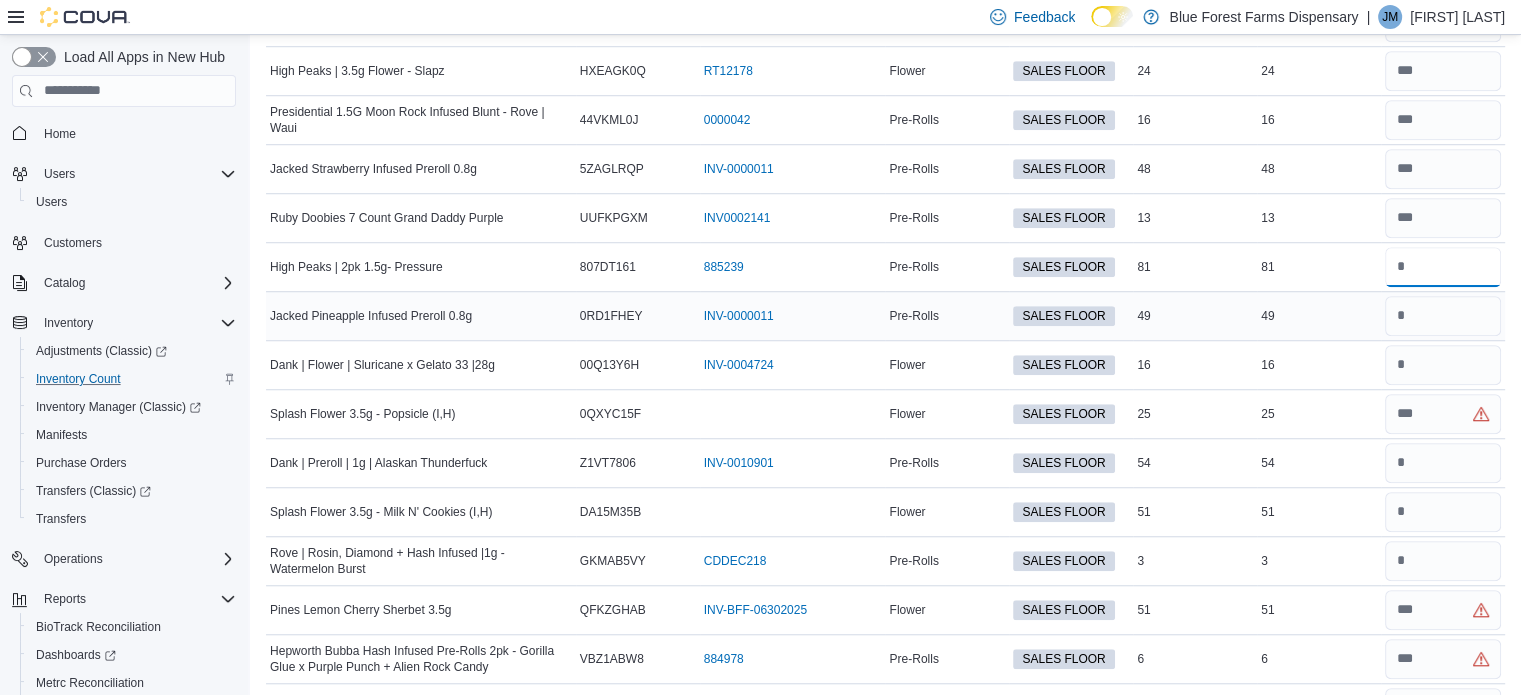 type on "**" 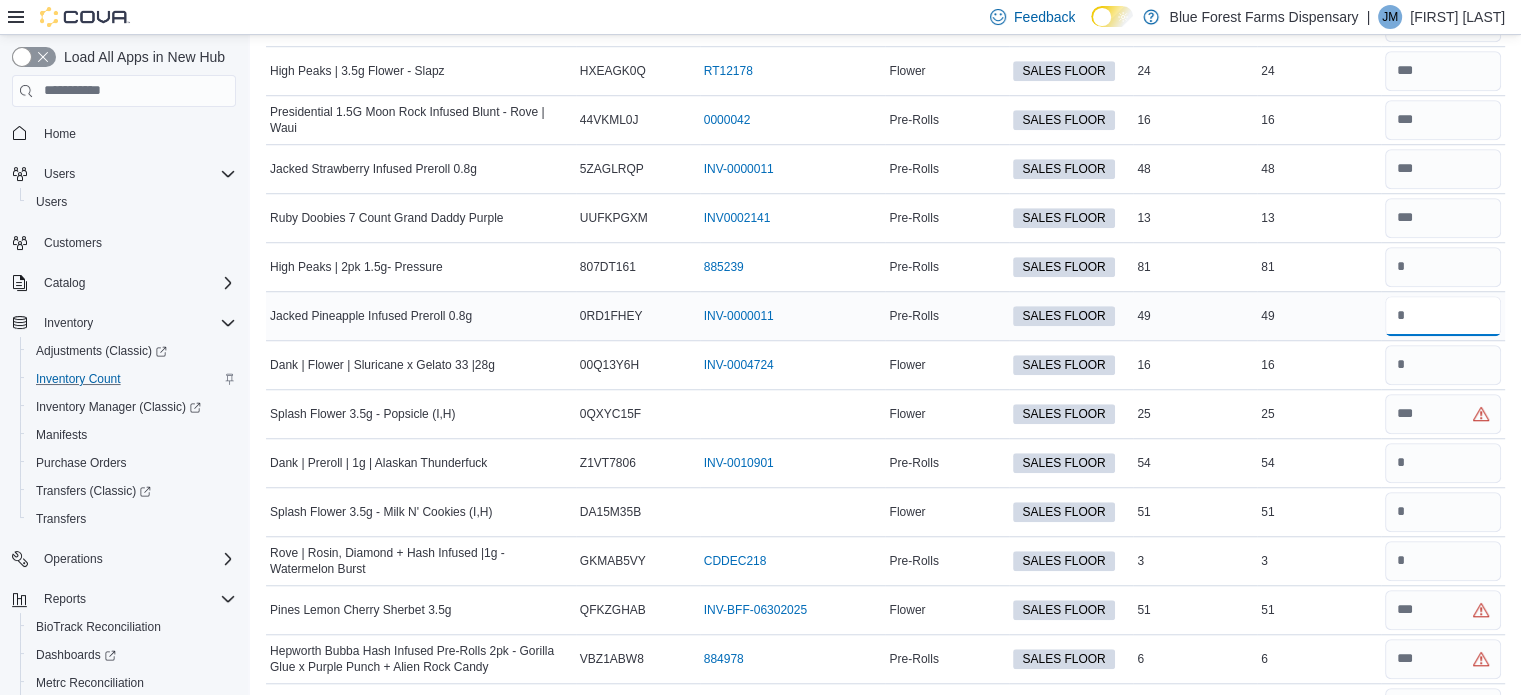 click at bounding box center [1443, 316] 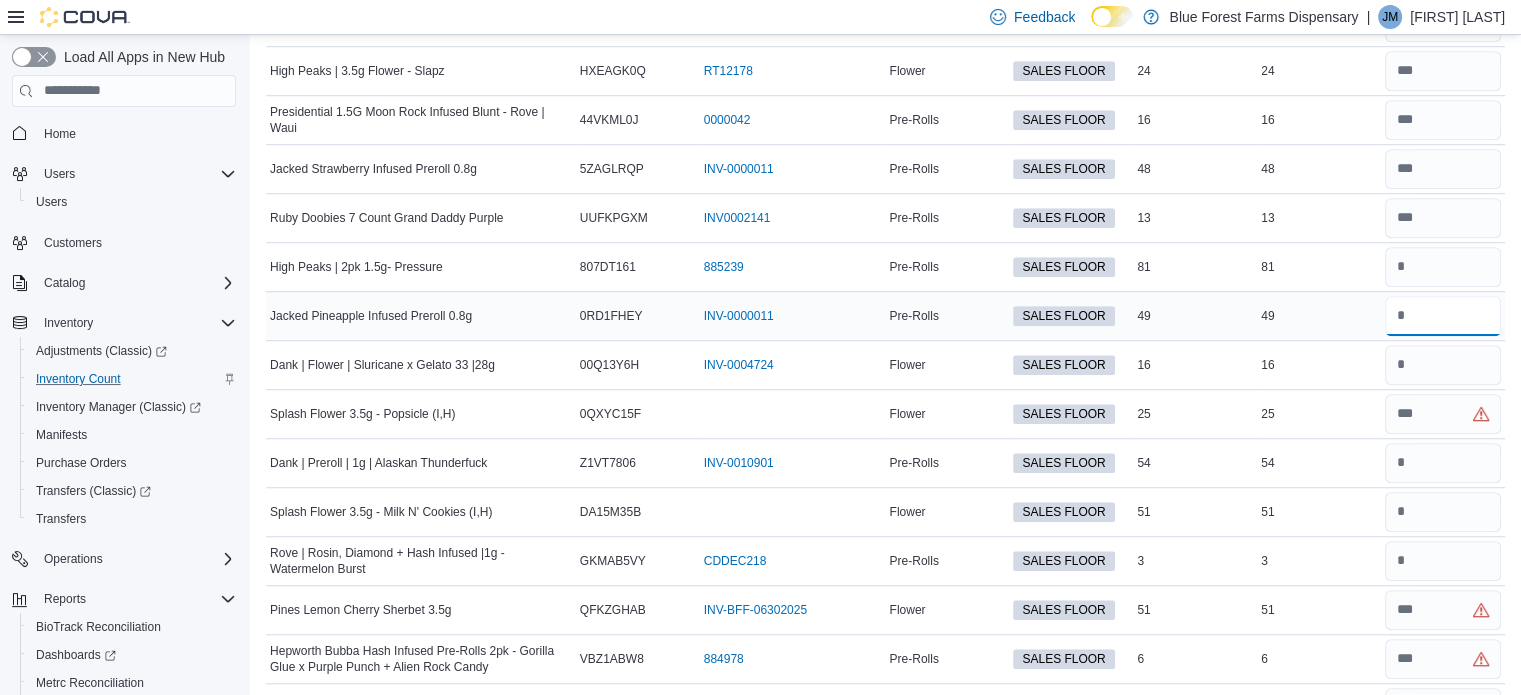type 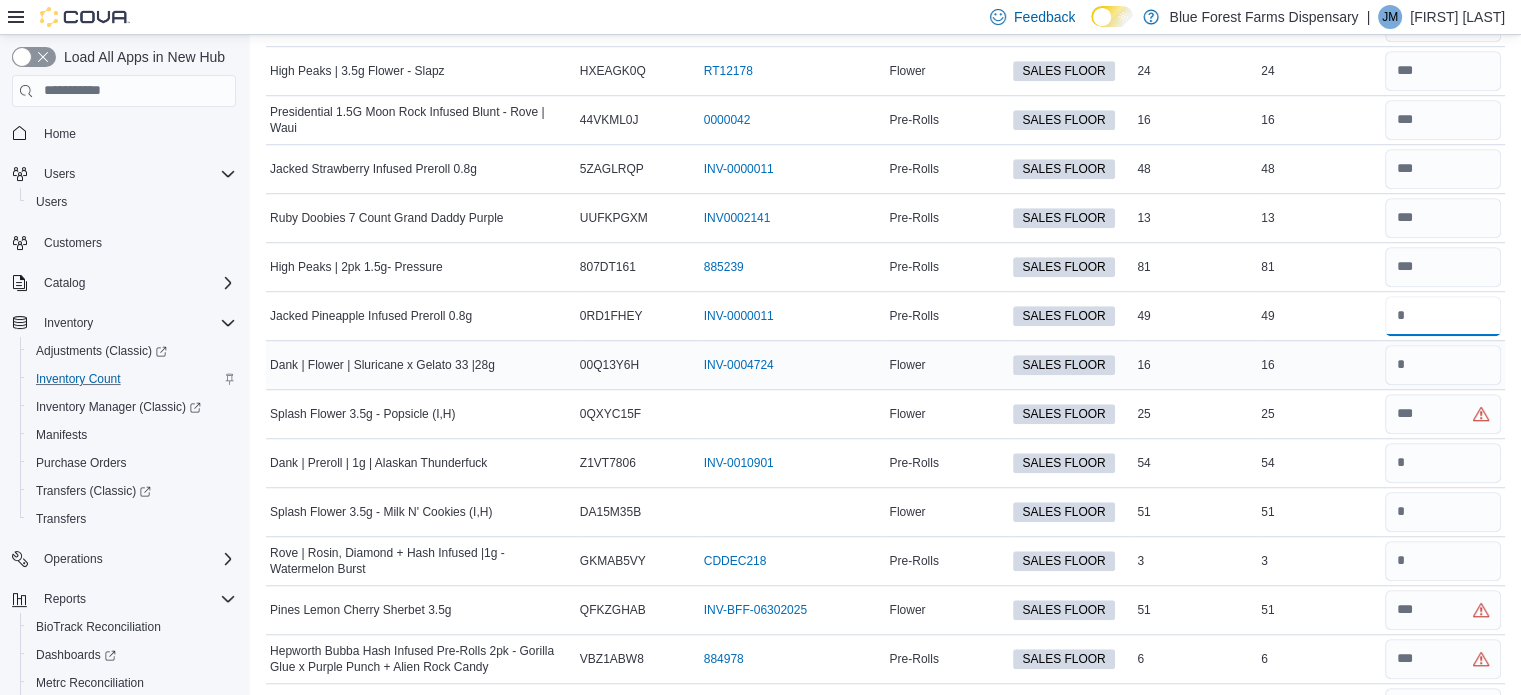type on "**" 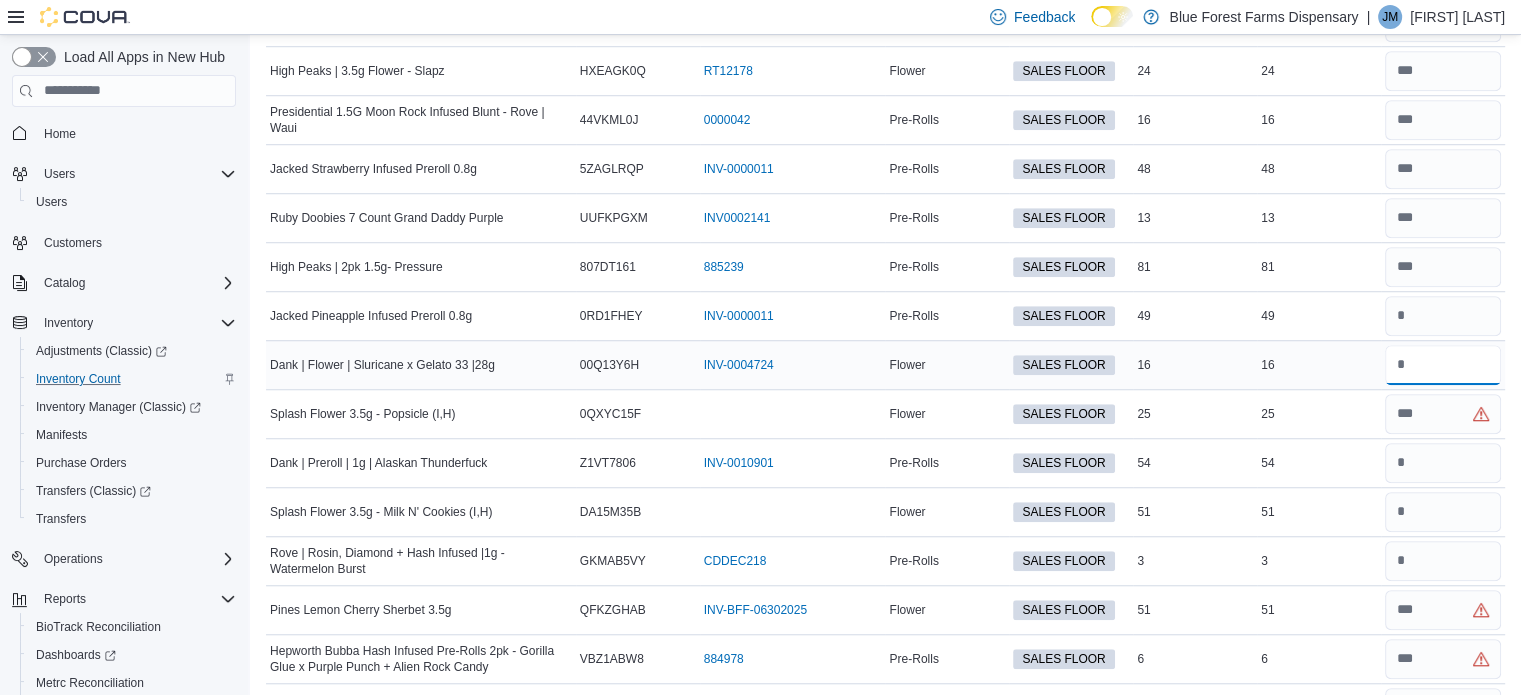 click at bounding box center [1443, 365] 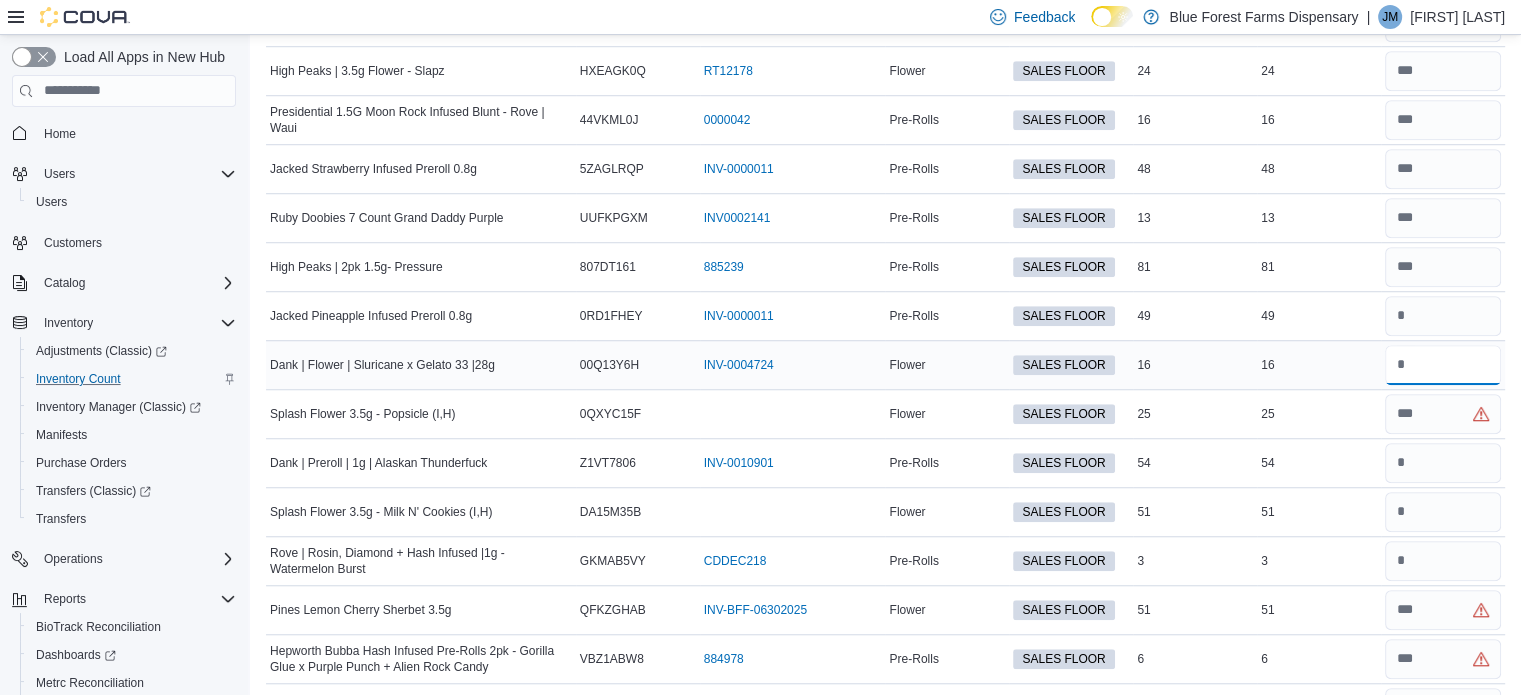 type 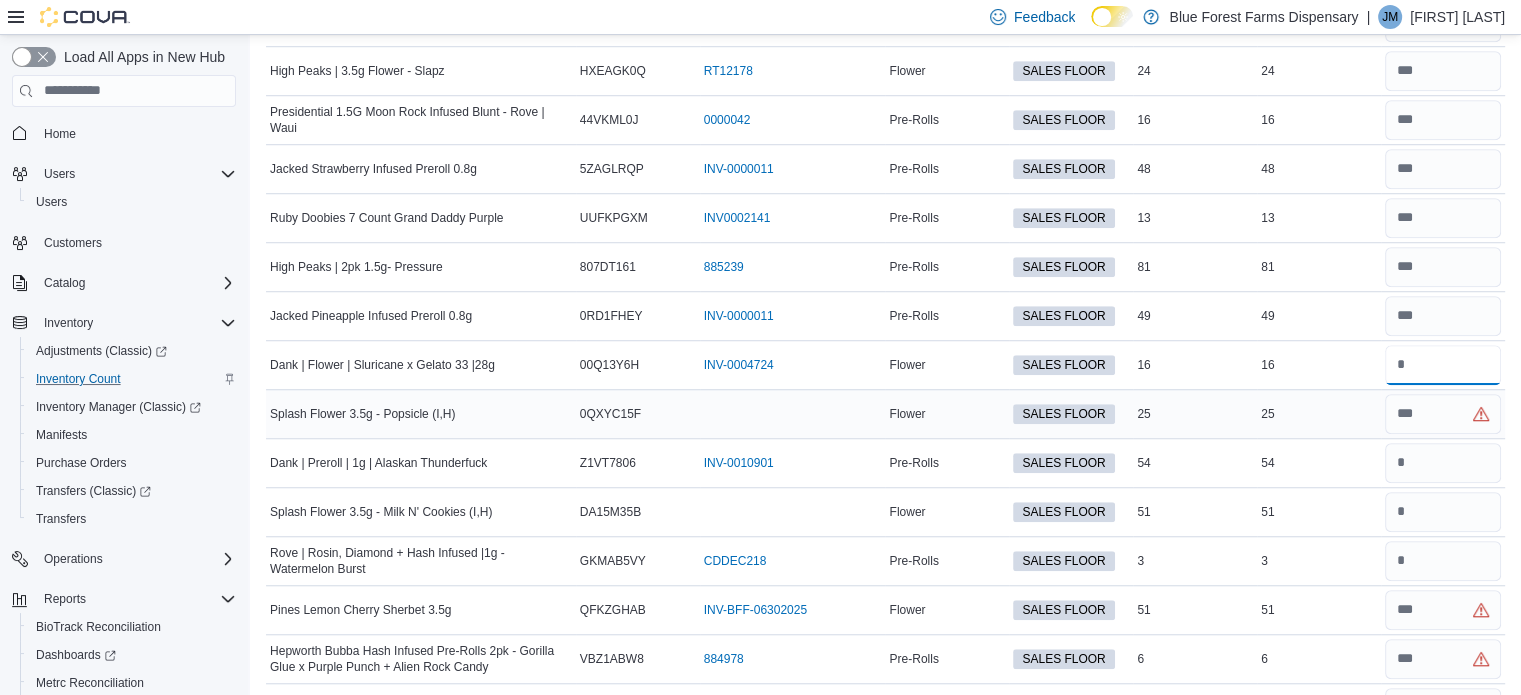 type on "**" 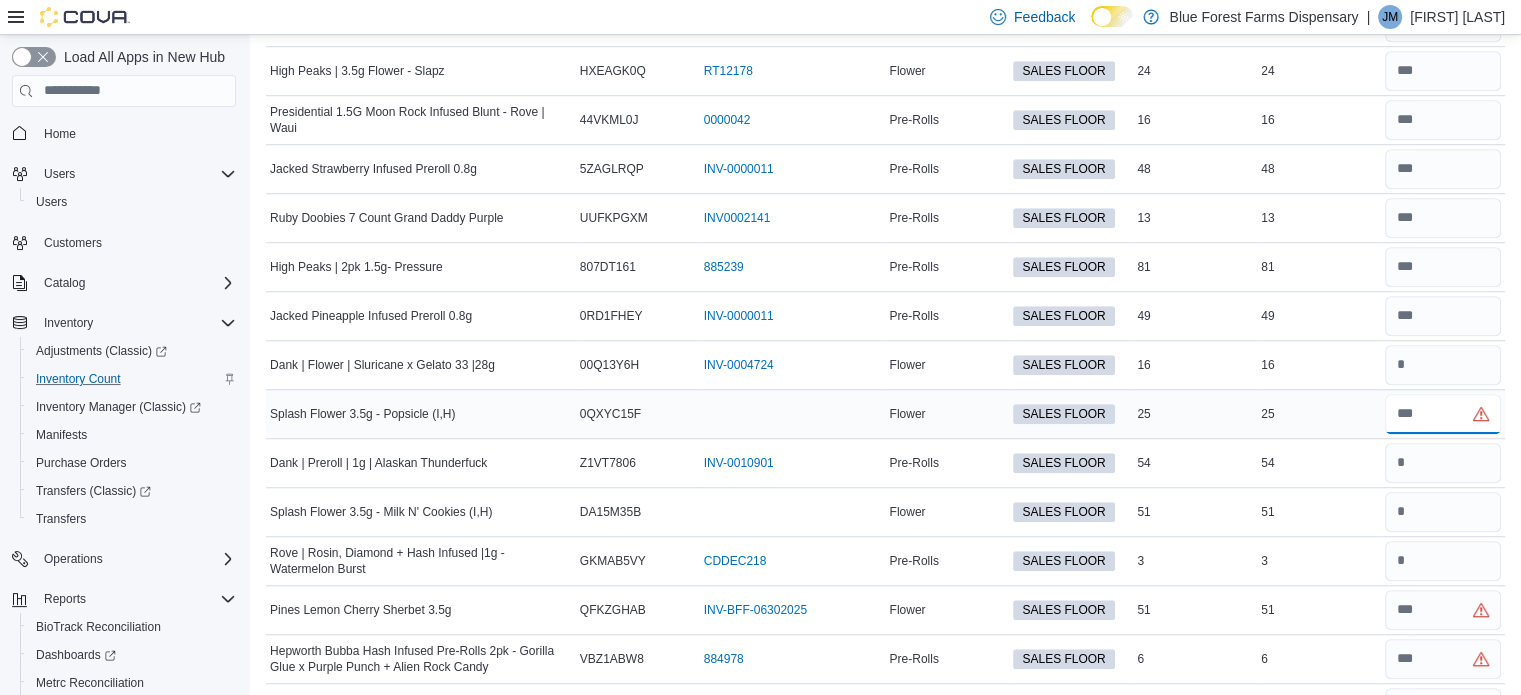 type 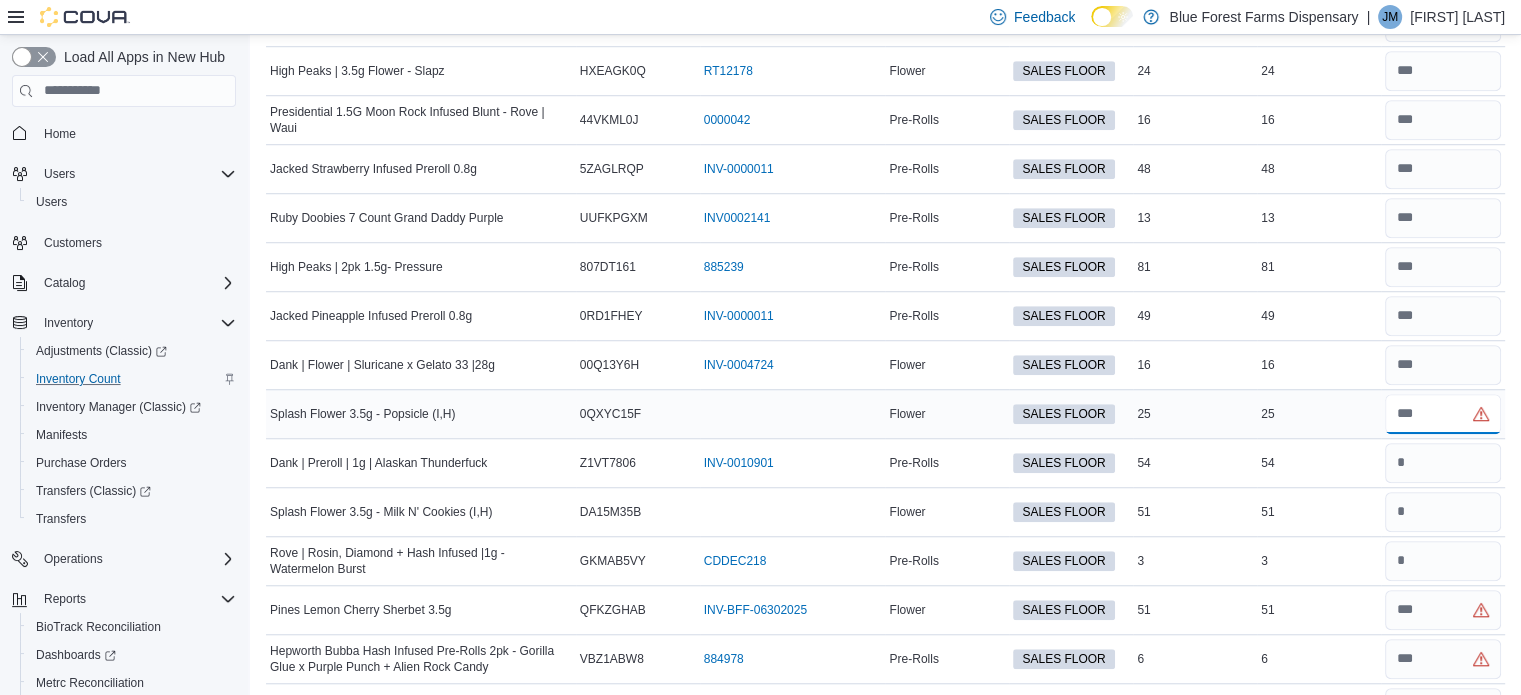 click at bounding box center (1443, 414) 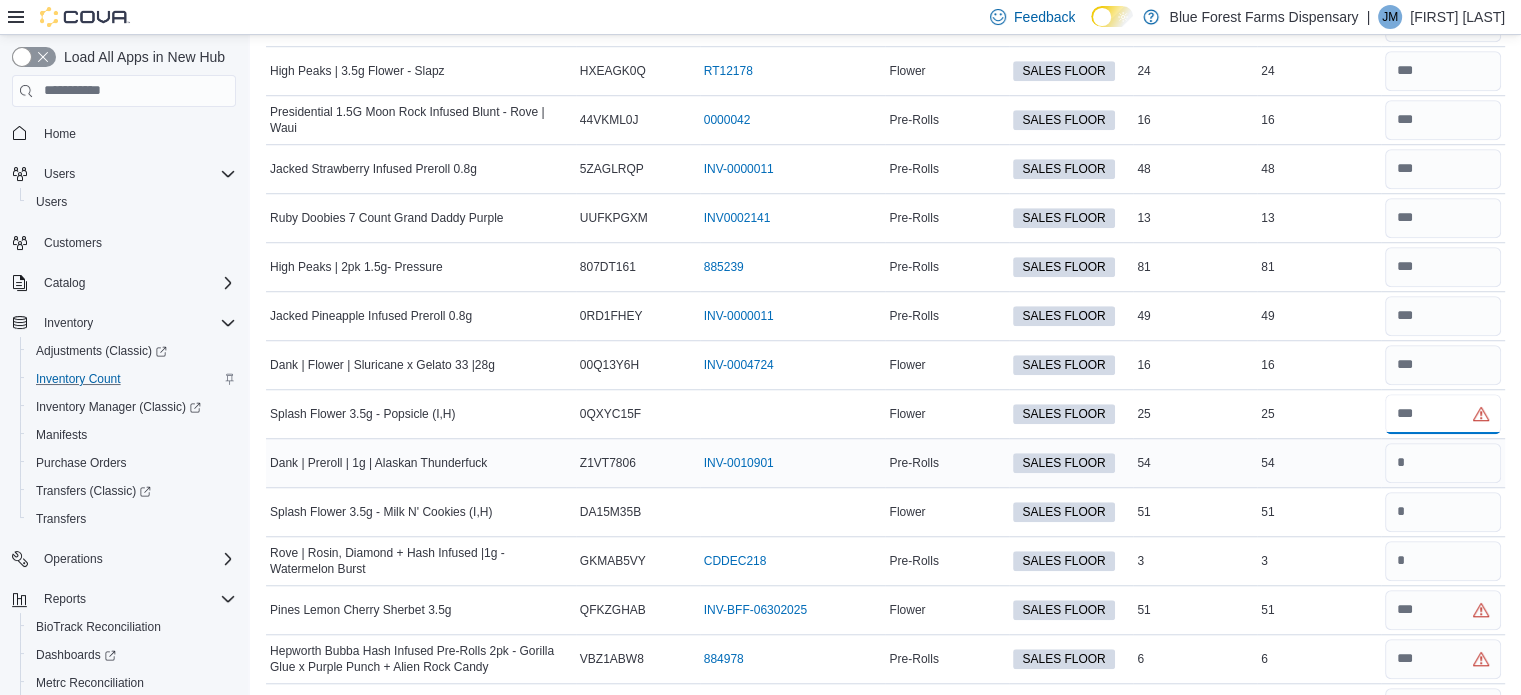 type on "**" 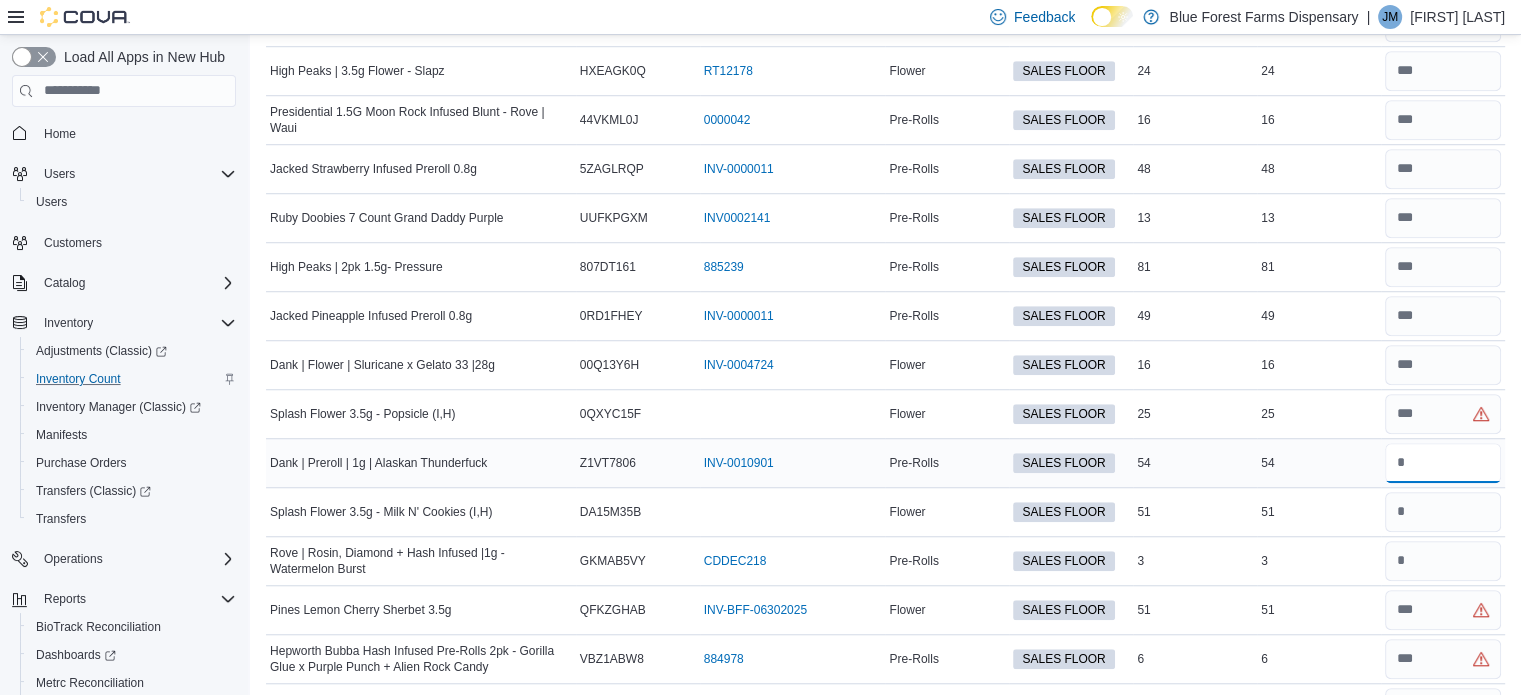 click at bounding box center [1443, 463] 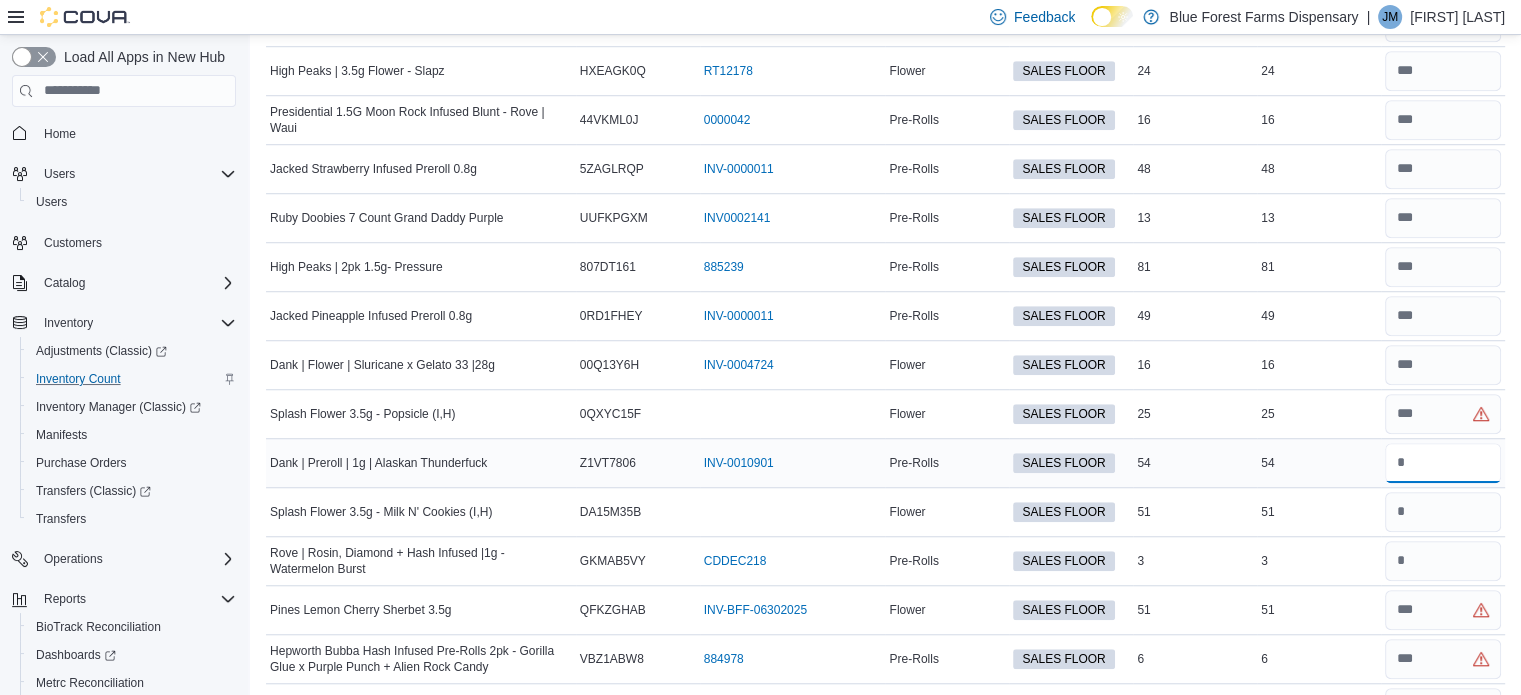 type 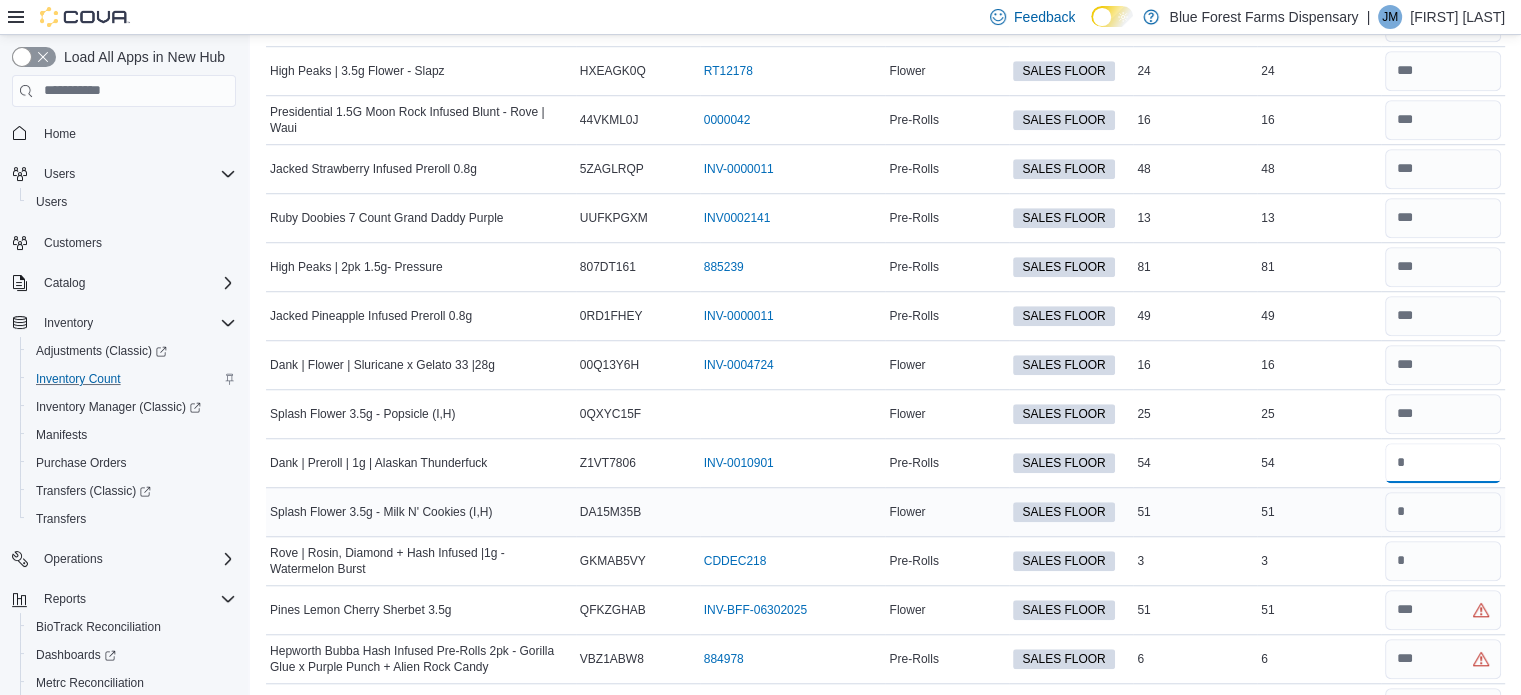 type on "**" 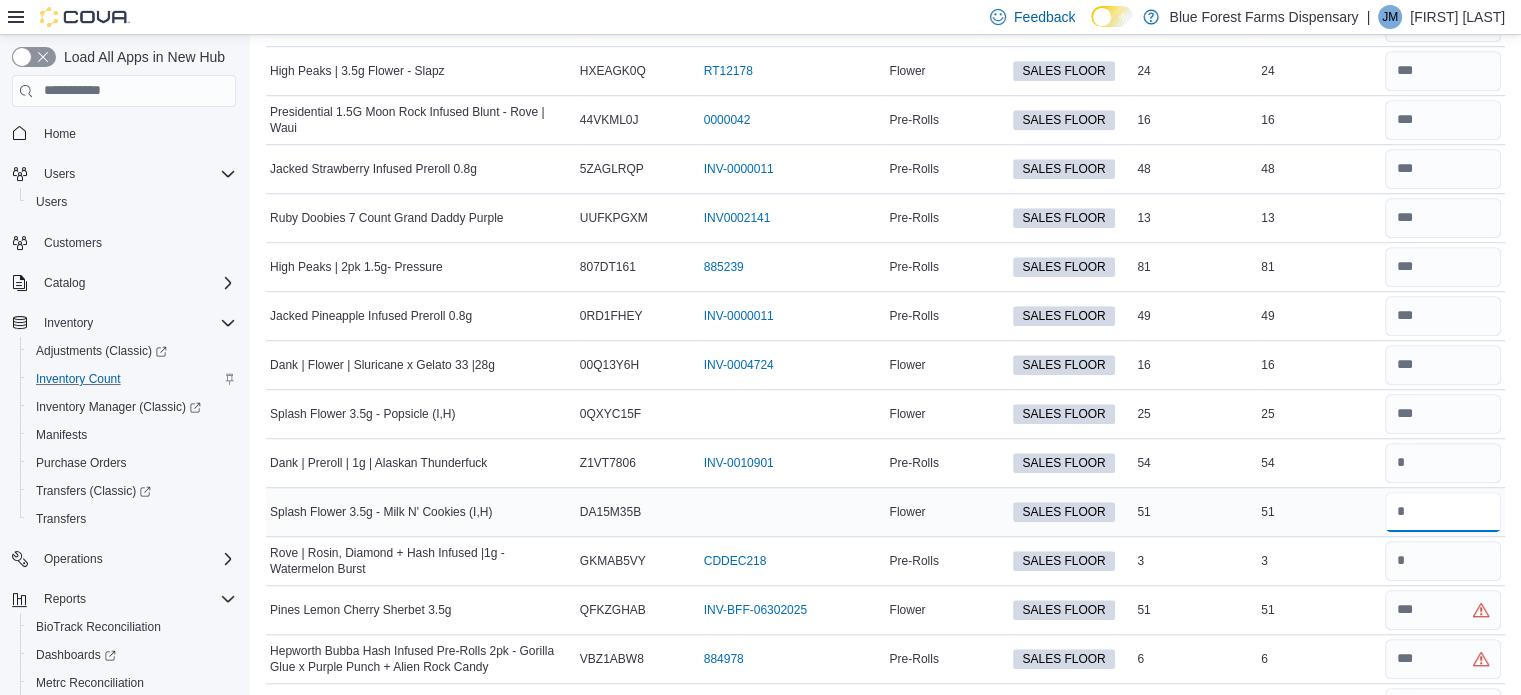 click at bounding box center [1443, 512] 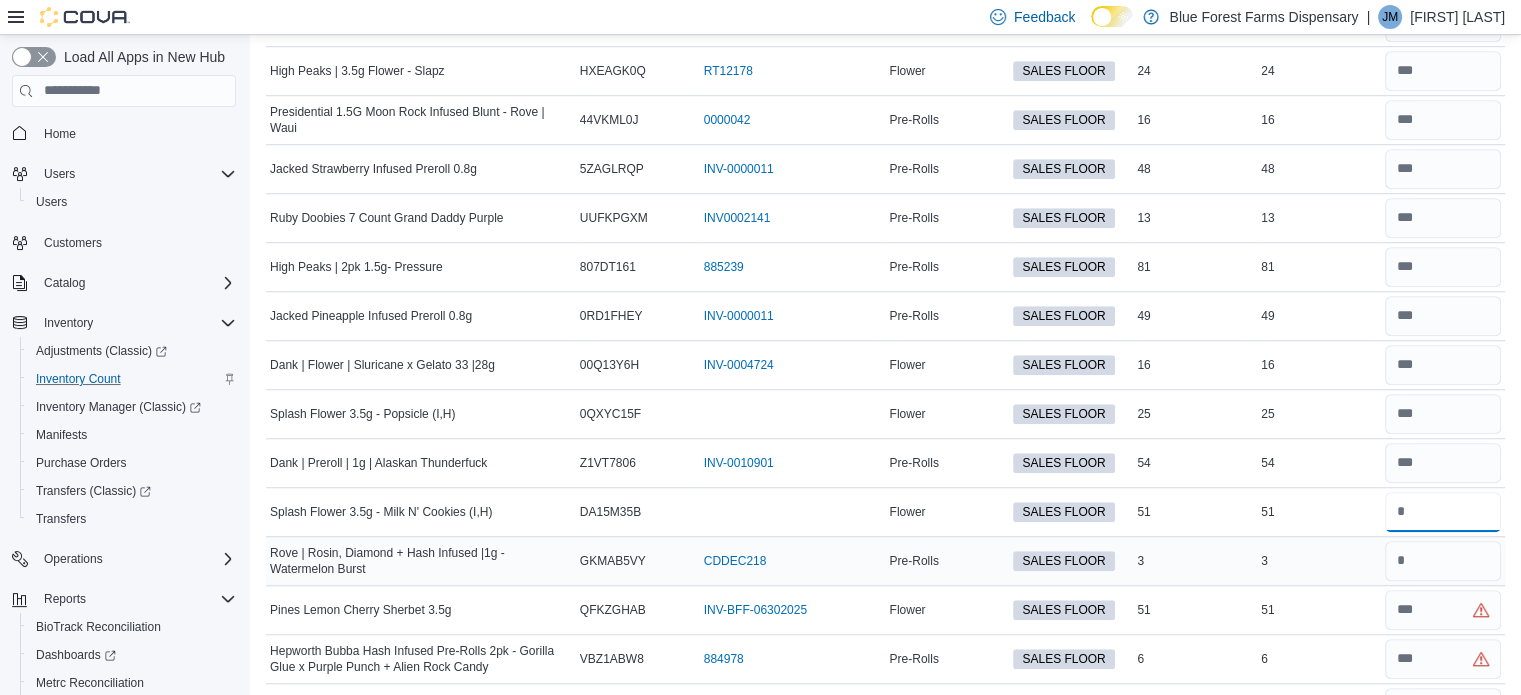 type on "**" 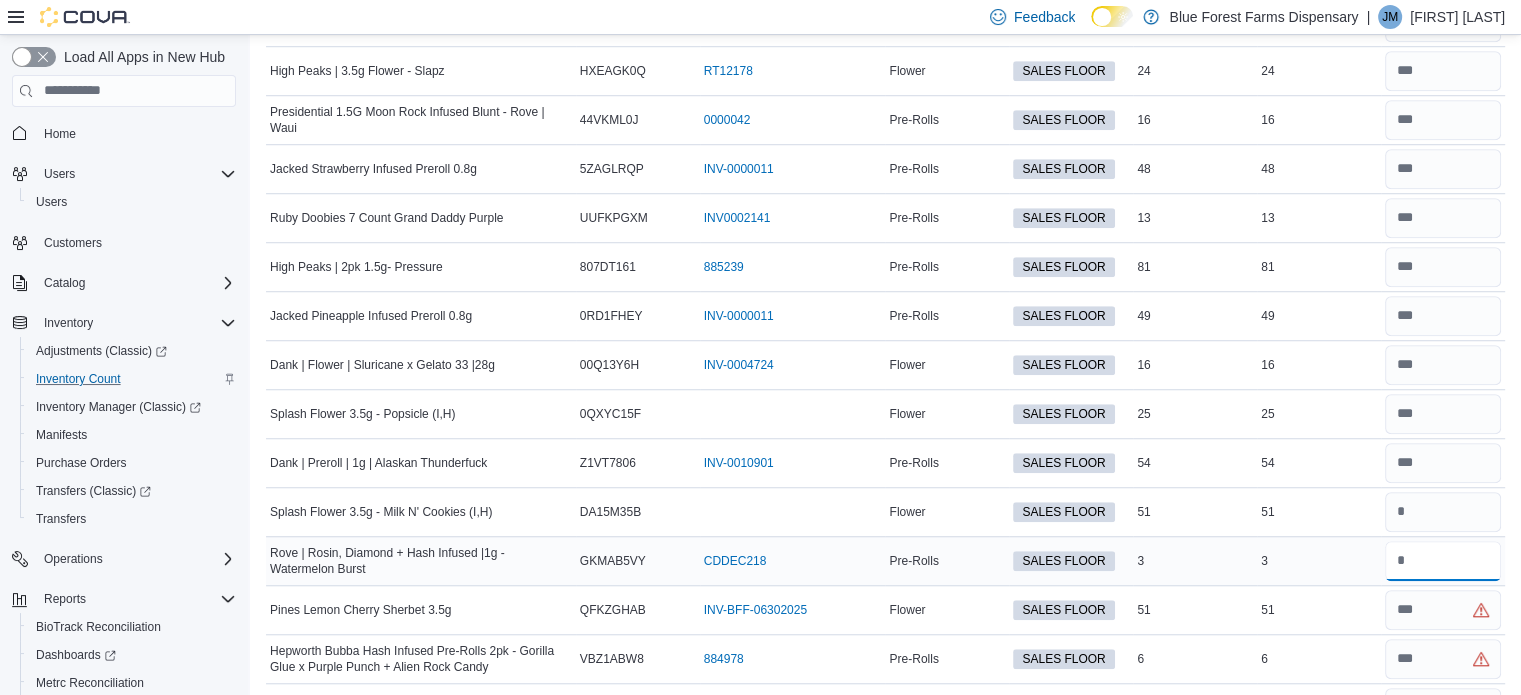 type 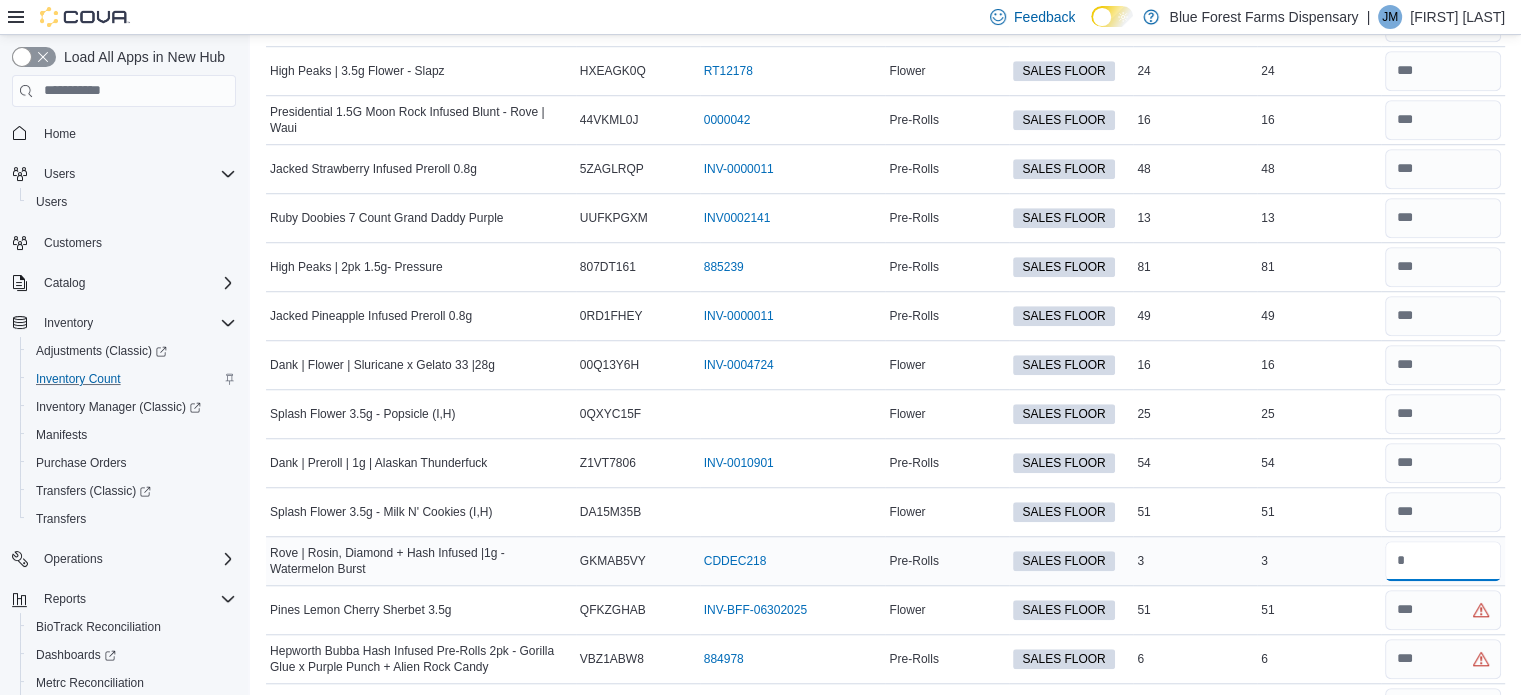click at bounding box center (1443, 561) 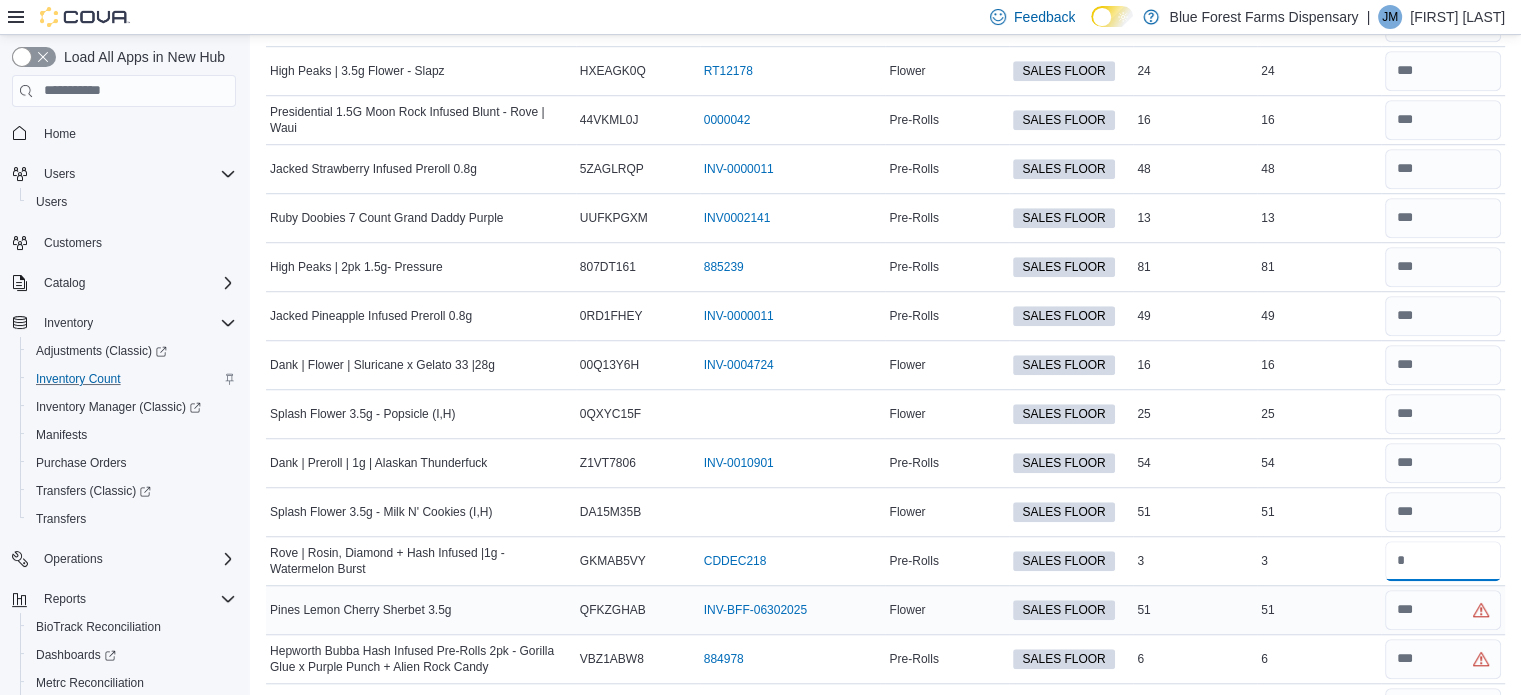 type on "*" 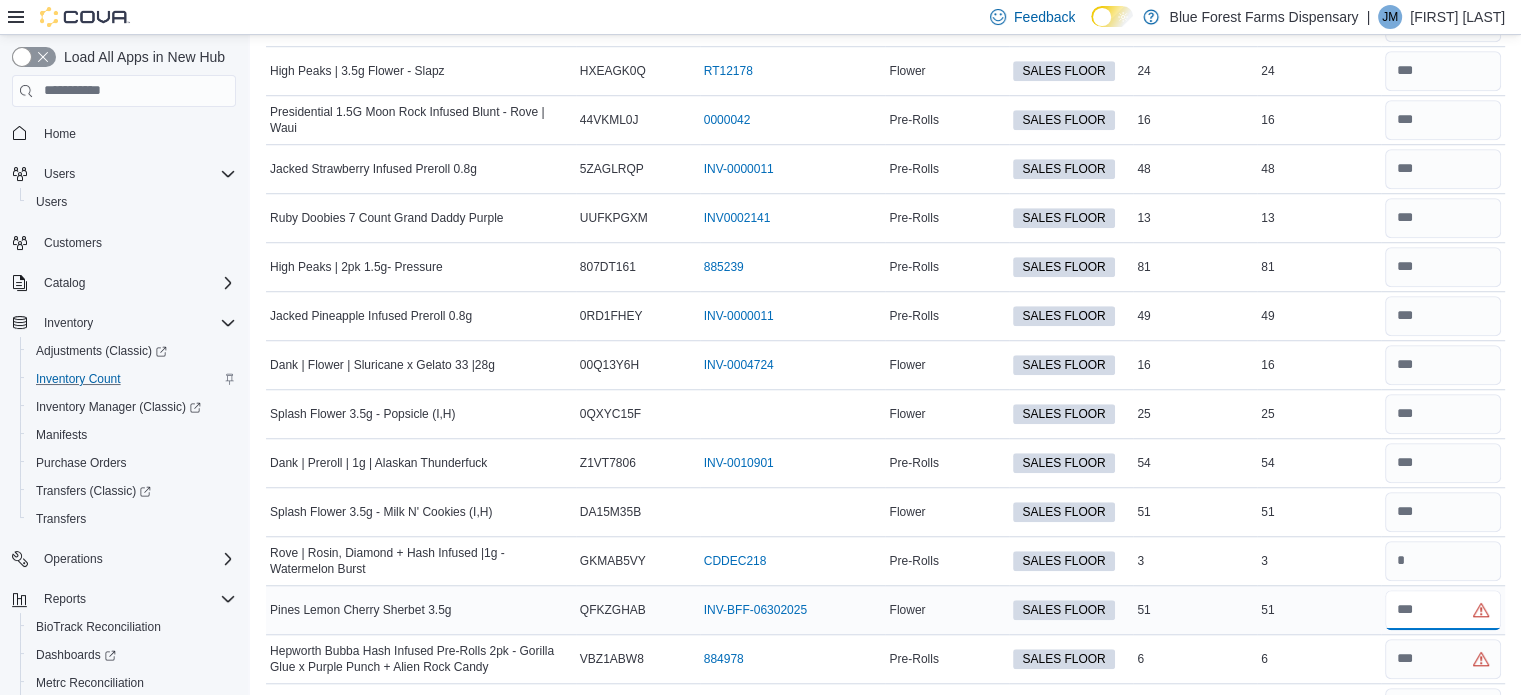 click at bounding box center [1443, 610] 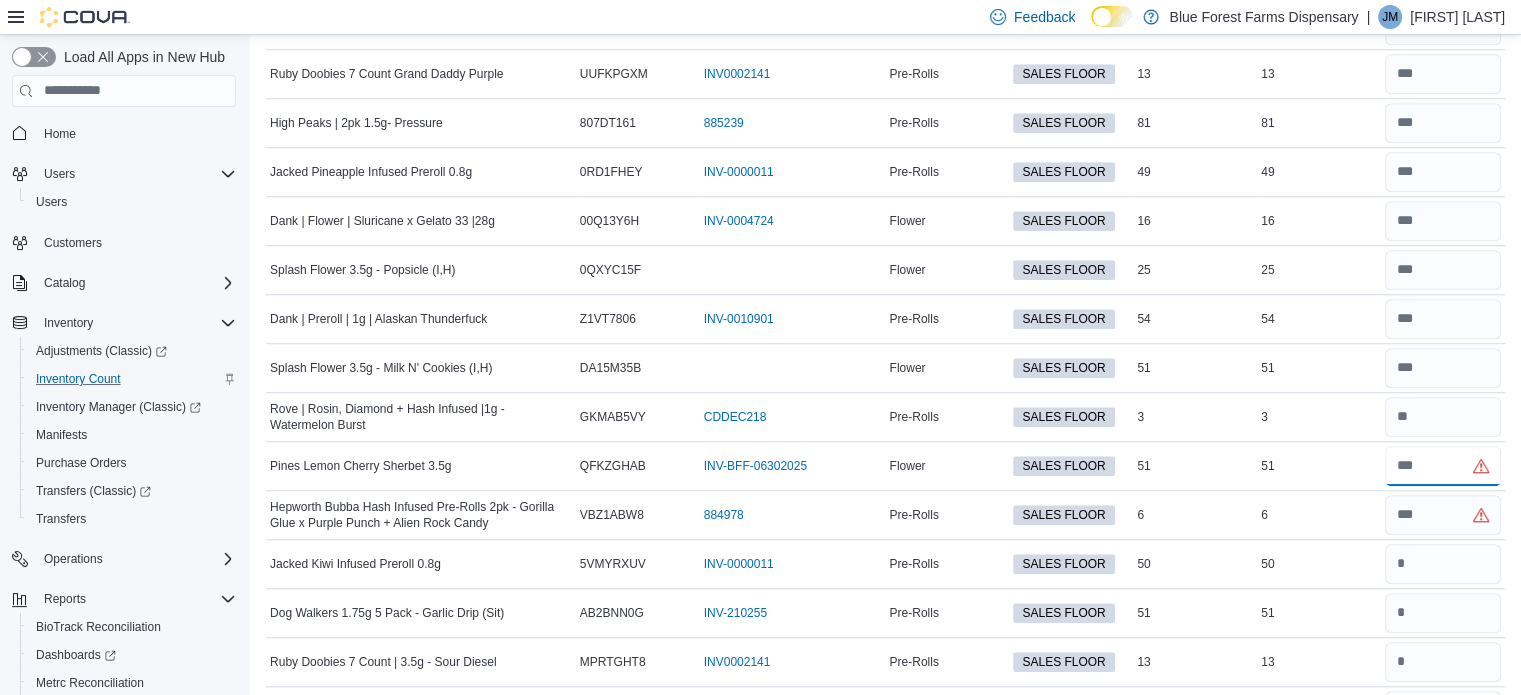 scroll, scrollTop: 1659, scrollLeft: 0, axis: vertical 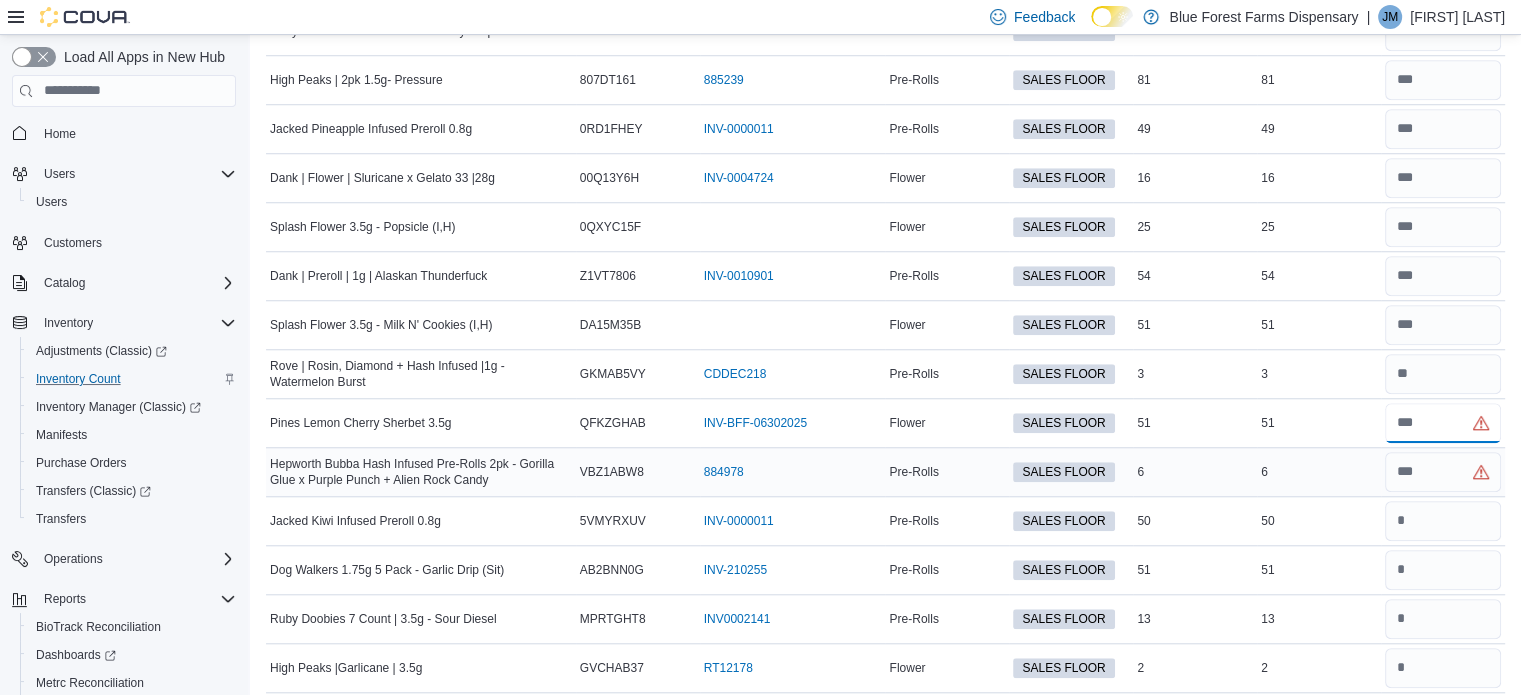 type on "**" 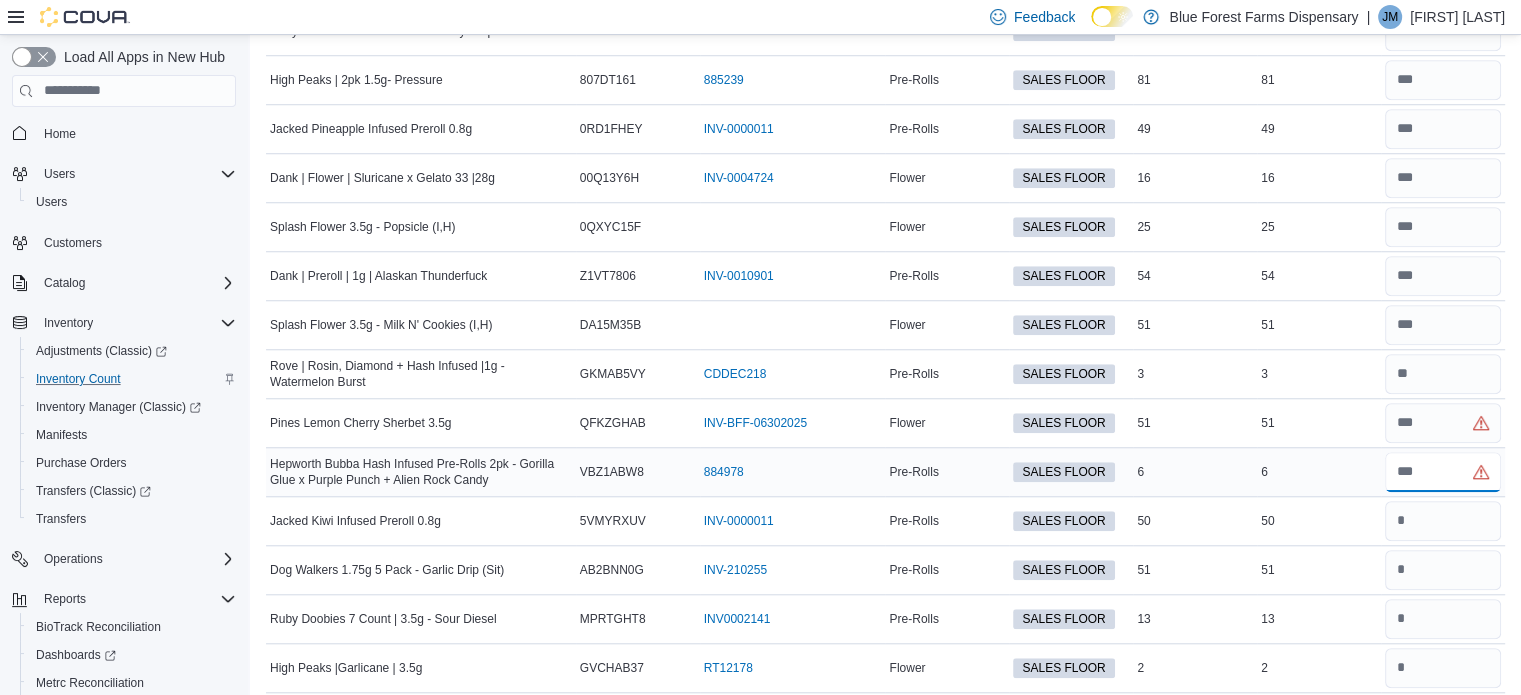 click at bounding box center (1443, 472) 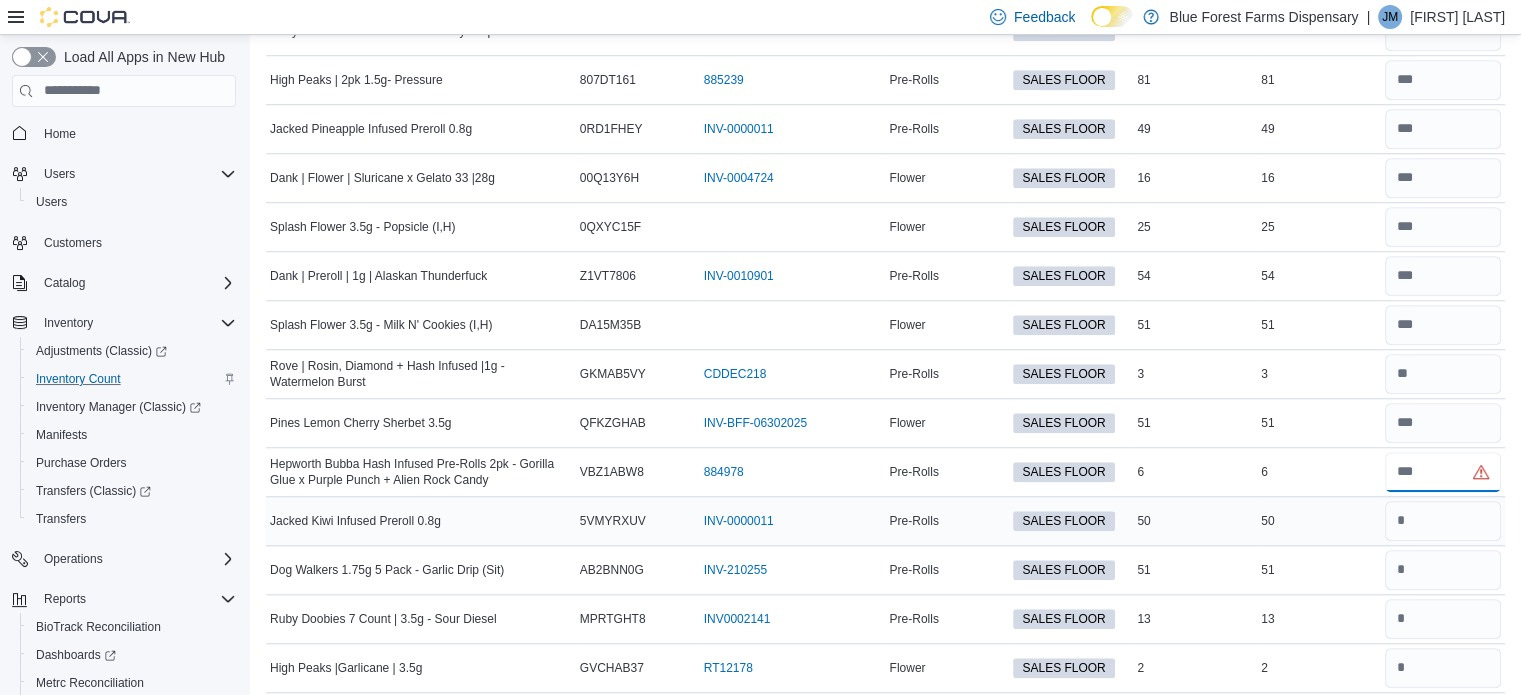 type on "*" 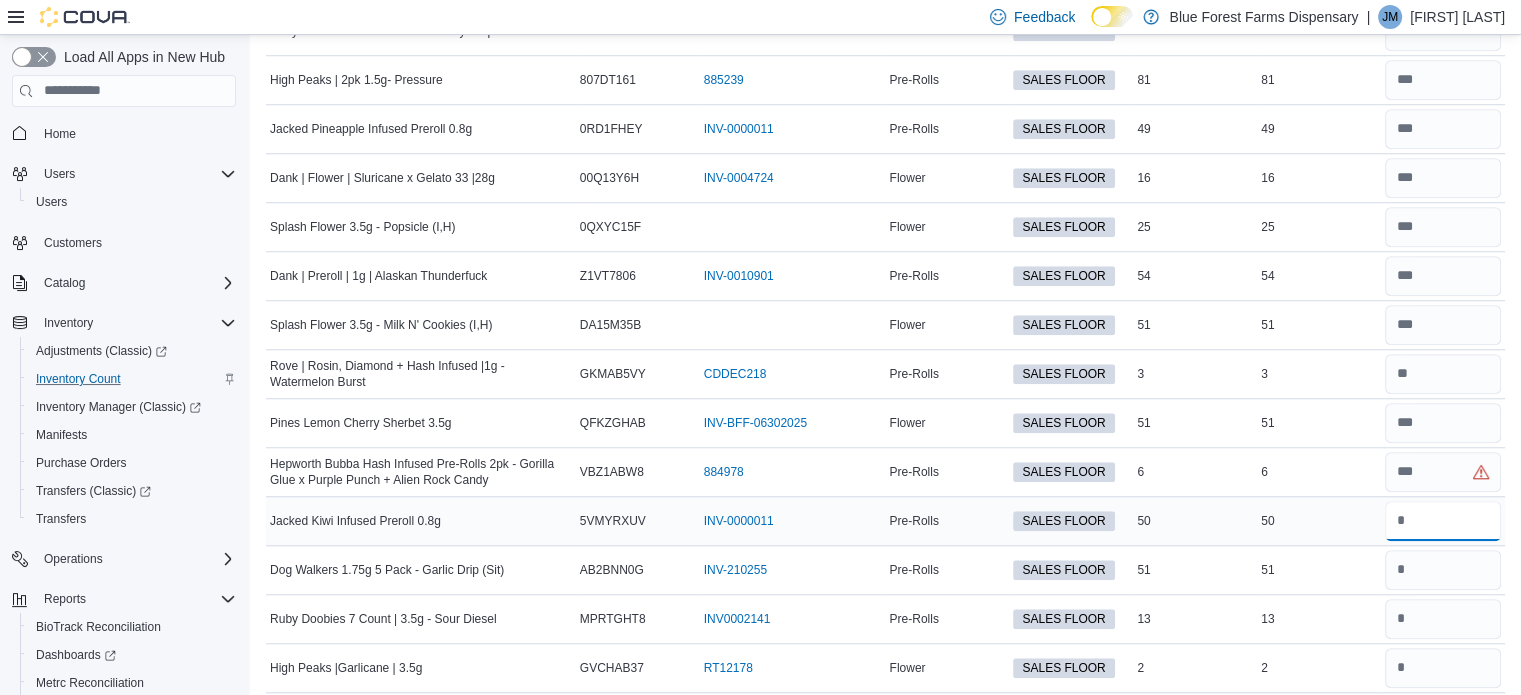 click at bounding box center (1443, 521) 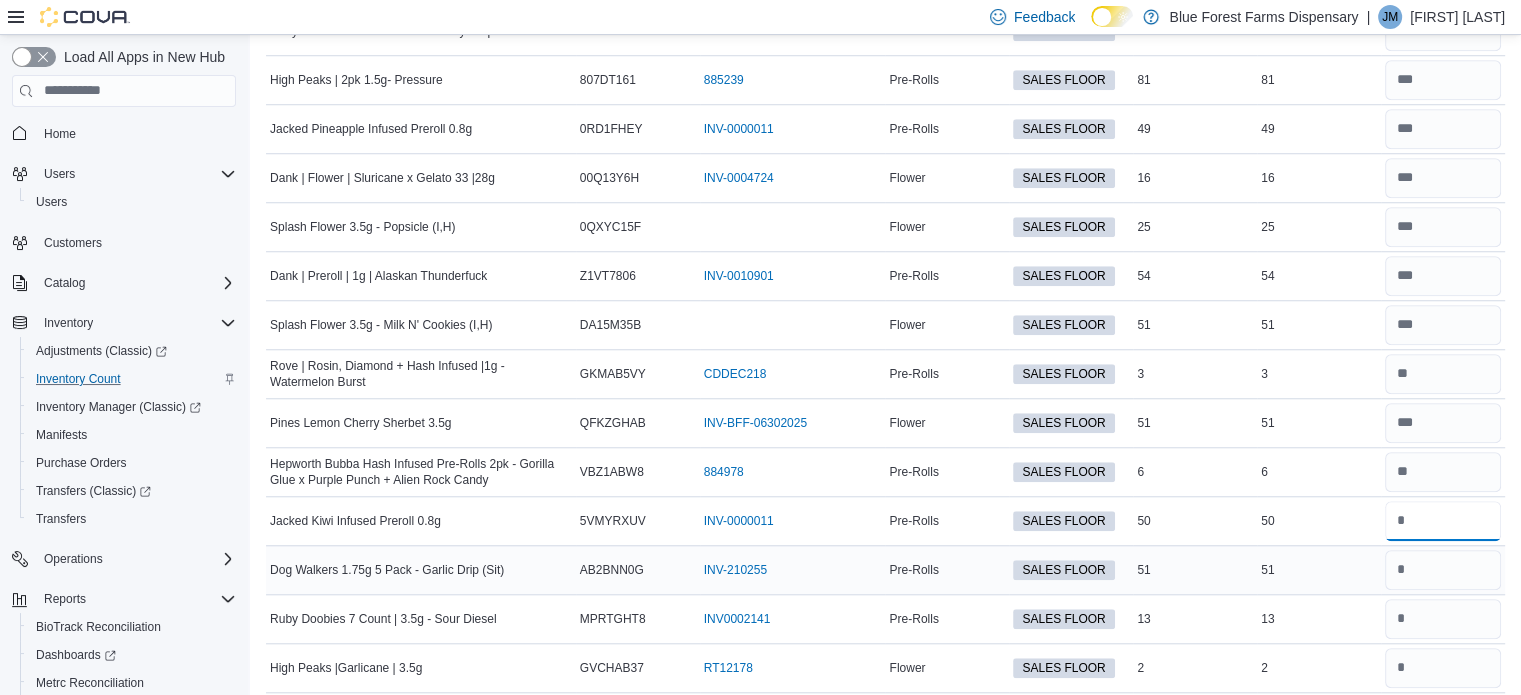 type on "**" 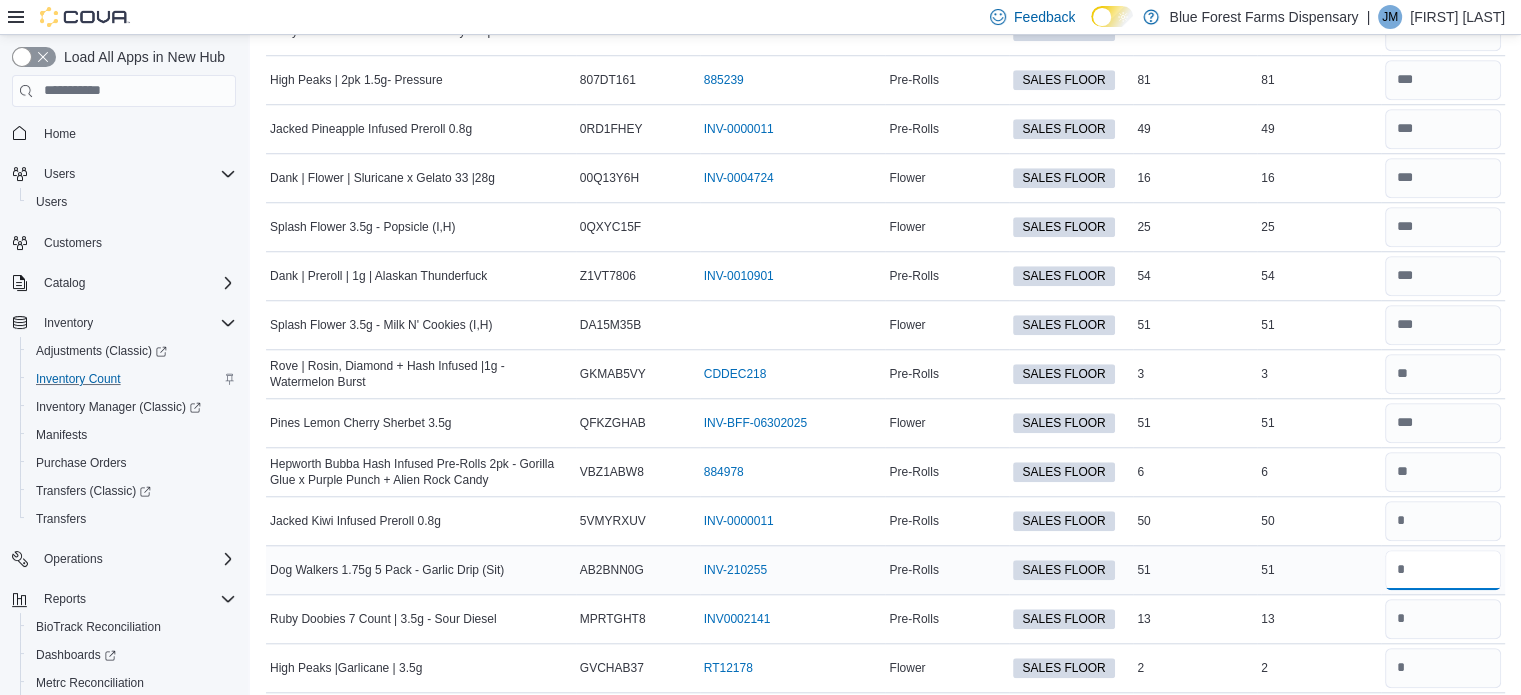click at bounding box center (1443, 570) 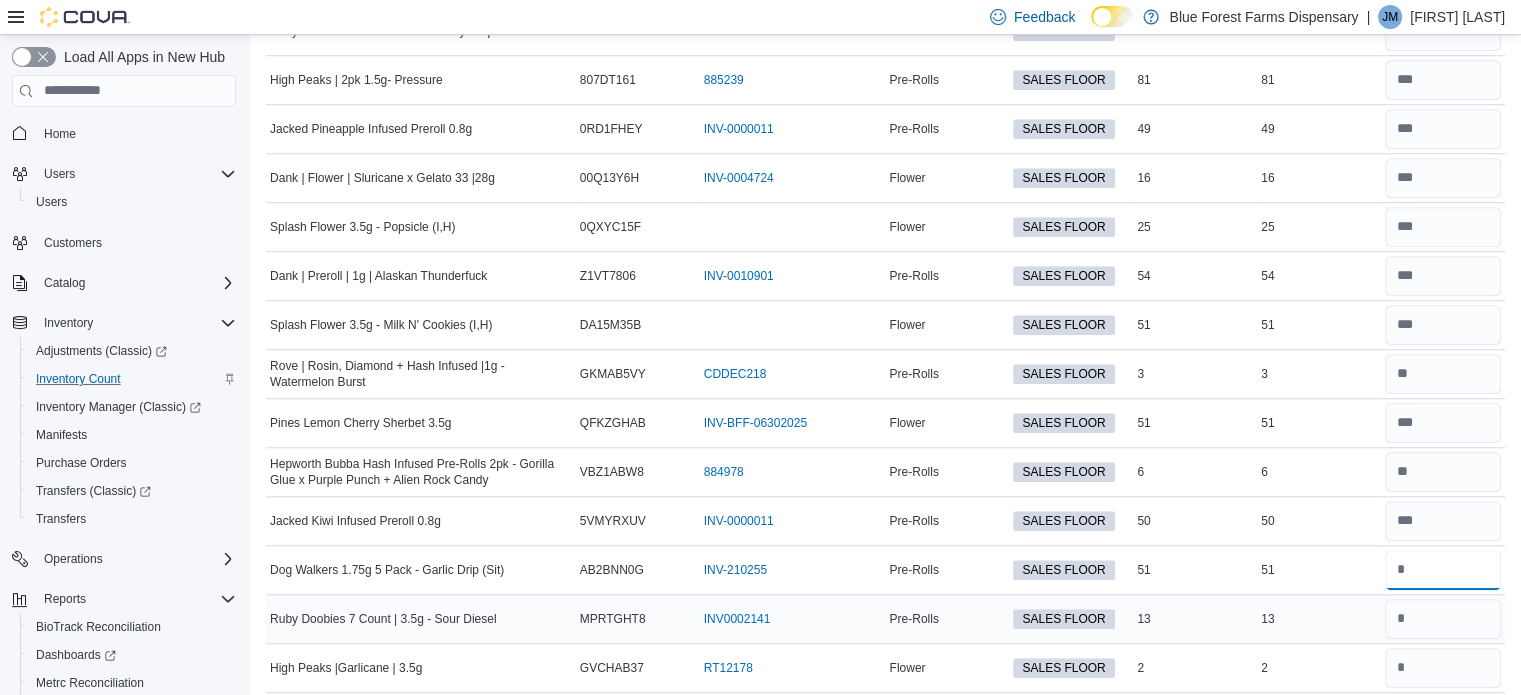 type on "**" 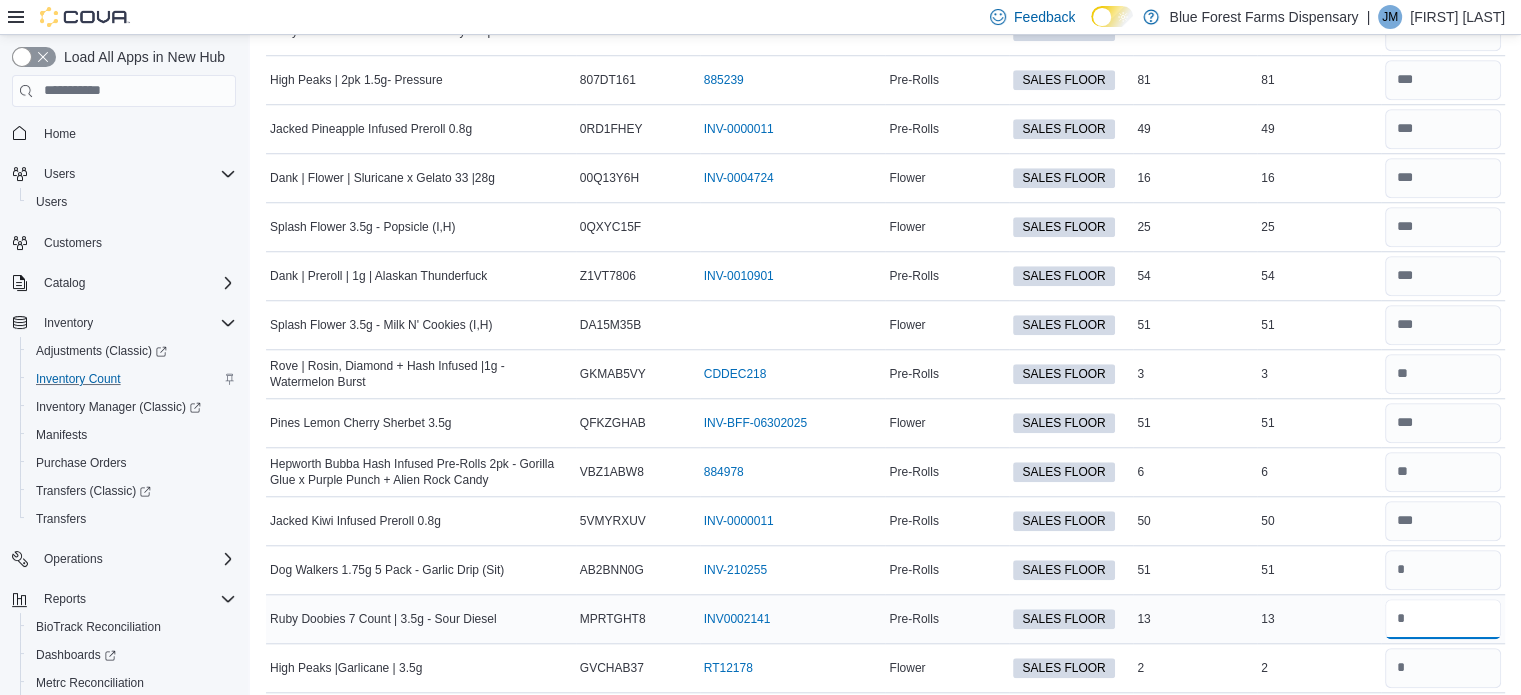 click at bounding box center (1443, 619) 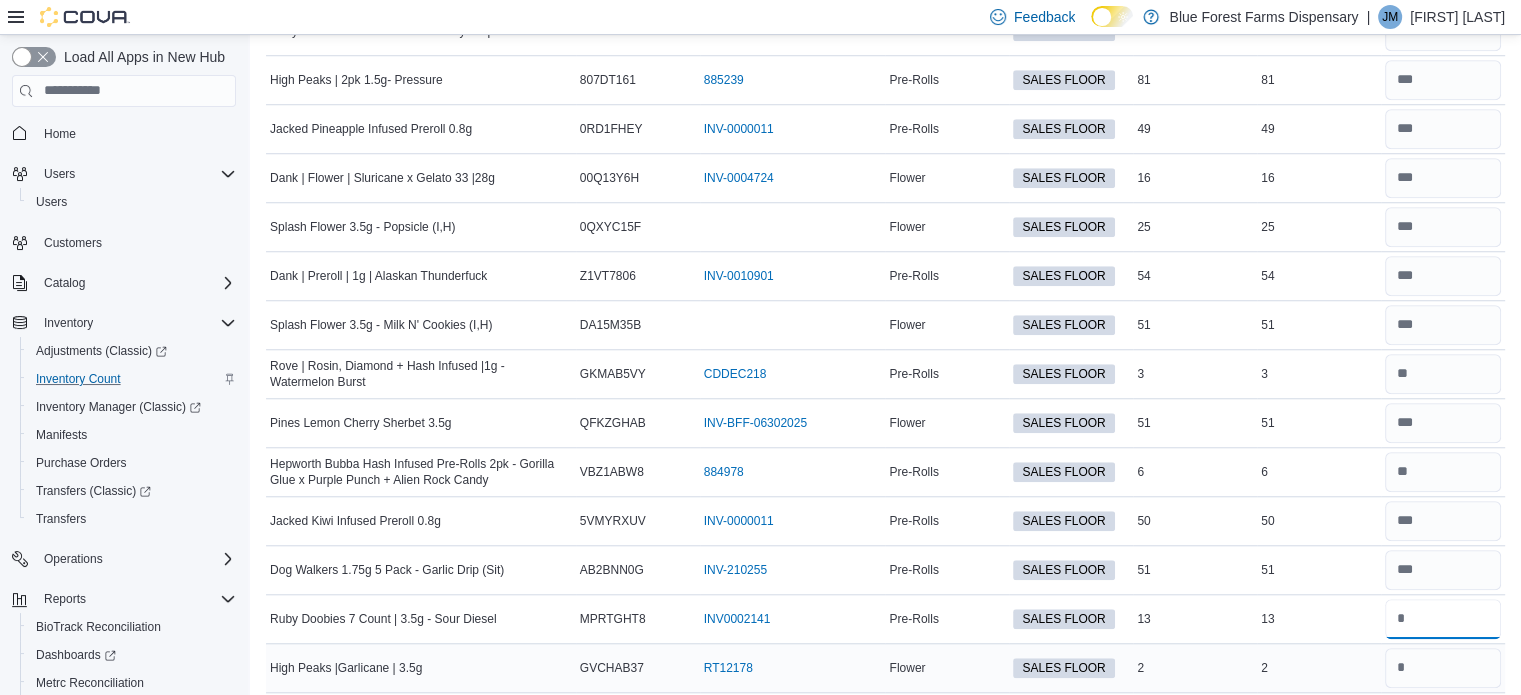 type on "**" 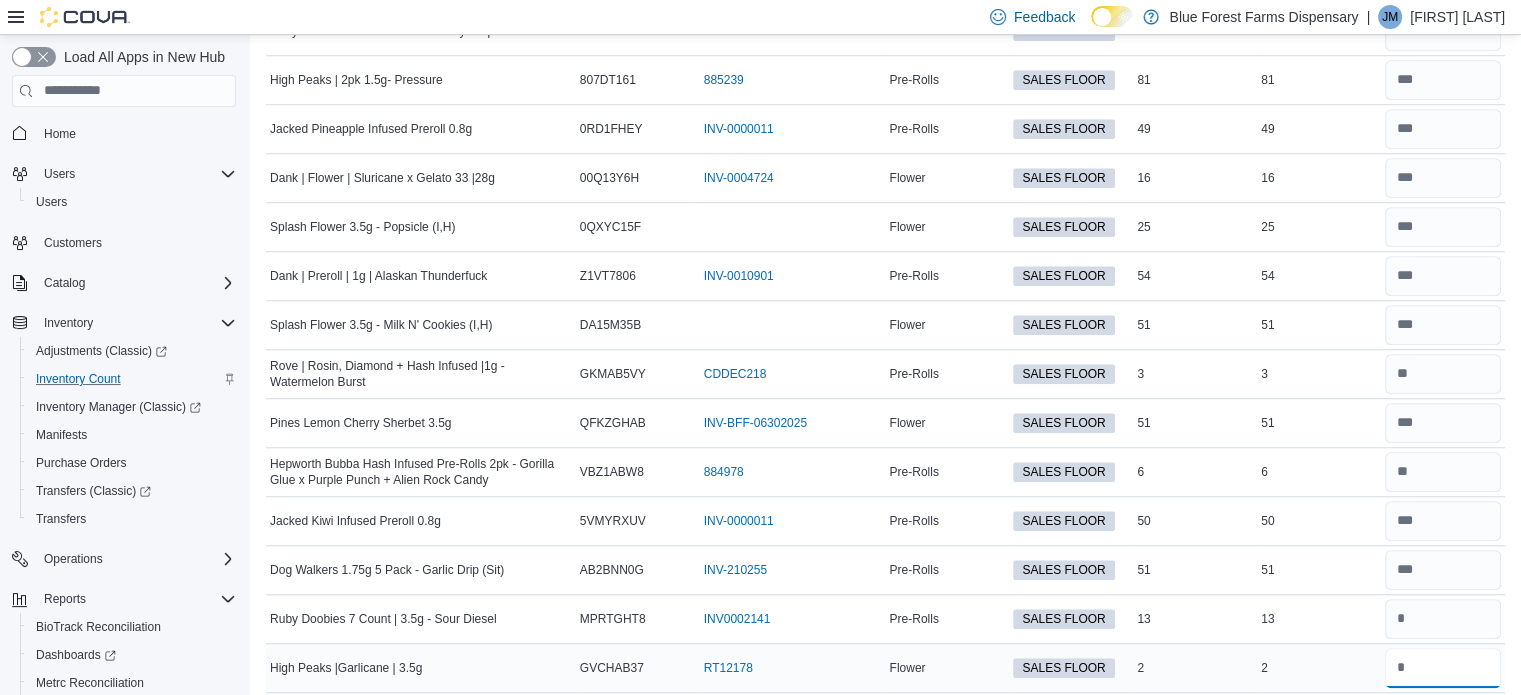 type 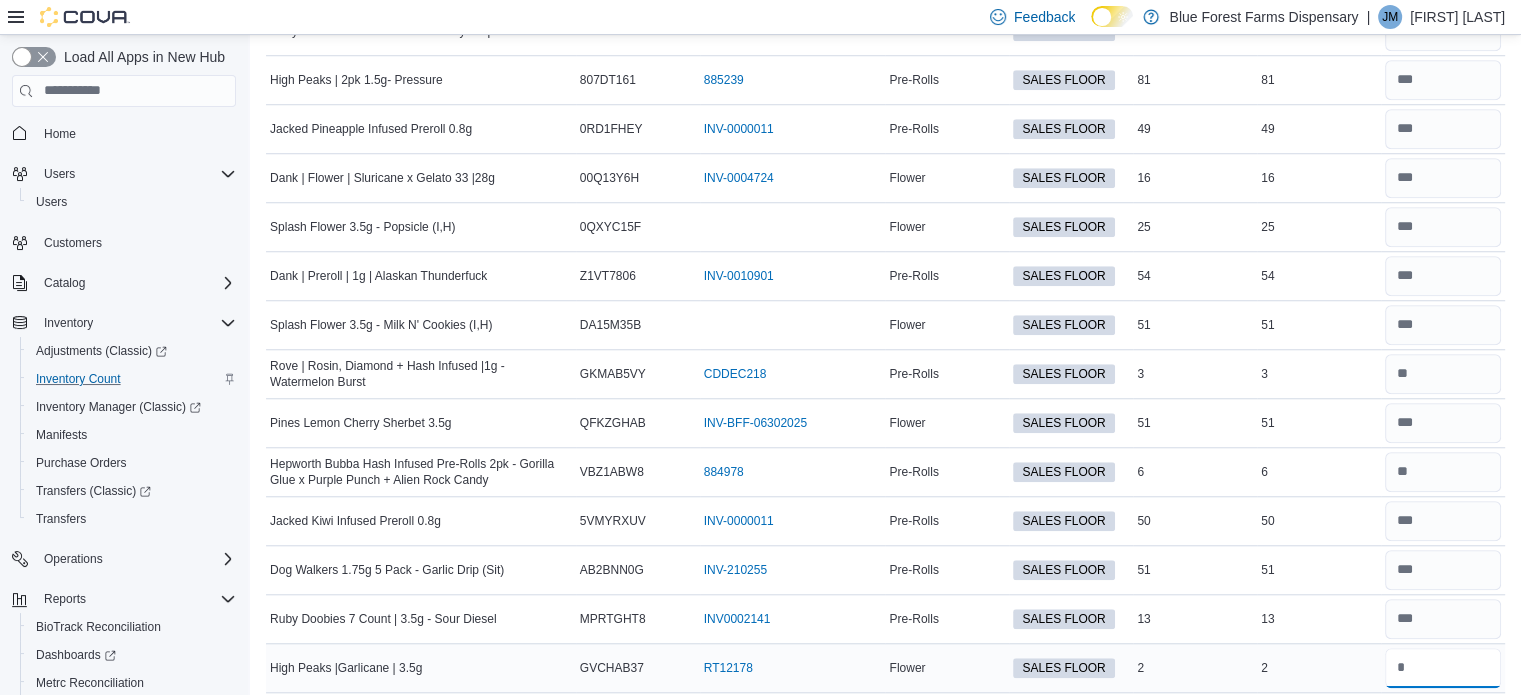 drag, startPoint x: 1432, startPoint y: 648, endPoint x: 1445, endPoint y: 655, distance: 14.764823 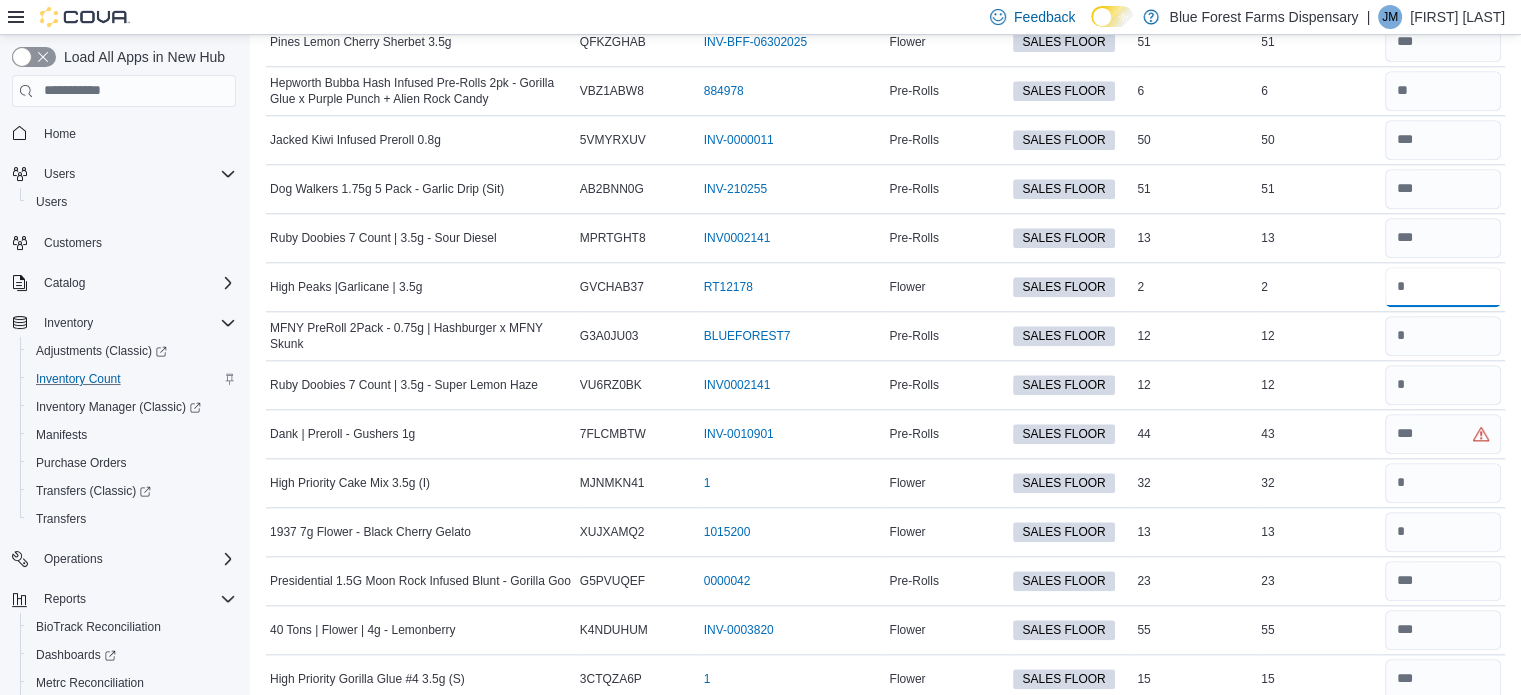 scroll, scrollTop: 2064, scrollLeft: 0, axis: vertical 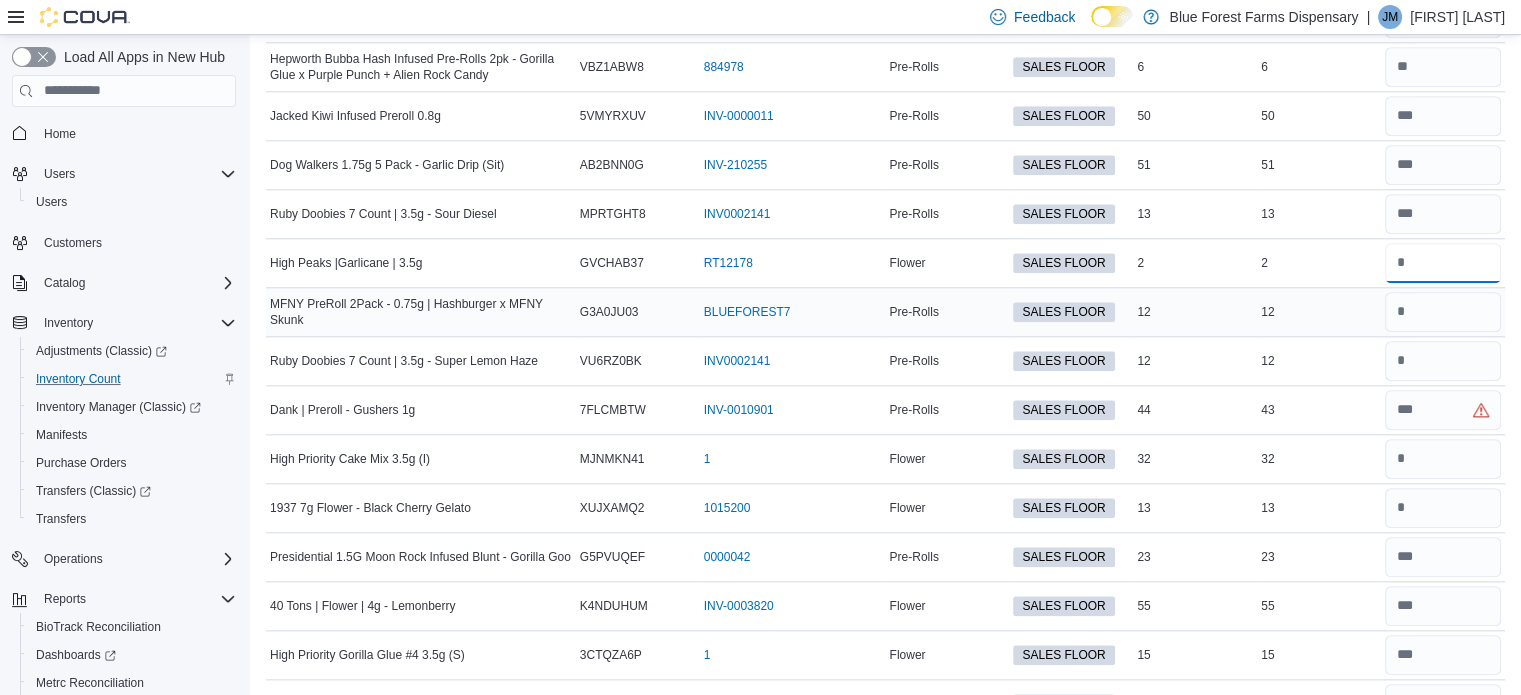 type on "*" 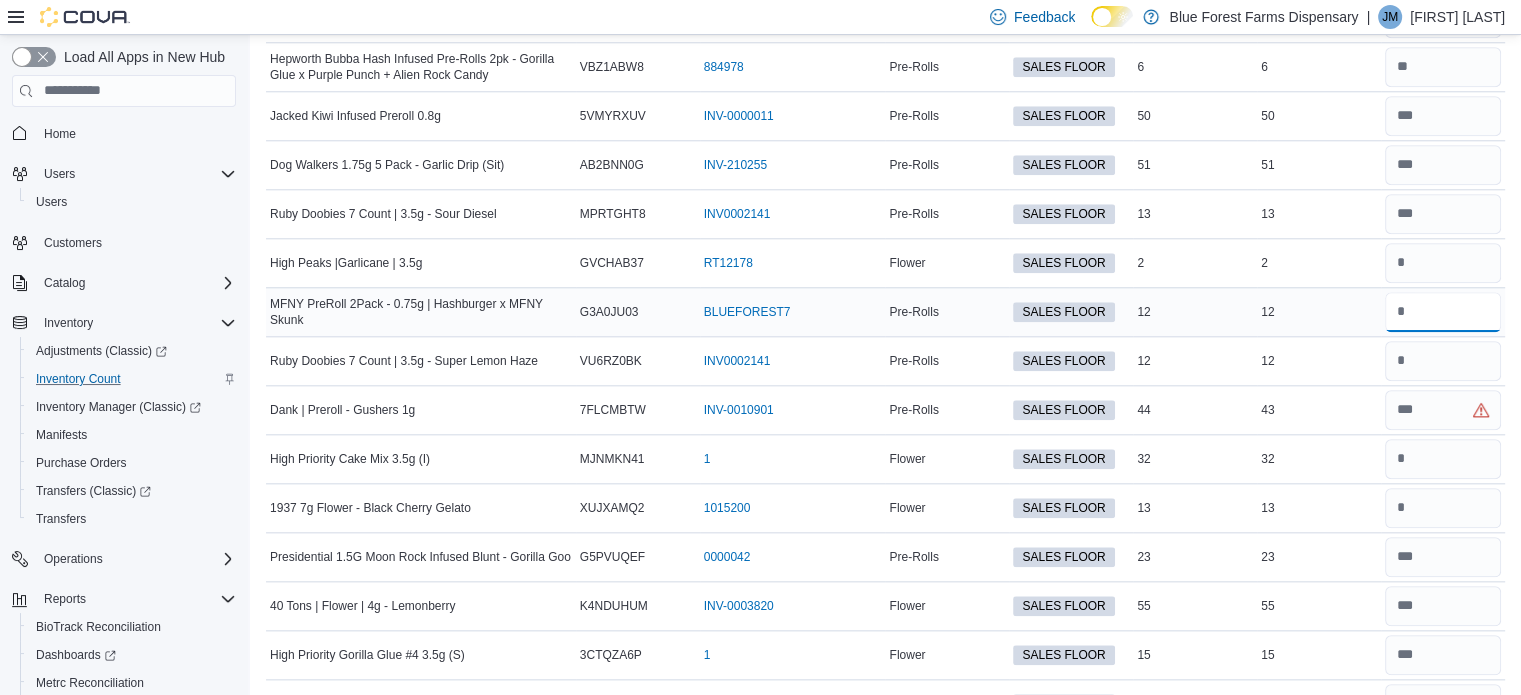 click at bounding box center [1443, 312] 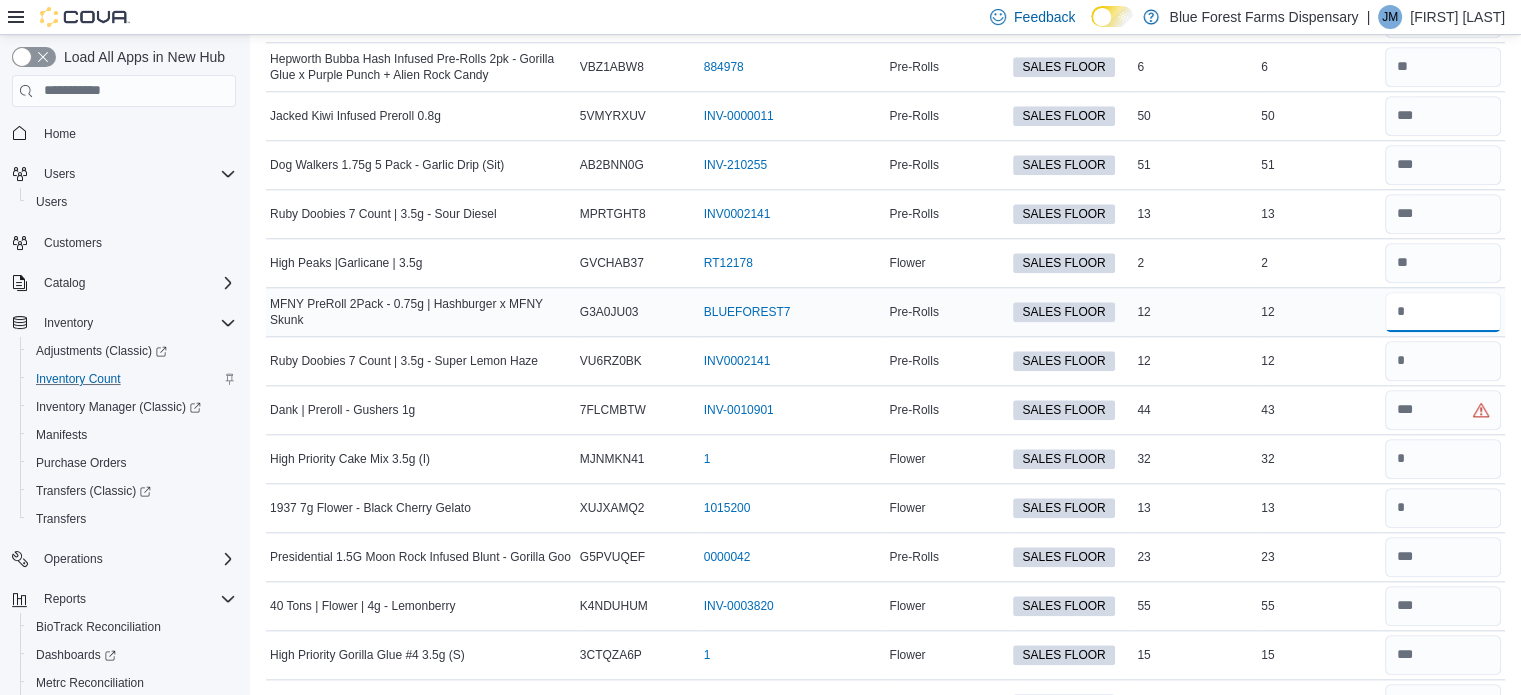 type 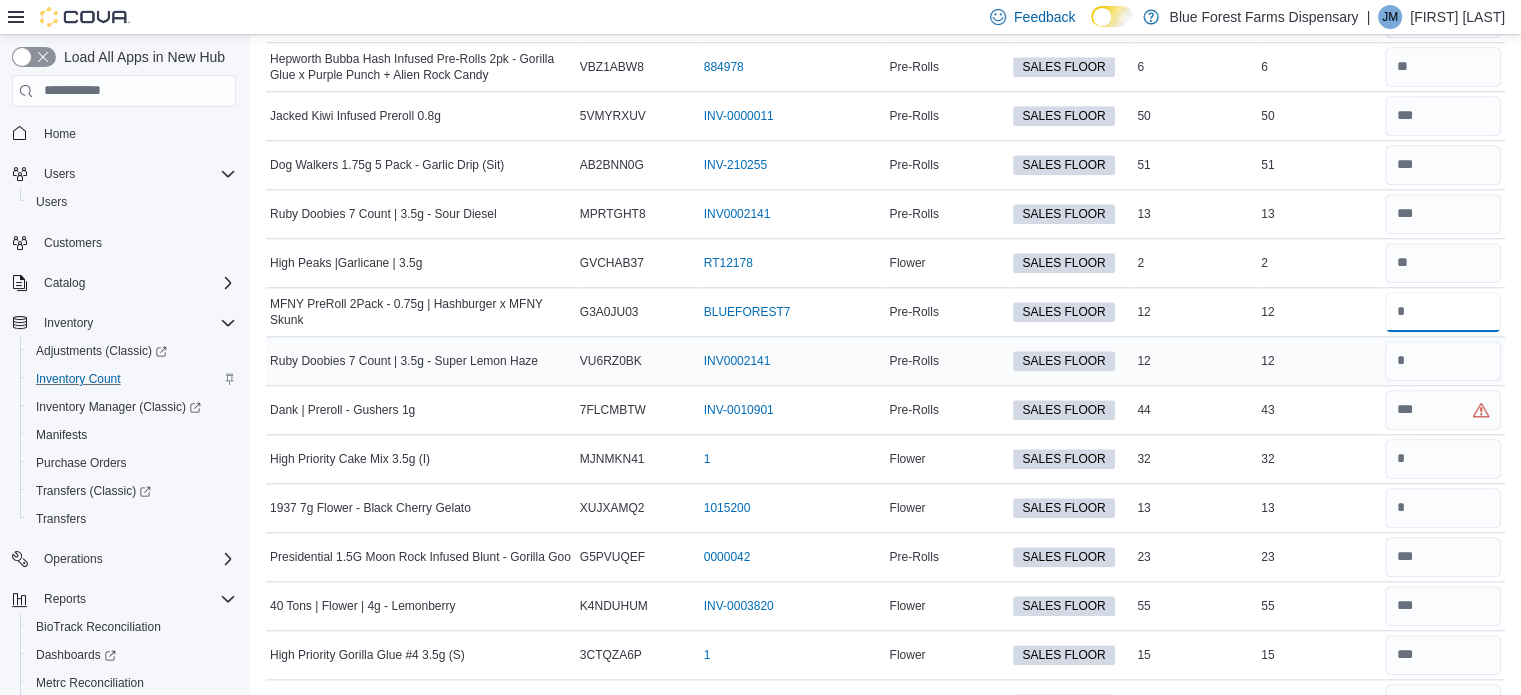 type on "**" 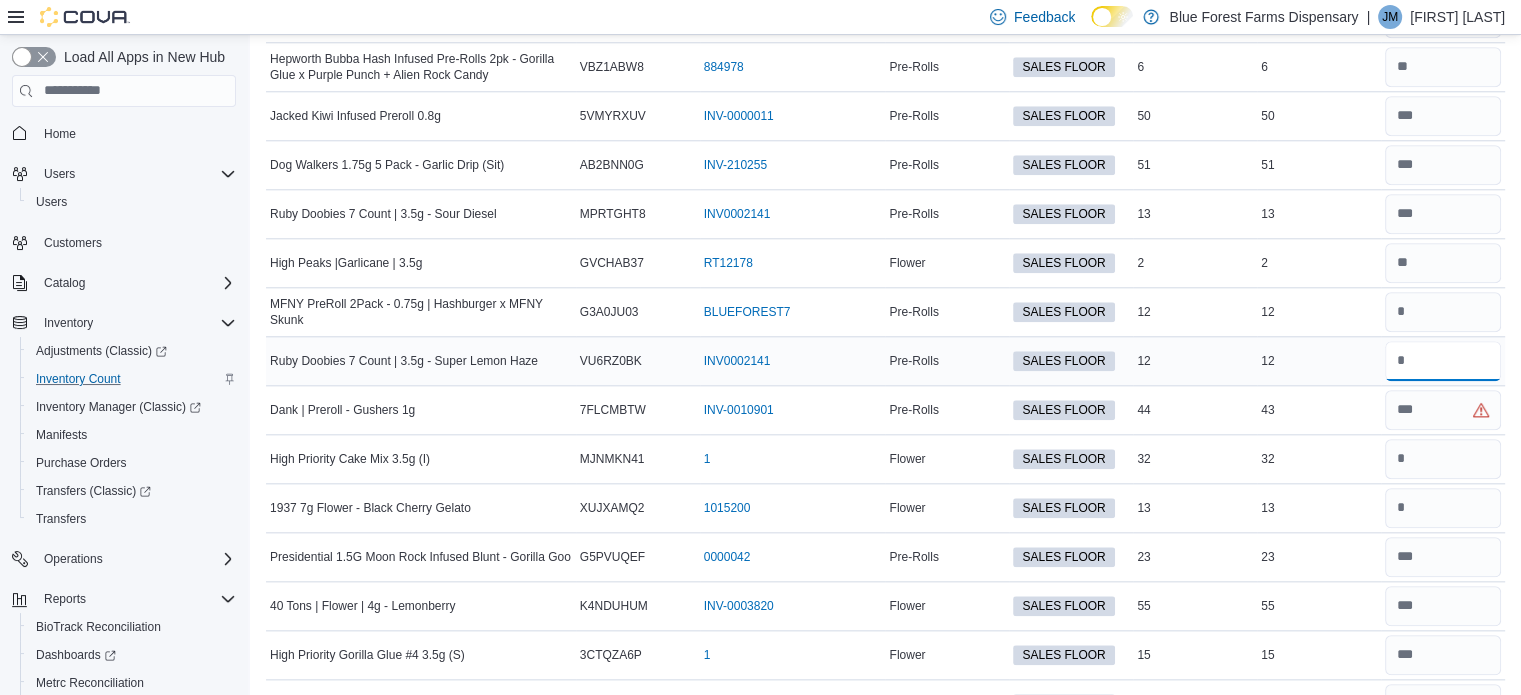 type 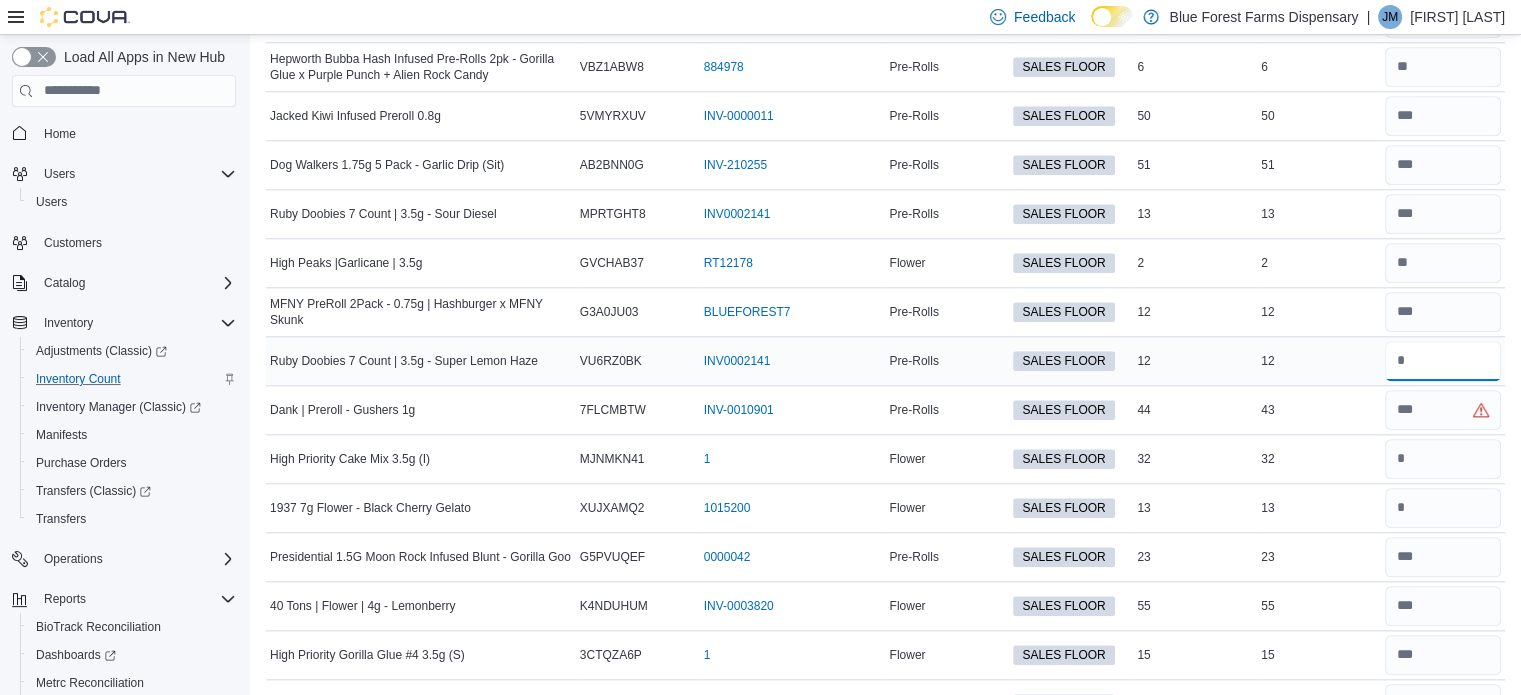 click at bounding box center (1443, 361) 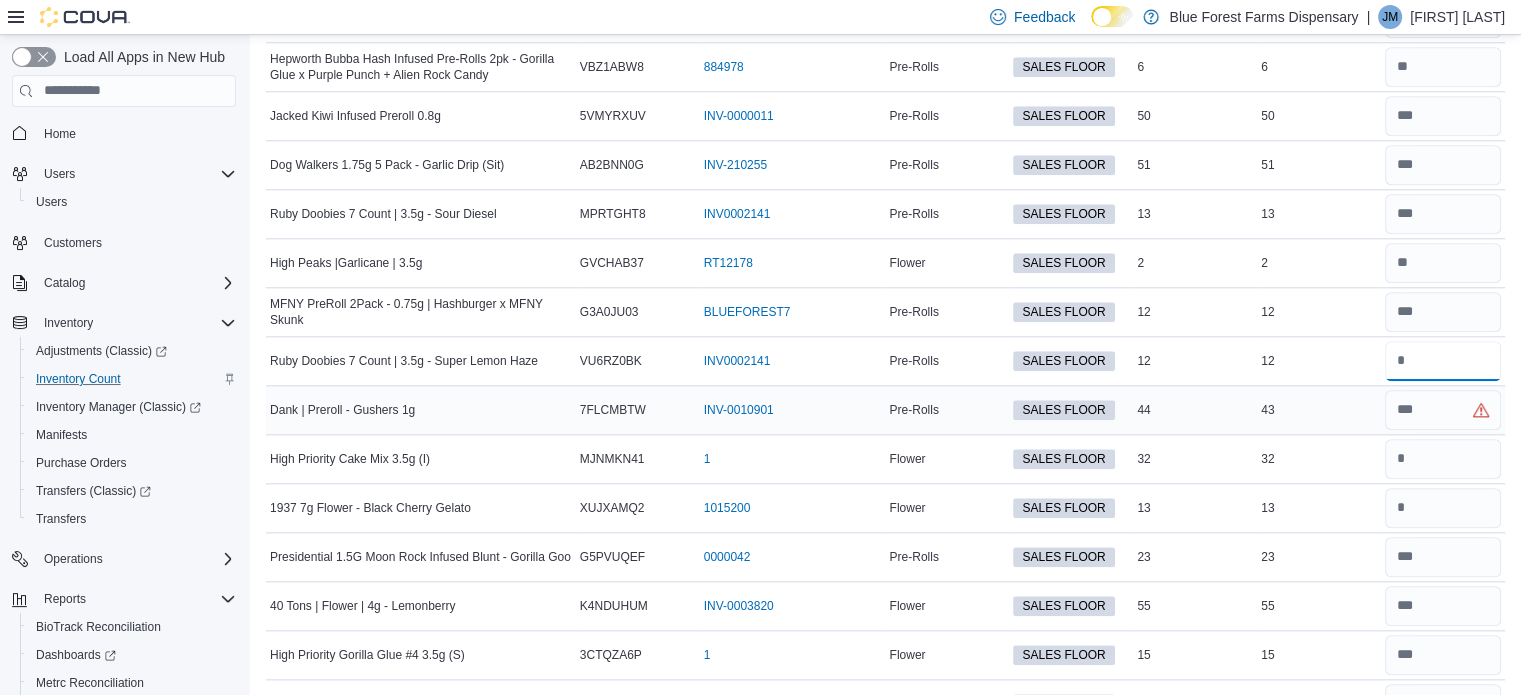 type on "**" 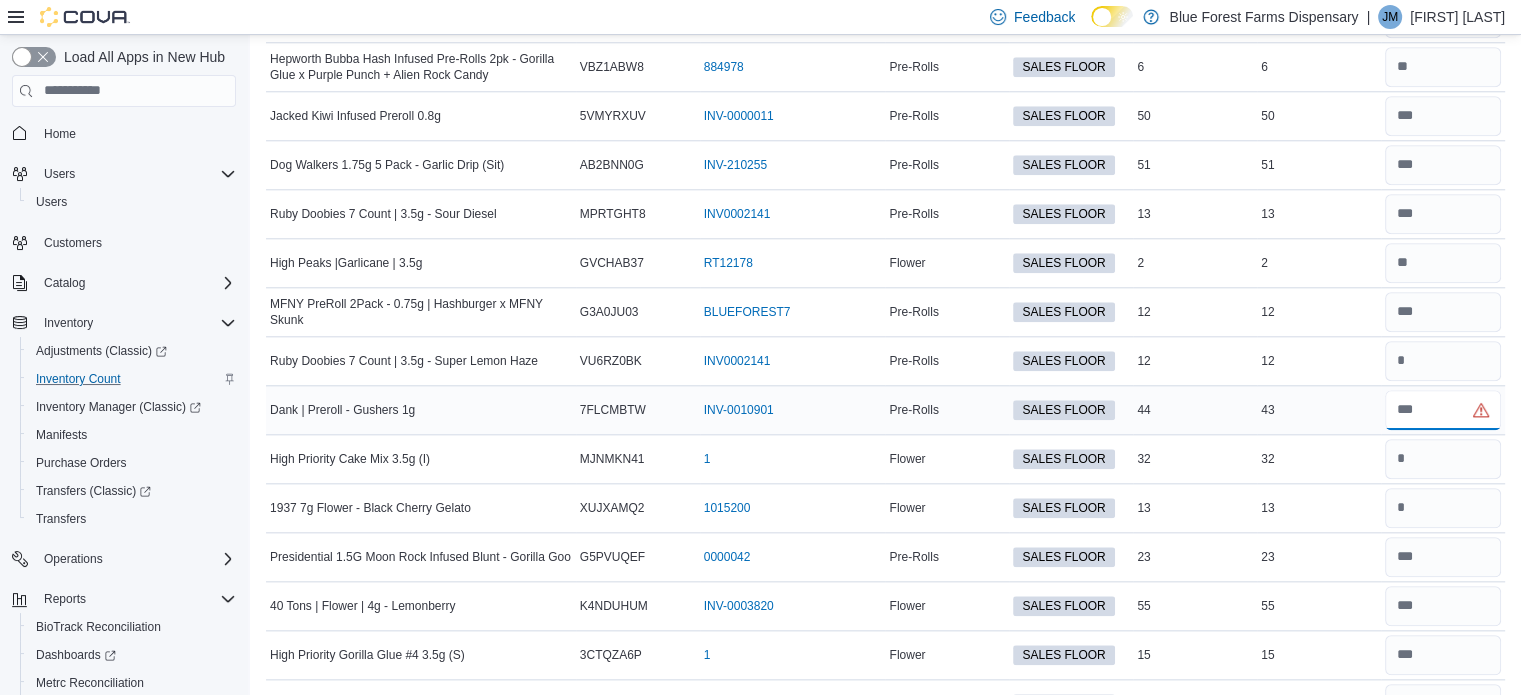 type 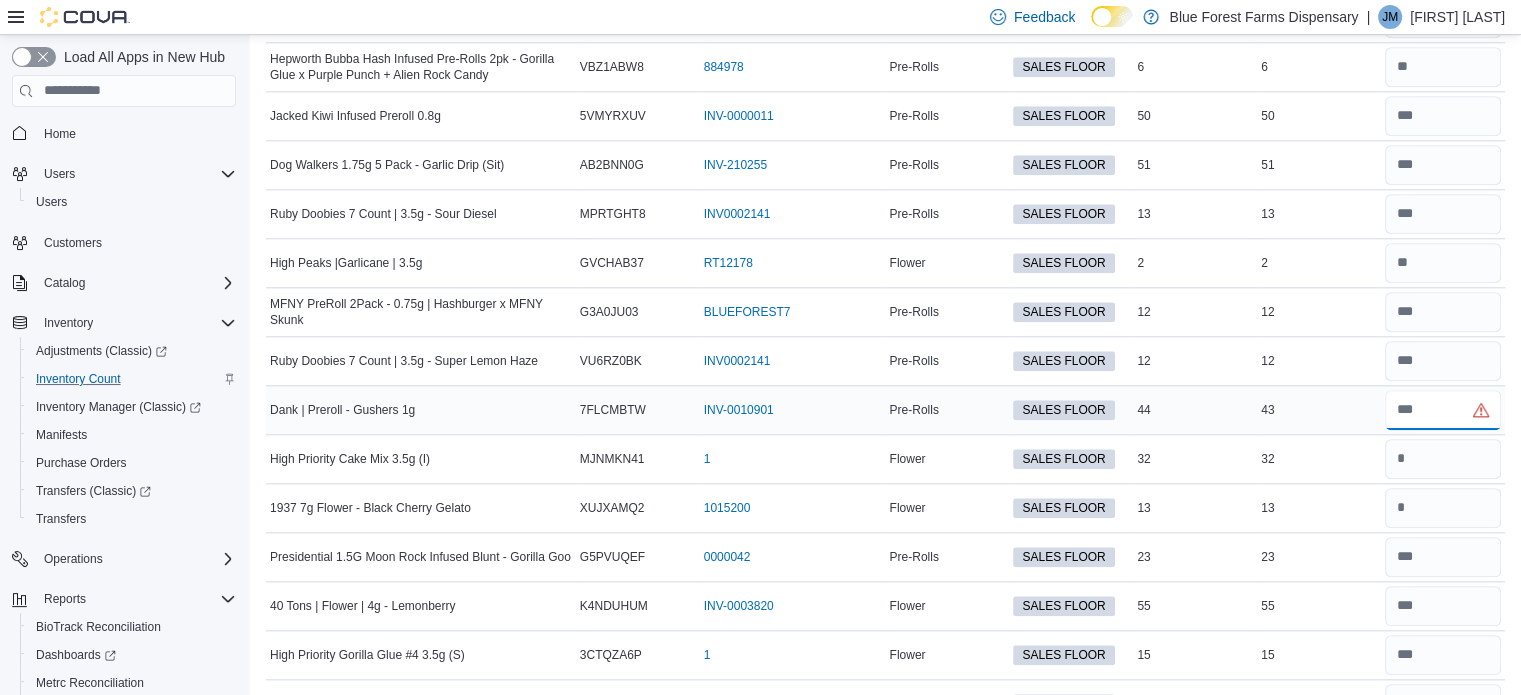 click at bounding box center (1443, 410) 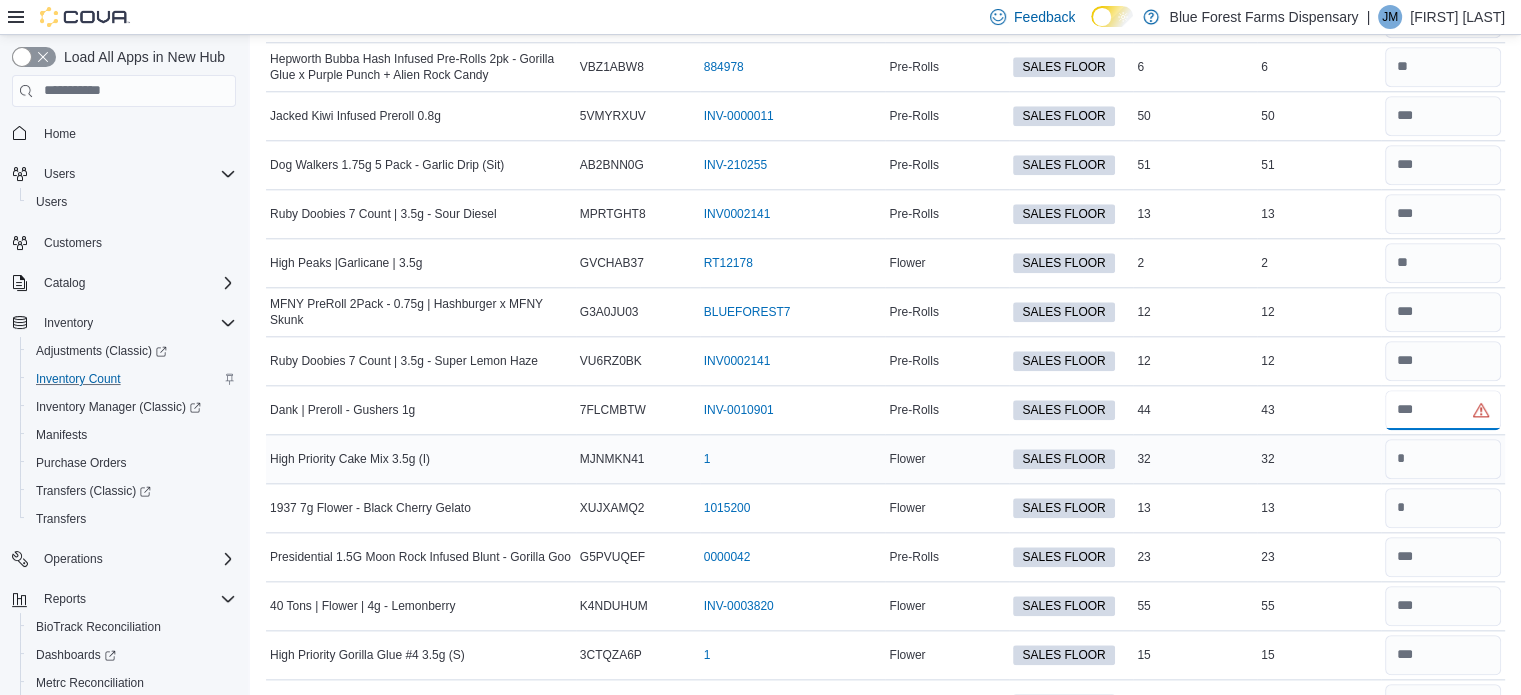 type on "**" 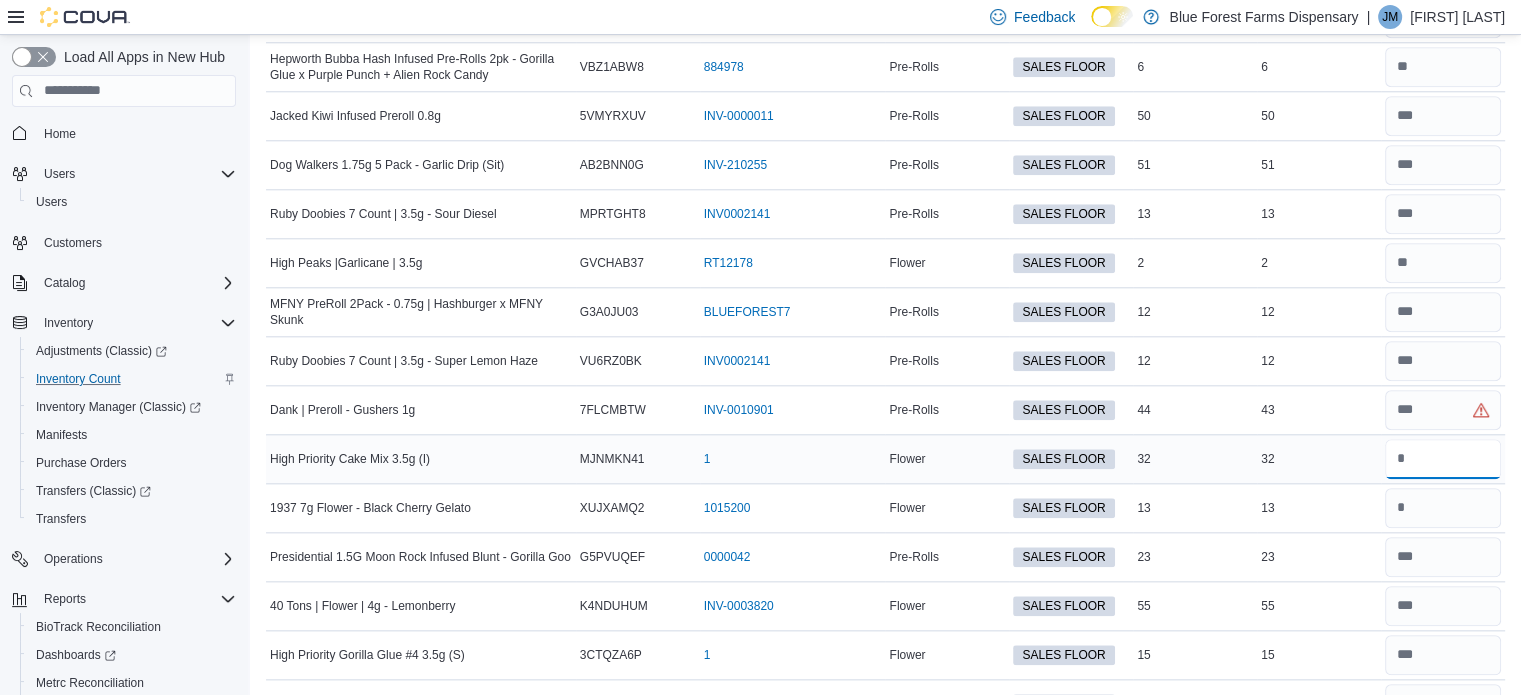 click at bounding box center [1443, 459] 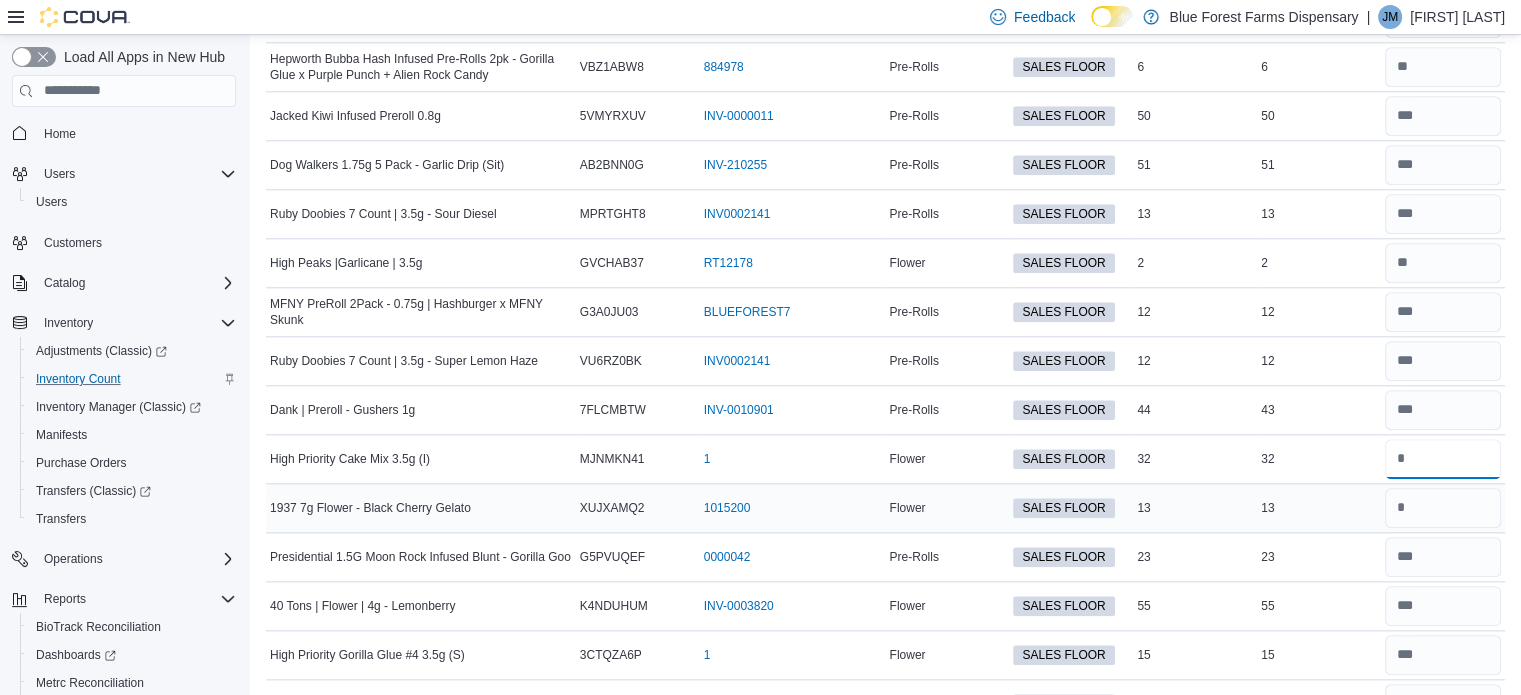 type on "**" 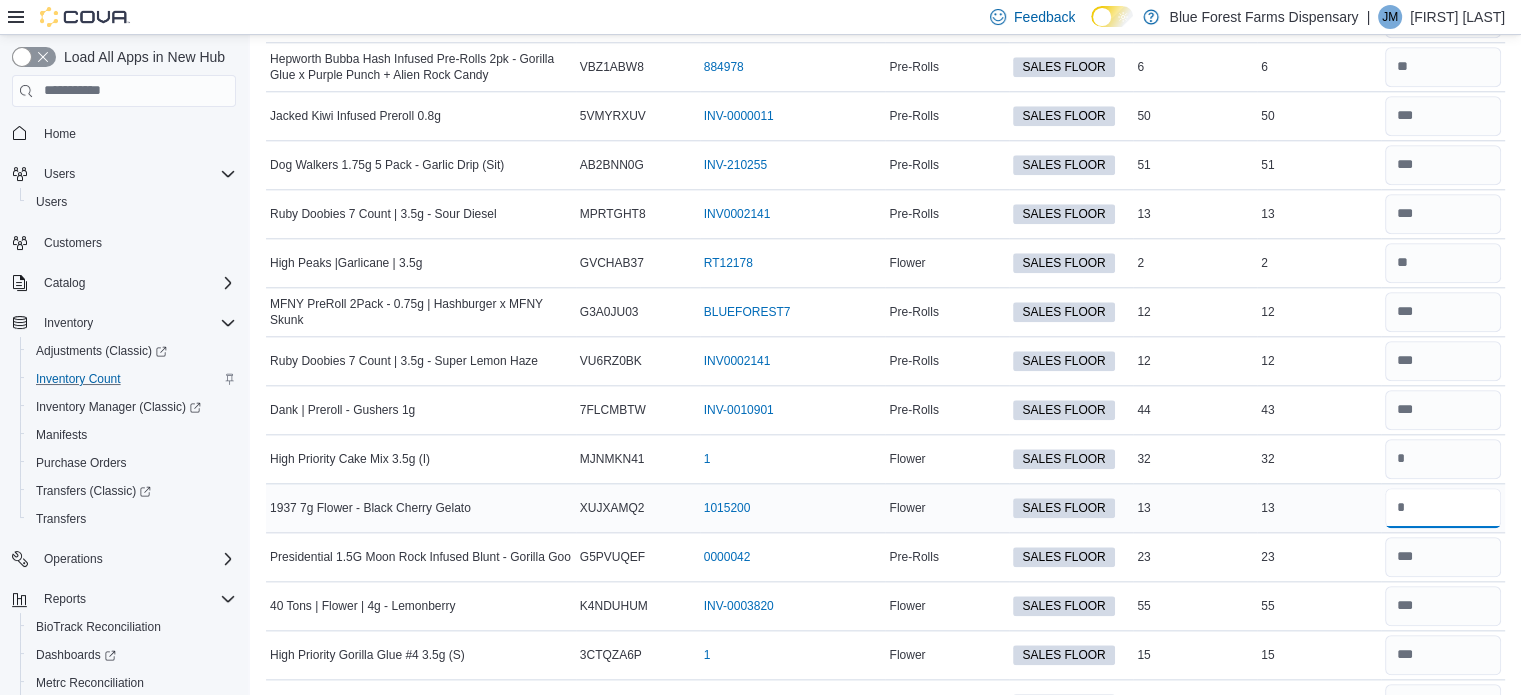 click at bounding box center (1443, 508) 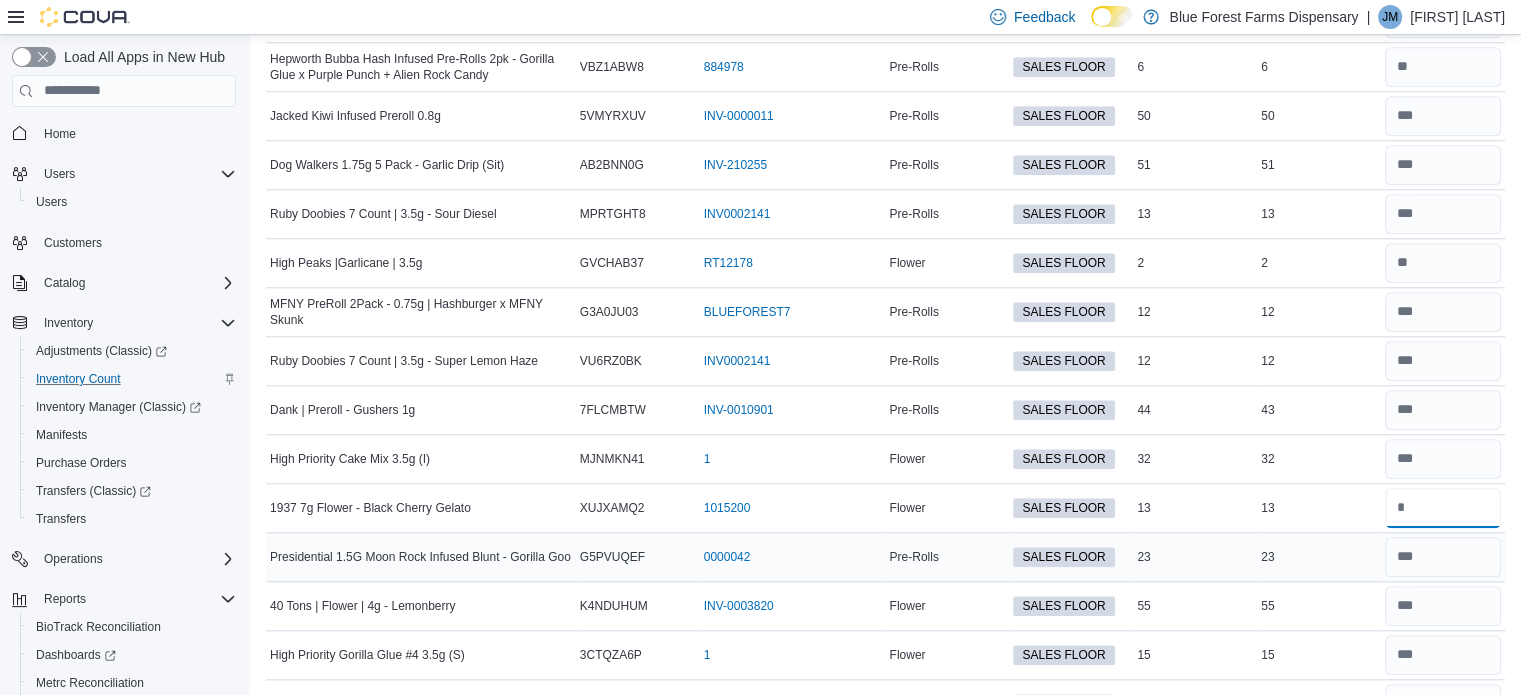 type on "**" 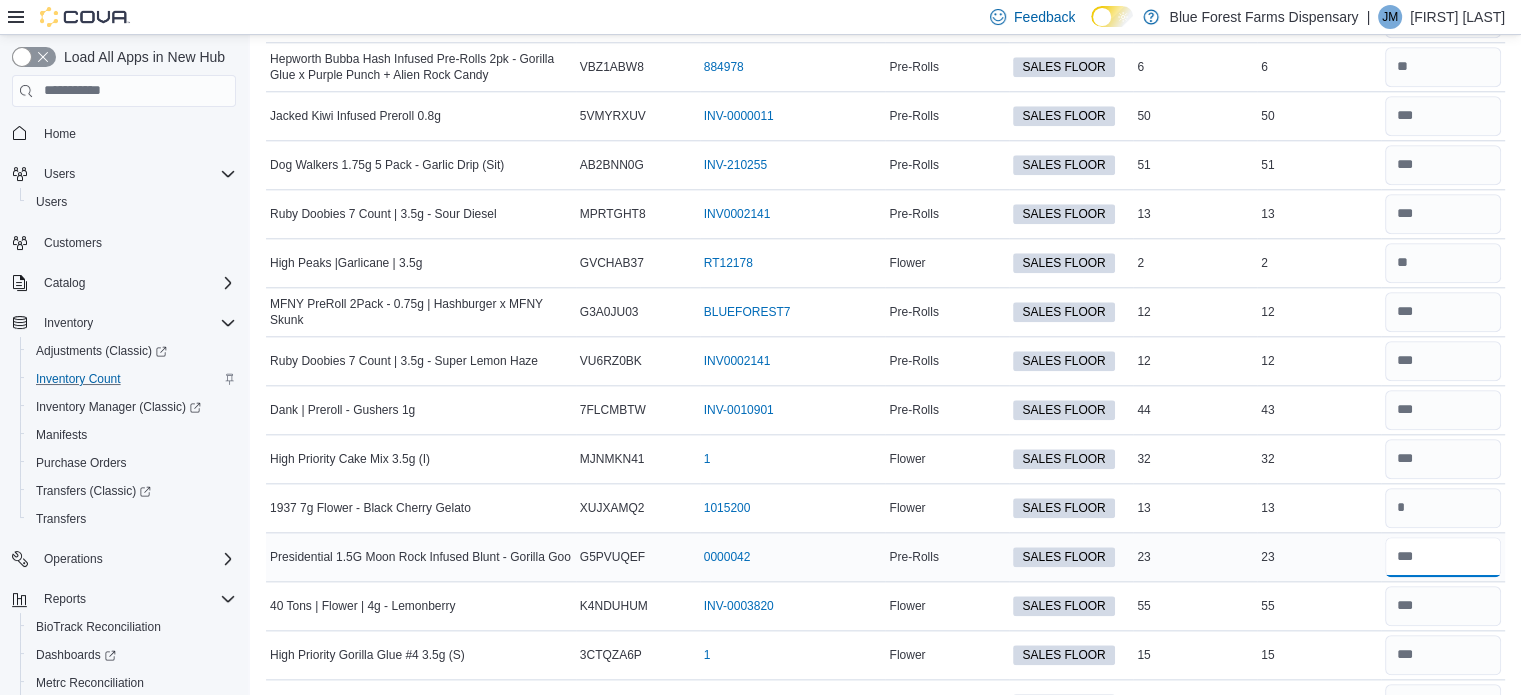click at bounding box center (1443, 557) 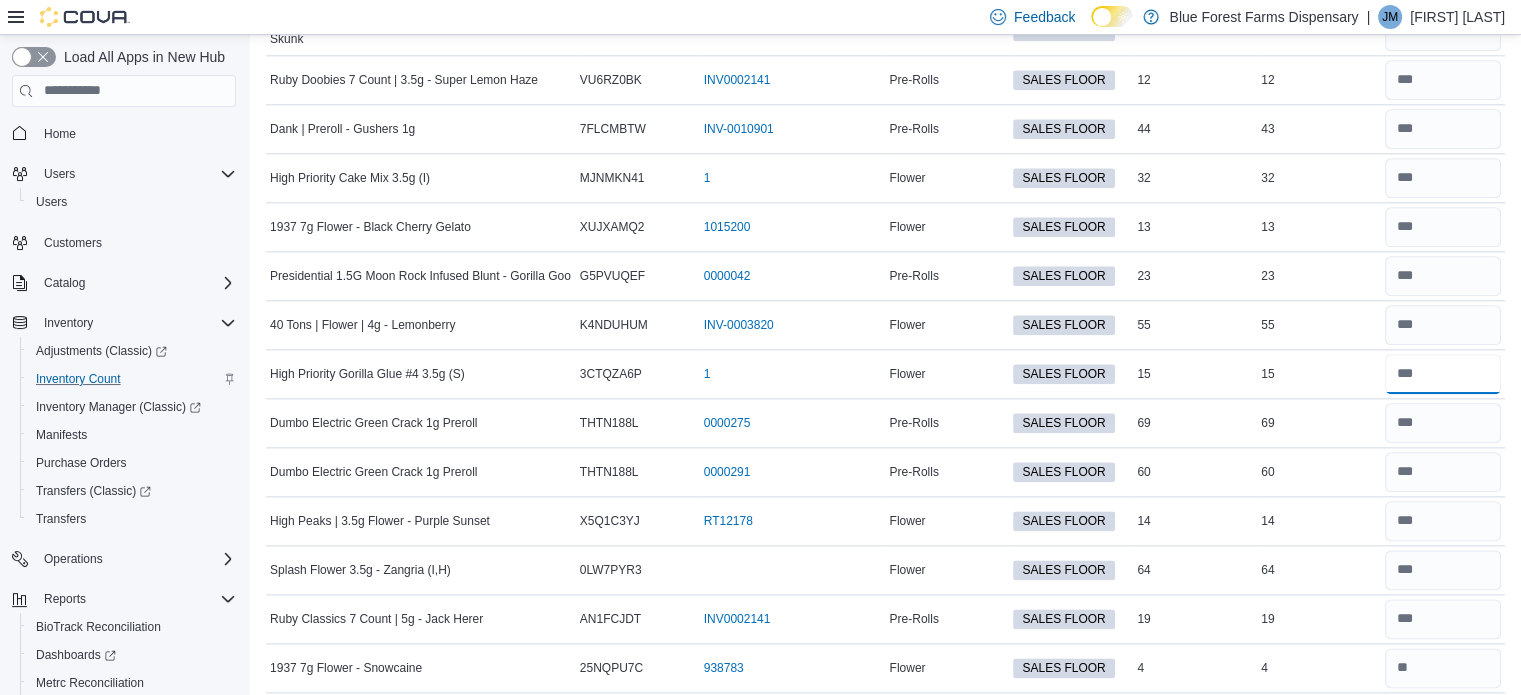 scroll, scrollTop: 2396, scrollLeft: 0, axis: vertical 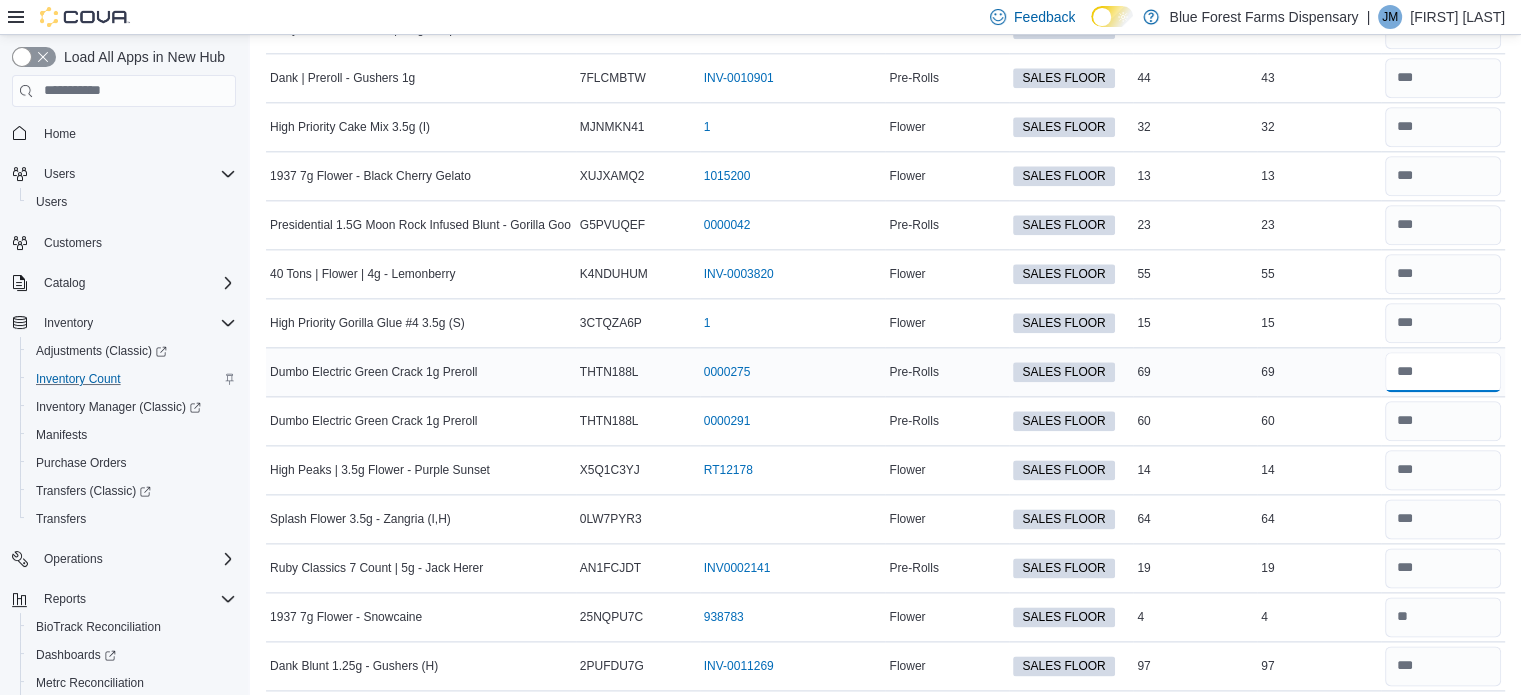 click at bounding box center [1443, 372] 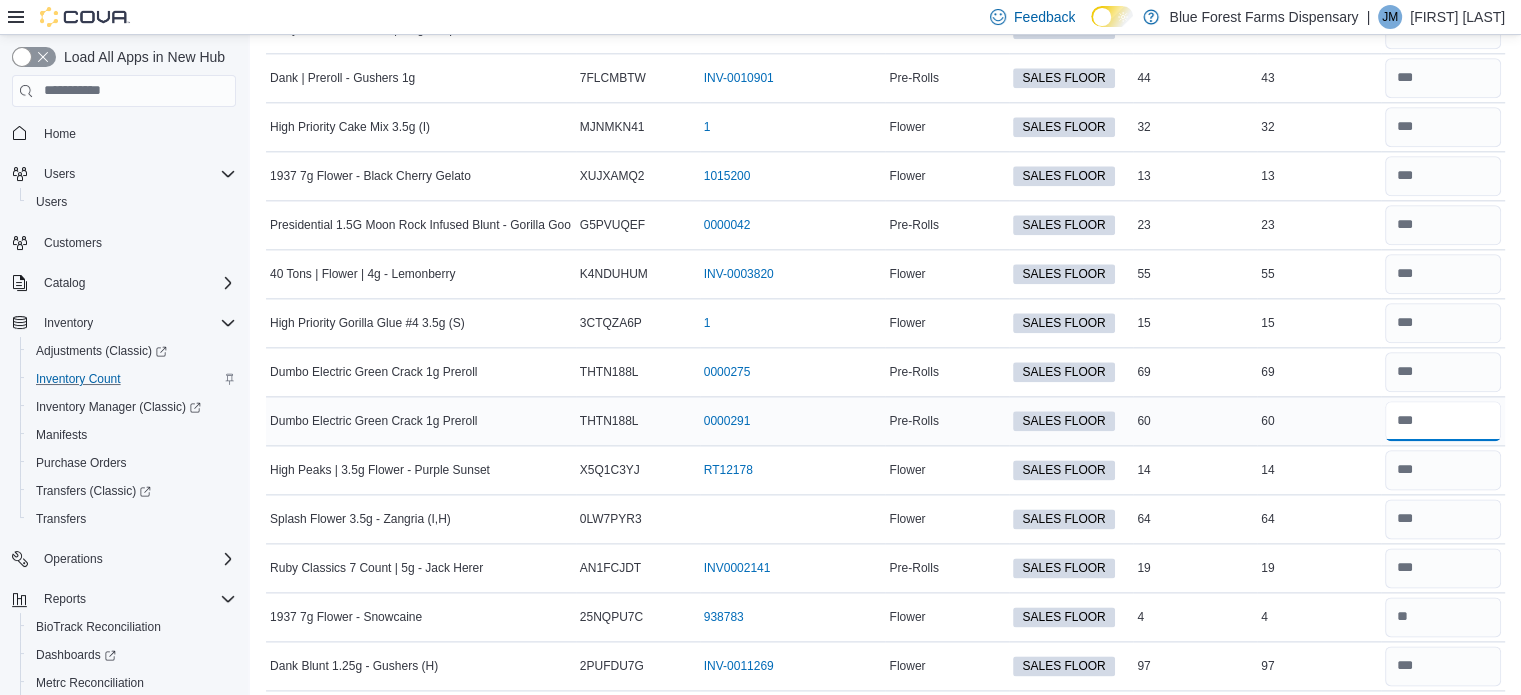 click at bounding box center (1443, 421) 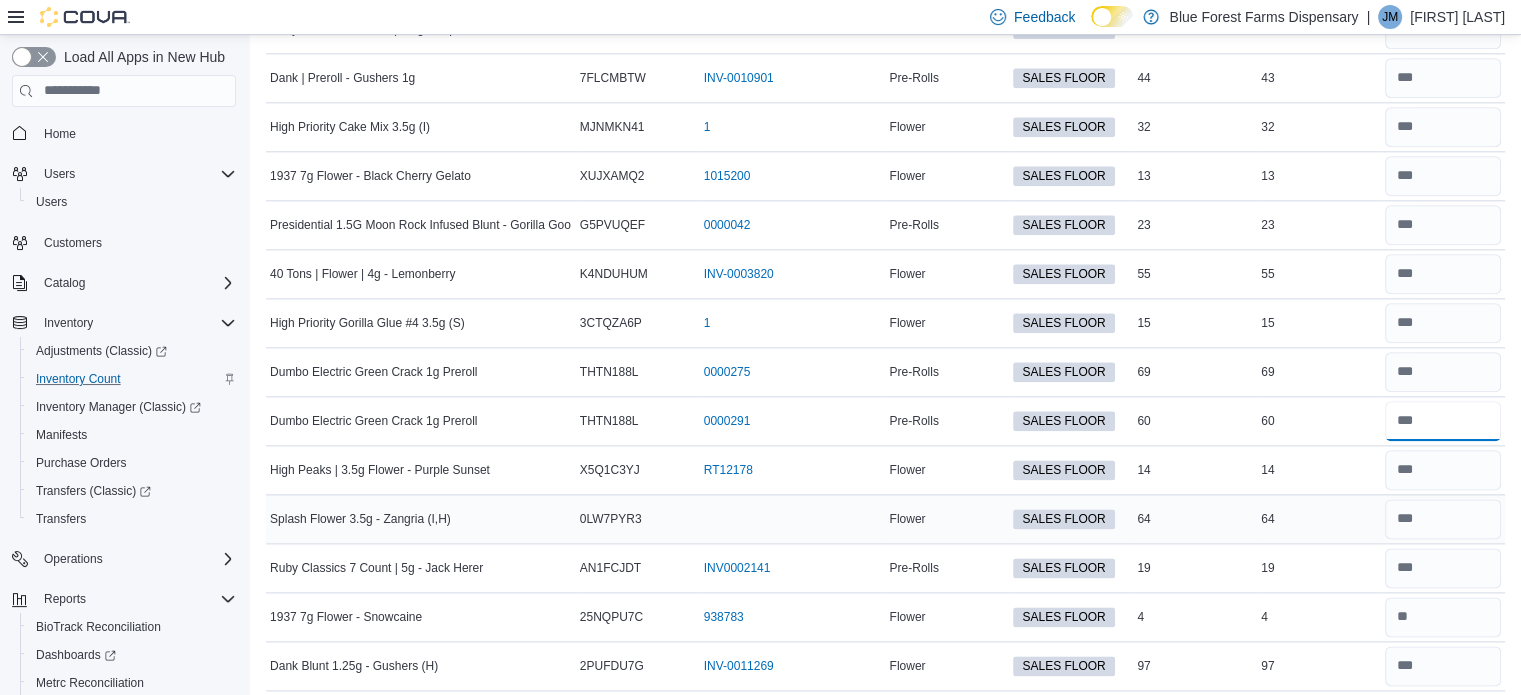 type on "**" 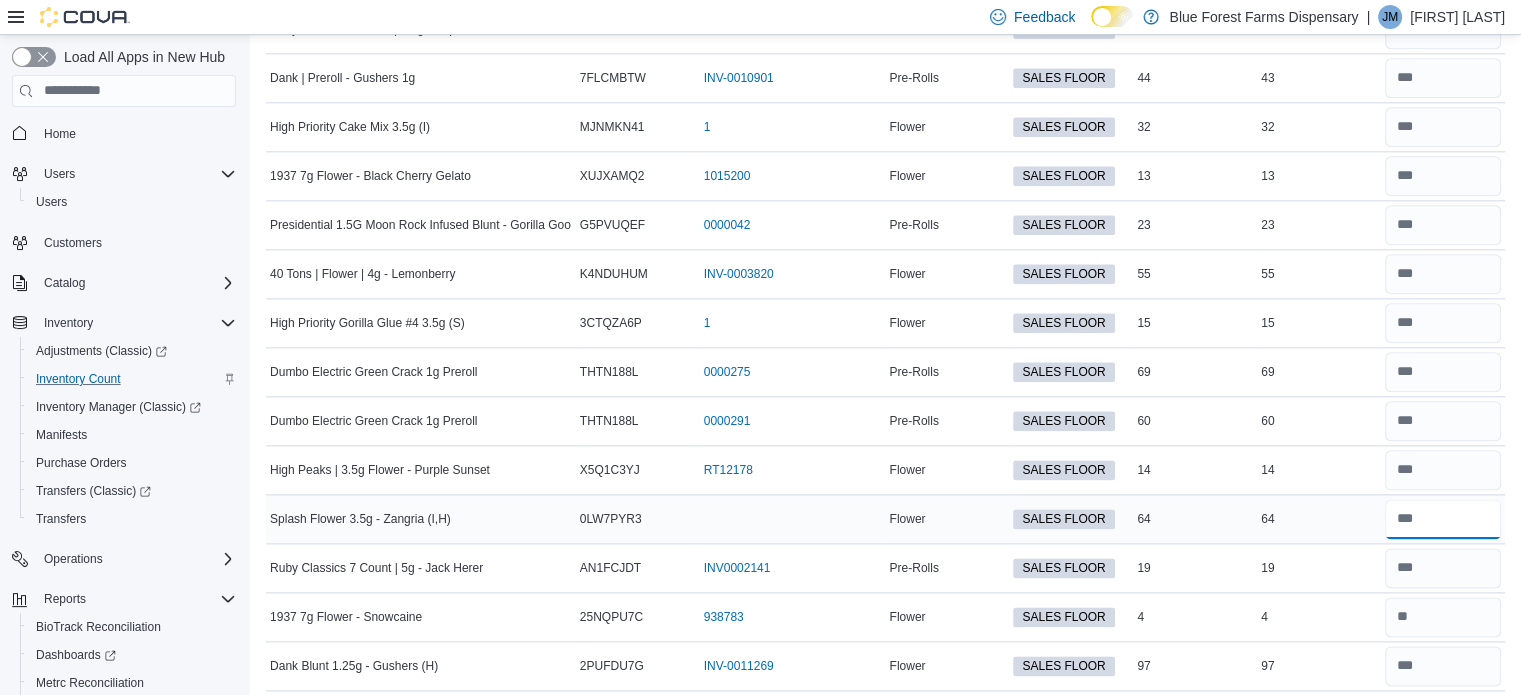 click at bounding box center (1443, 519) 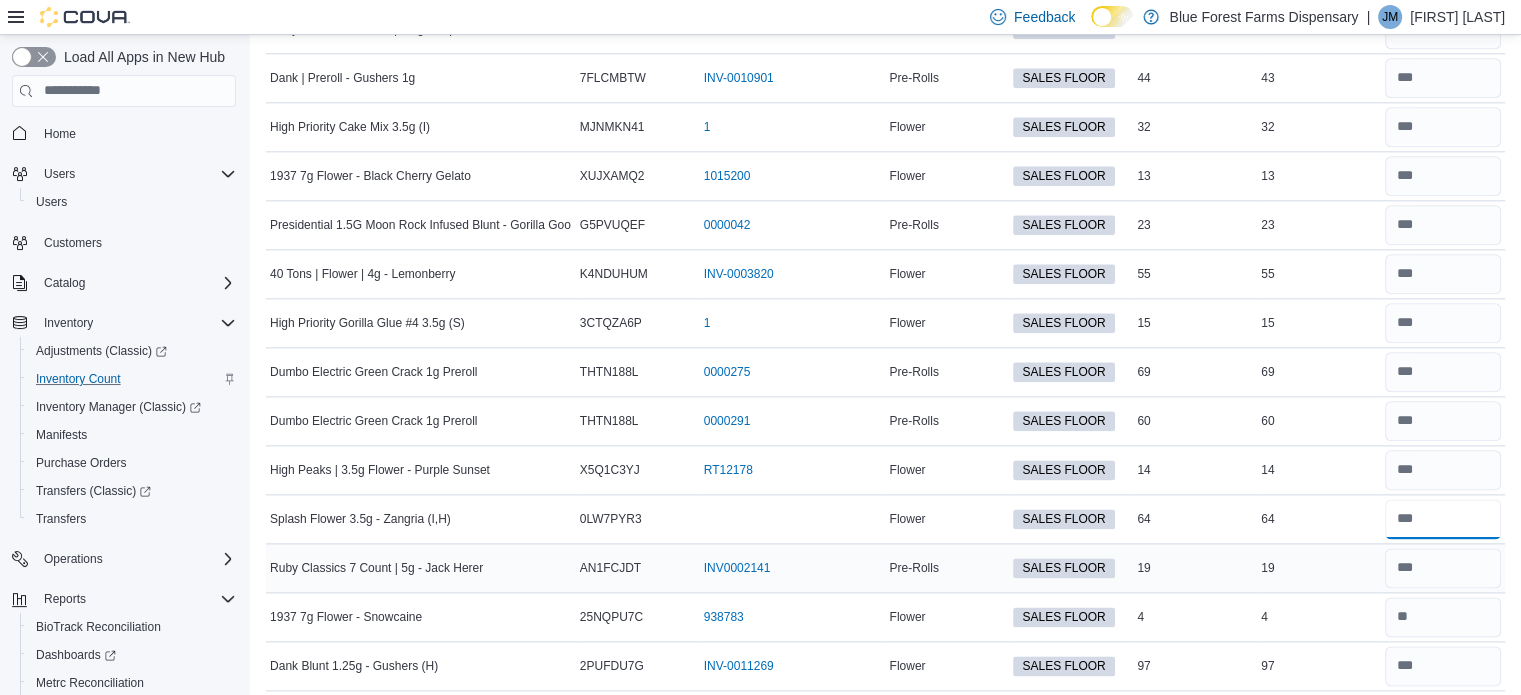 type on "**" 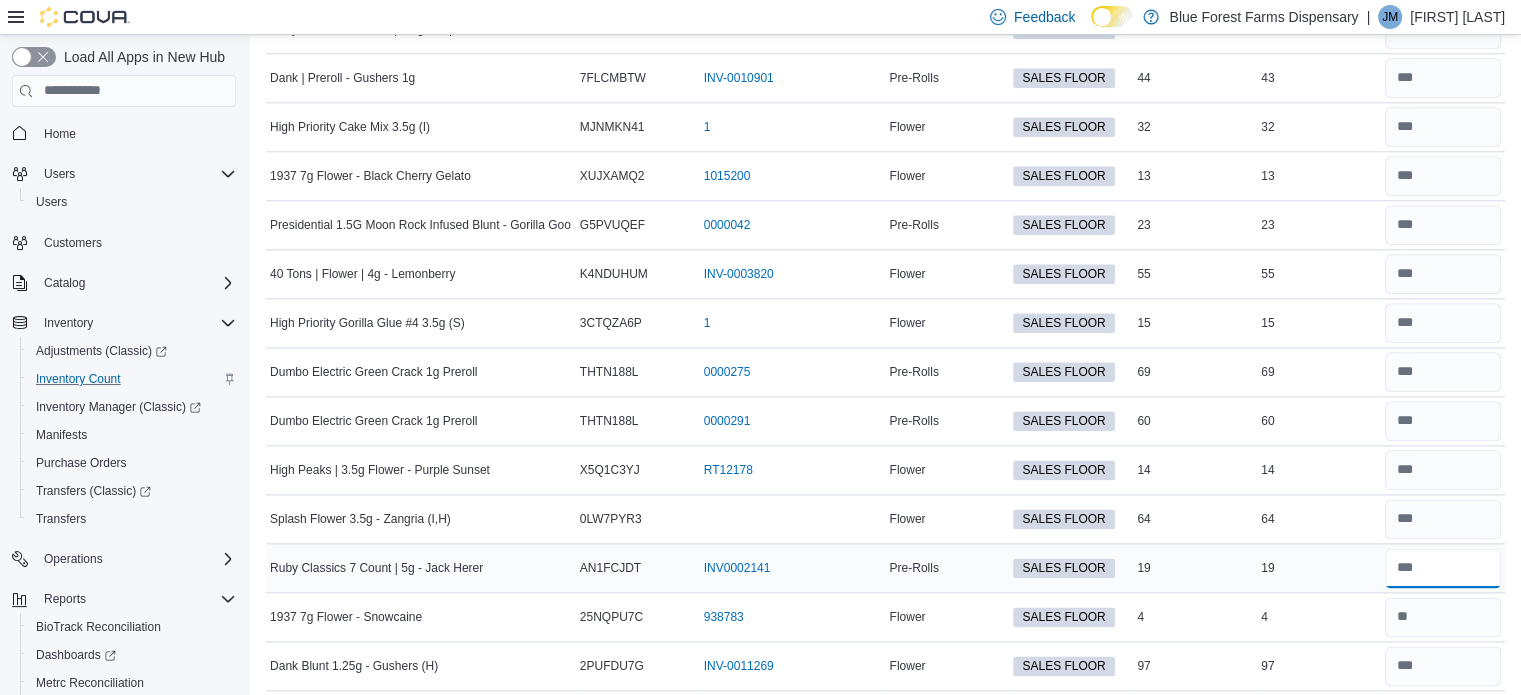 type 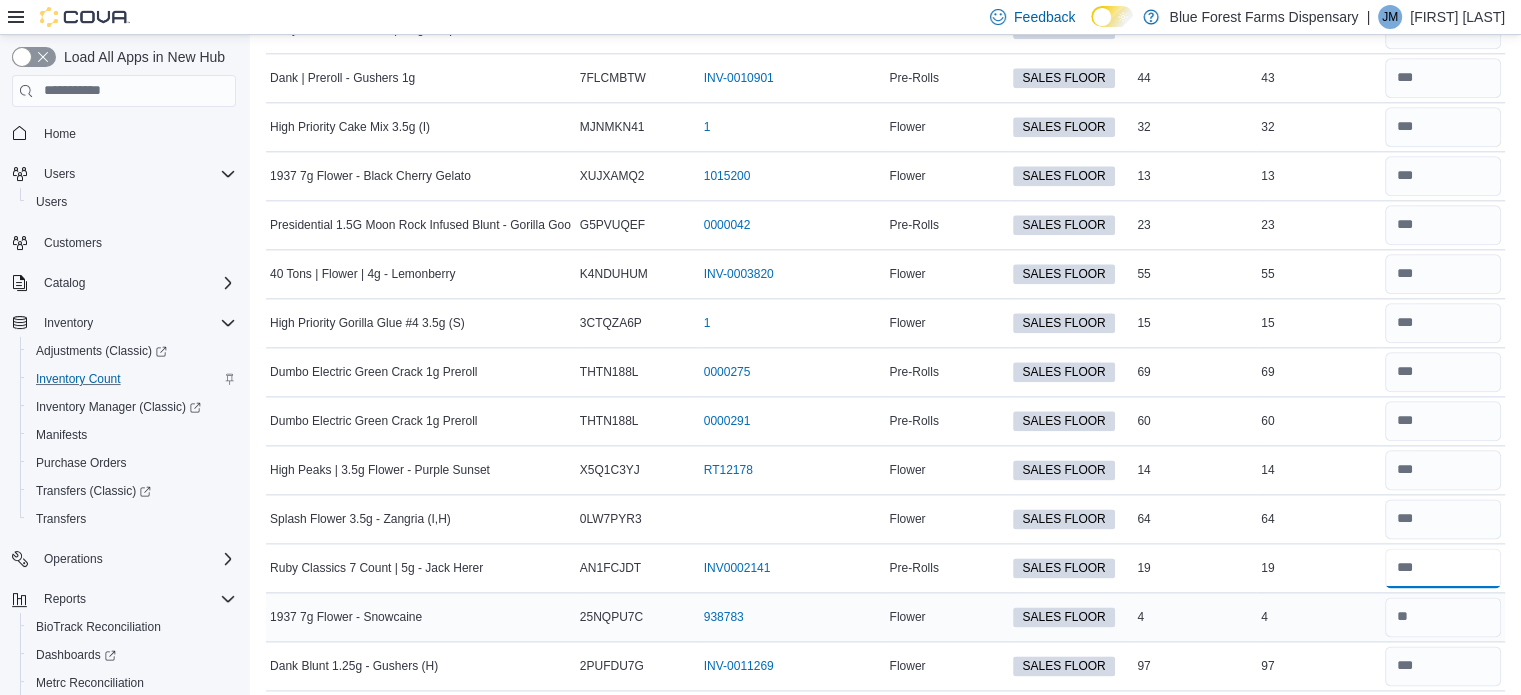 type on "**" 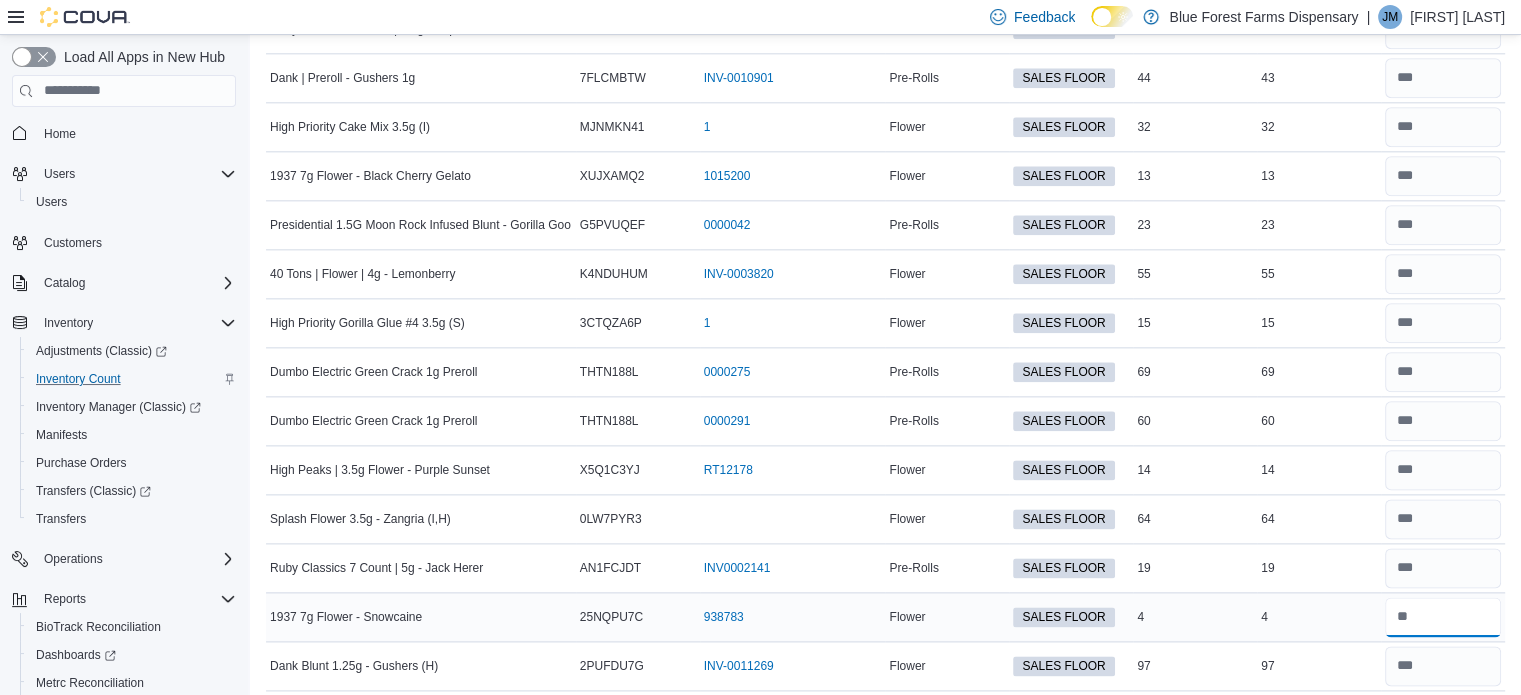 type 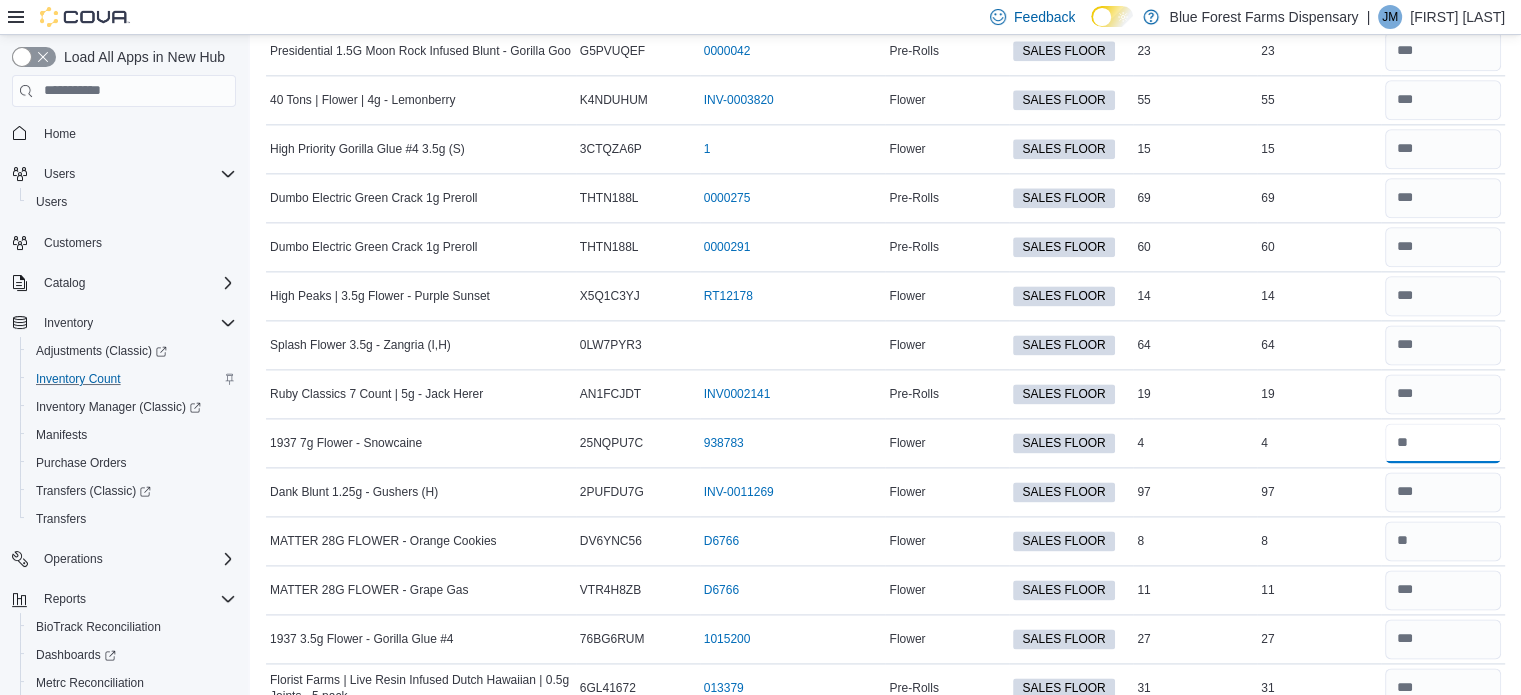 scroll, scrollTop: 2533, scrollLeft: 0, axis: vertical 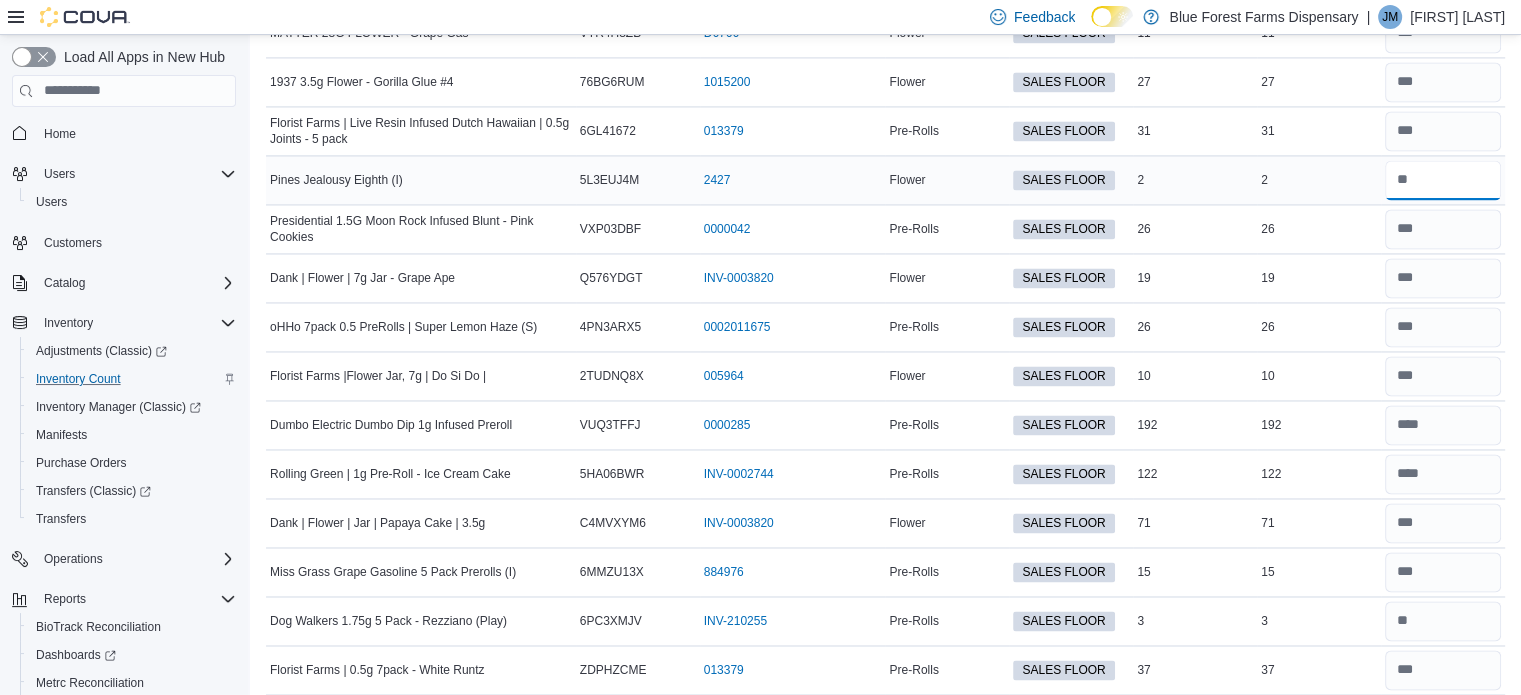 click at bounding box center [1443, 180] 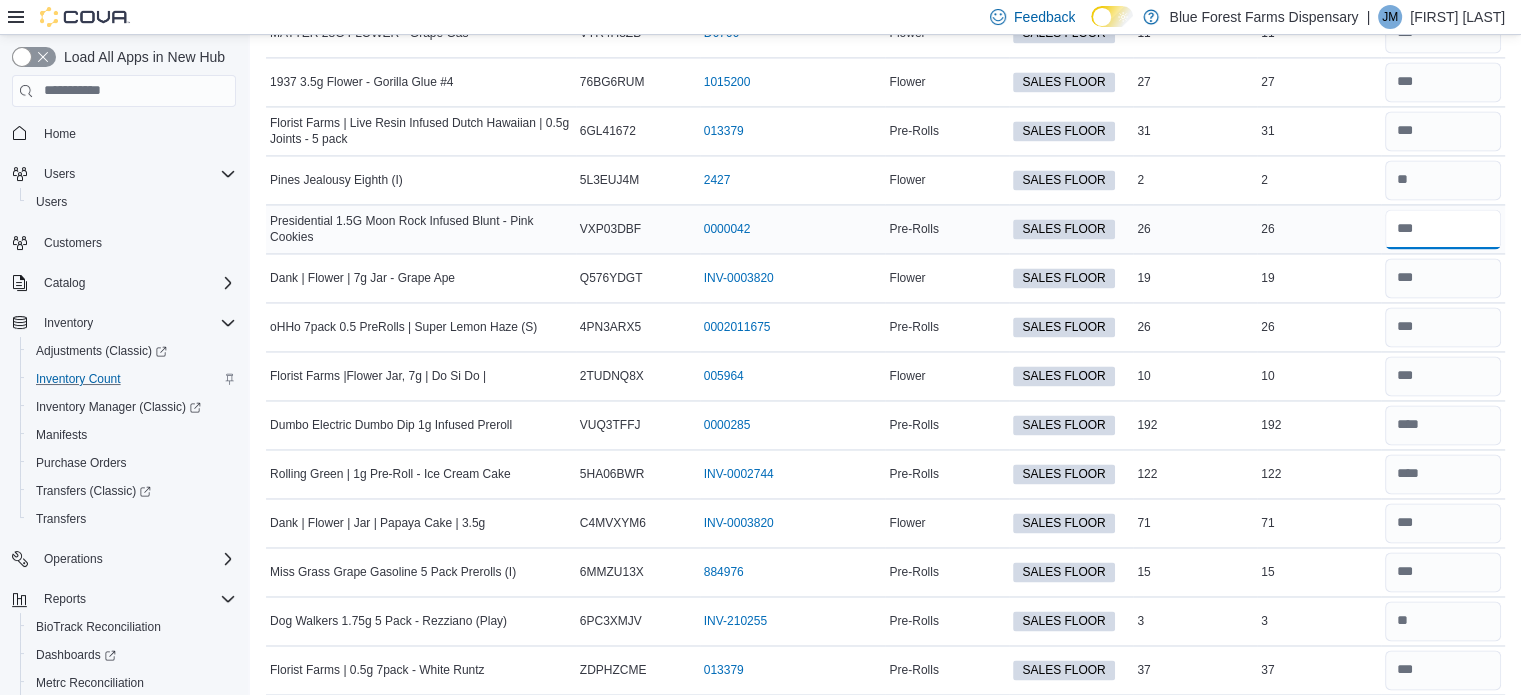 click at bounding box center [1443, 229] 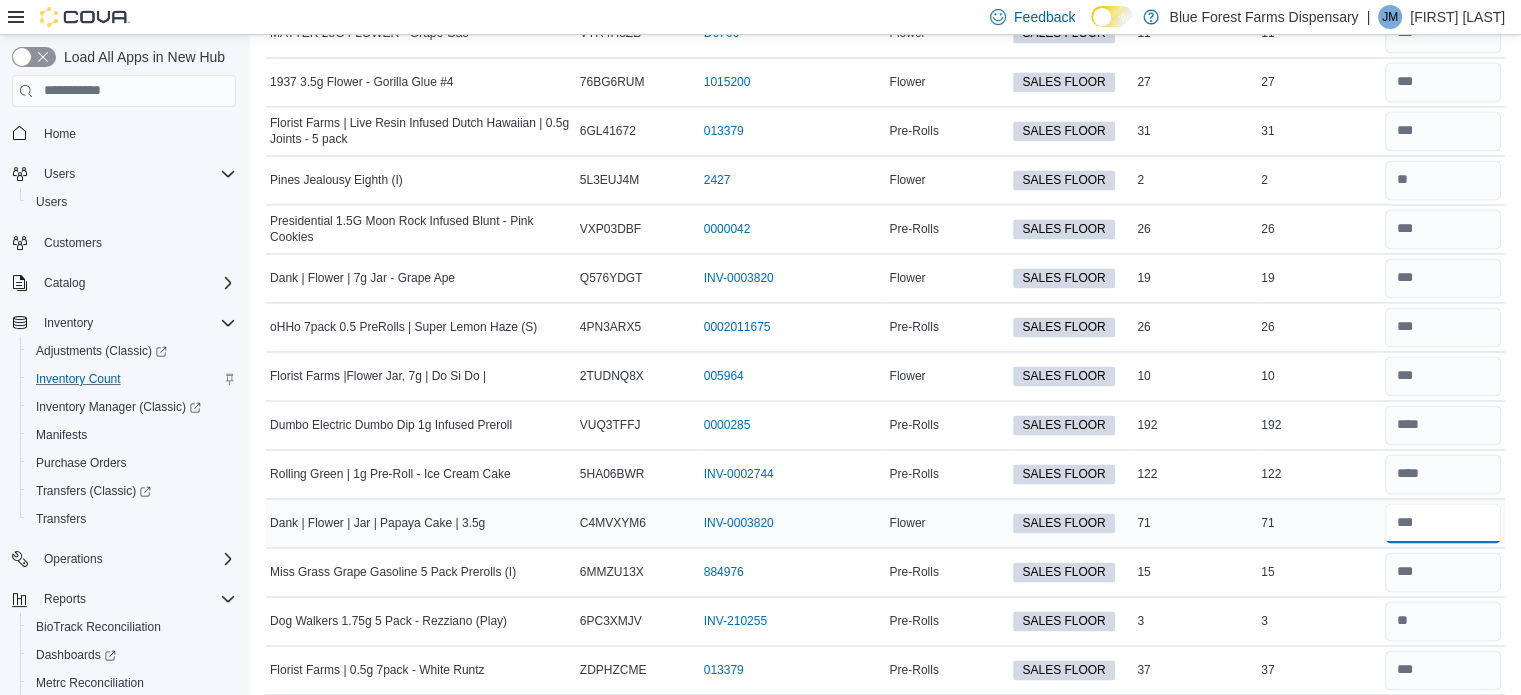 click at bounding box center (1443, 523) 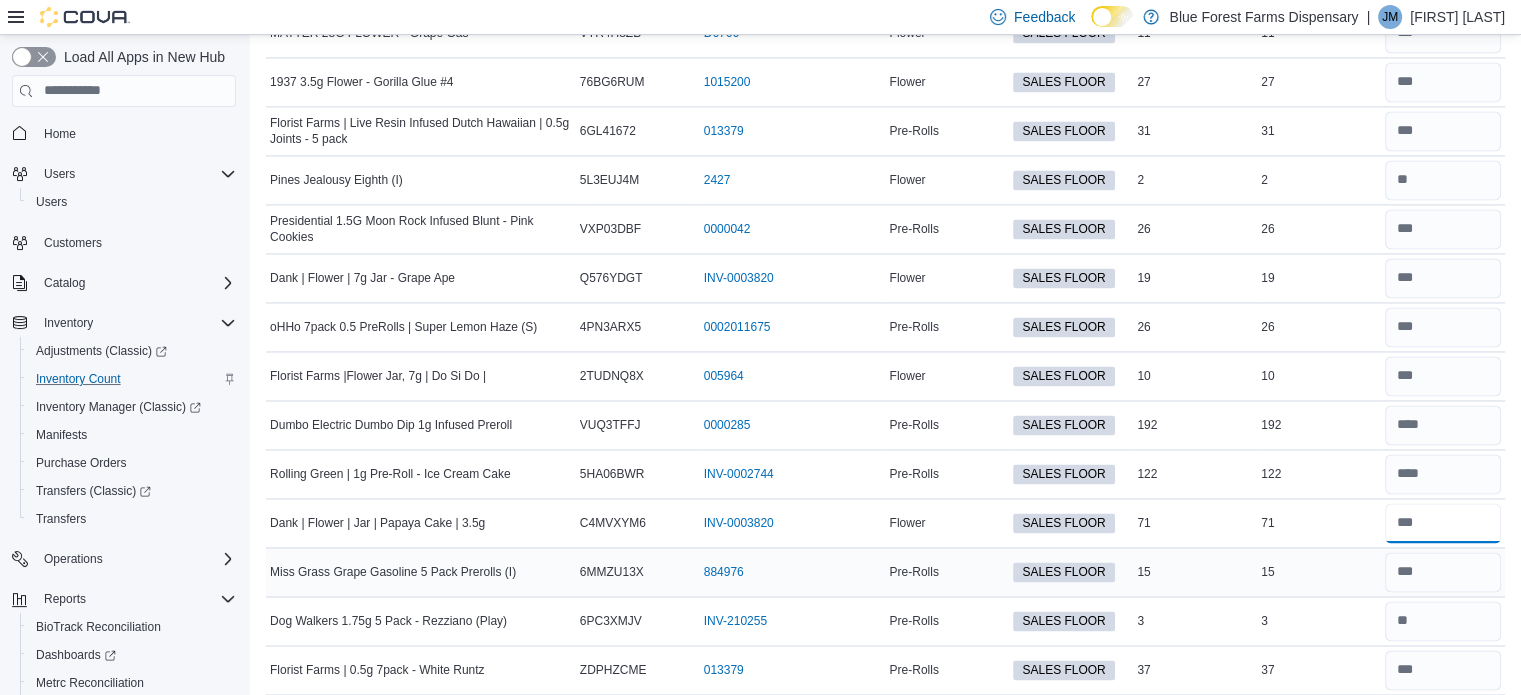 type on "**" 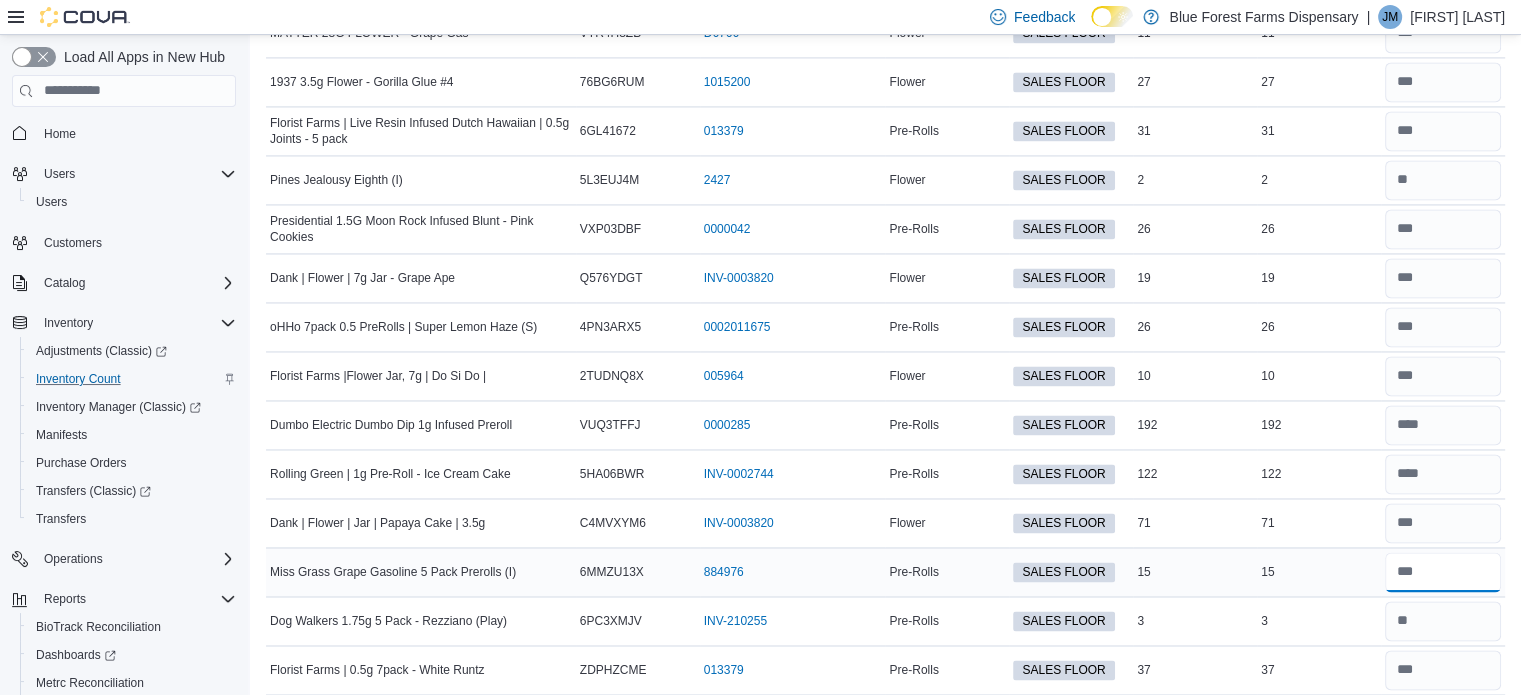 type 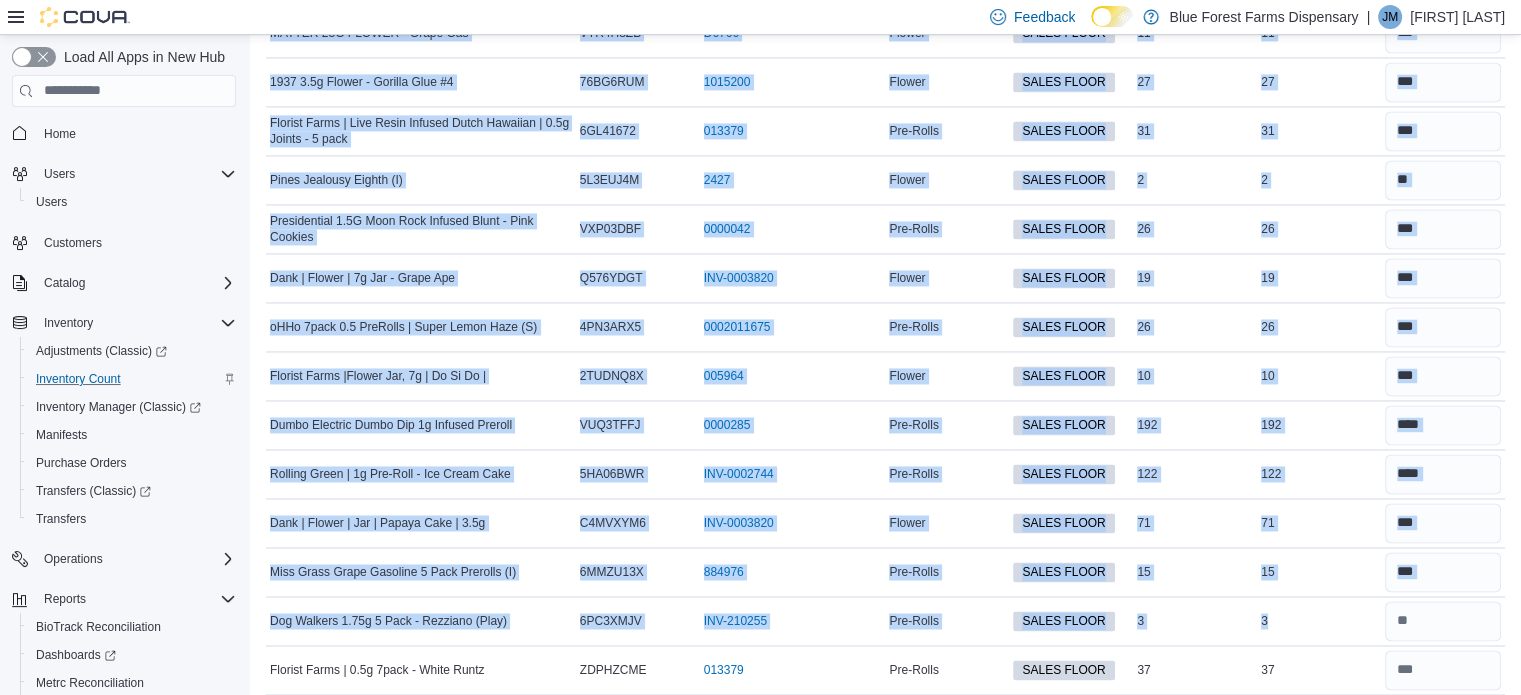 drag, startPoint x: 1452, startPoint y: 549, endPoint x: 1521, endPoint y: 587, distance: 78.77182 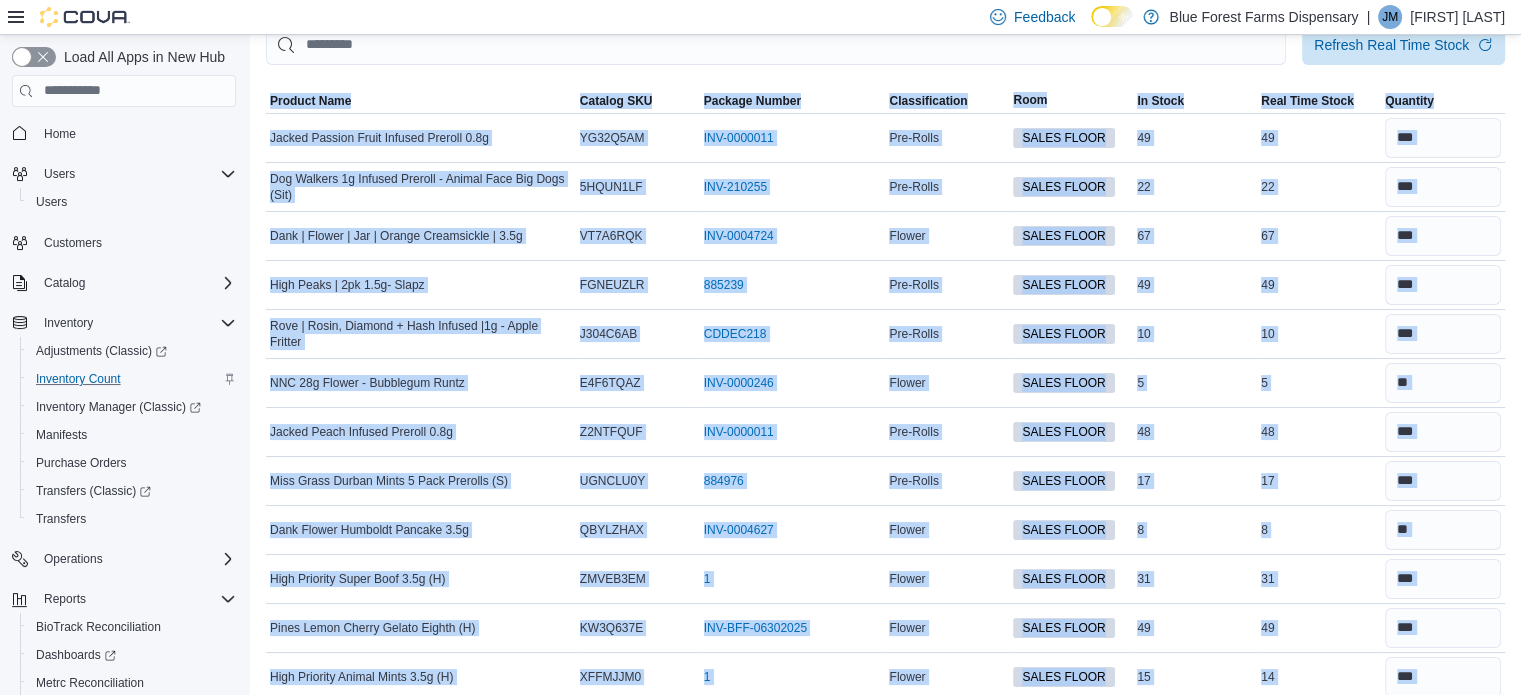scroll, scrollTop: 0, scrollLeft: 0, axis: both 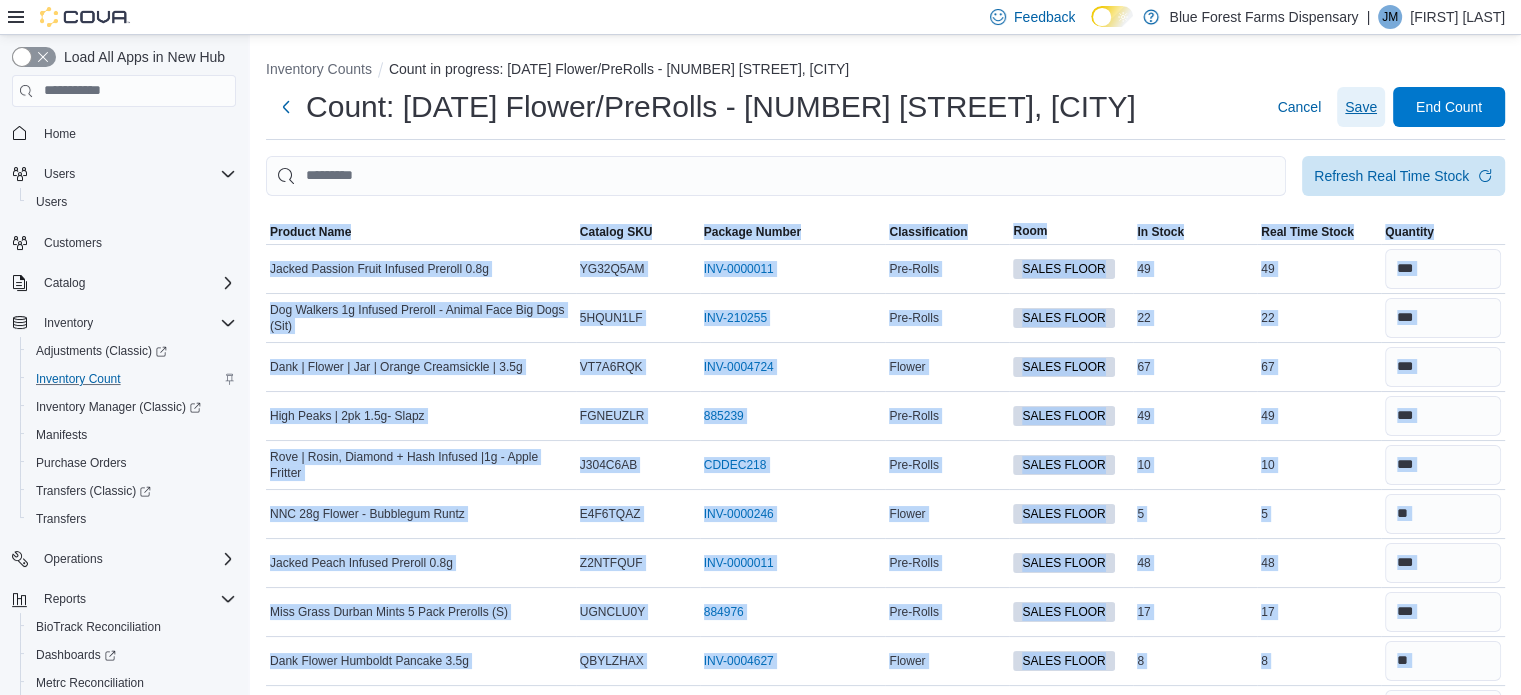 click on "Save" at bounding box center (1361, 107) 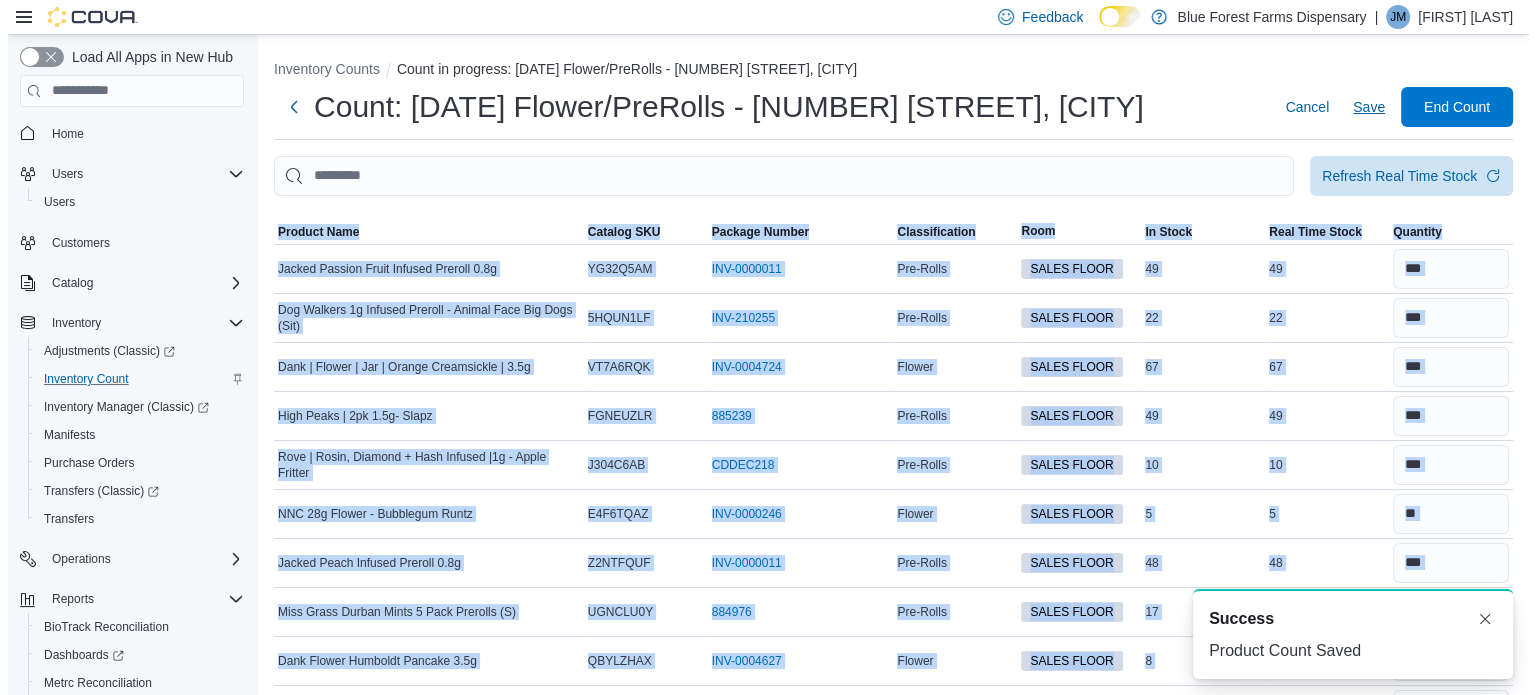 scroll, scrollTop: 0, scrollLeft: 0, axis: both 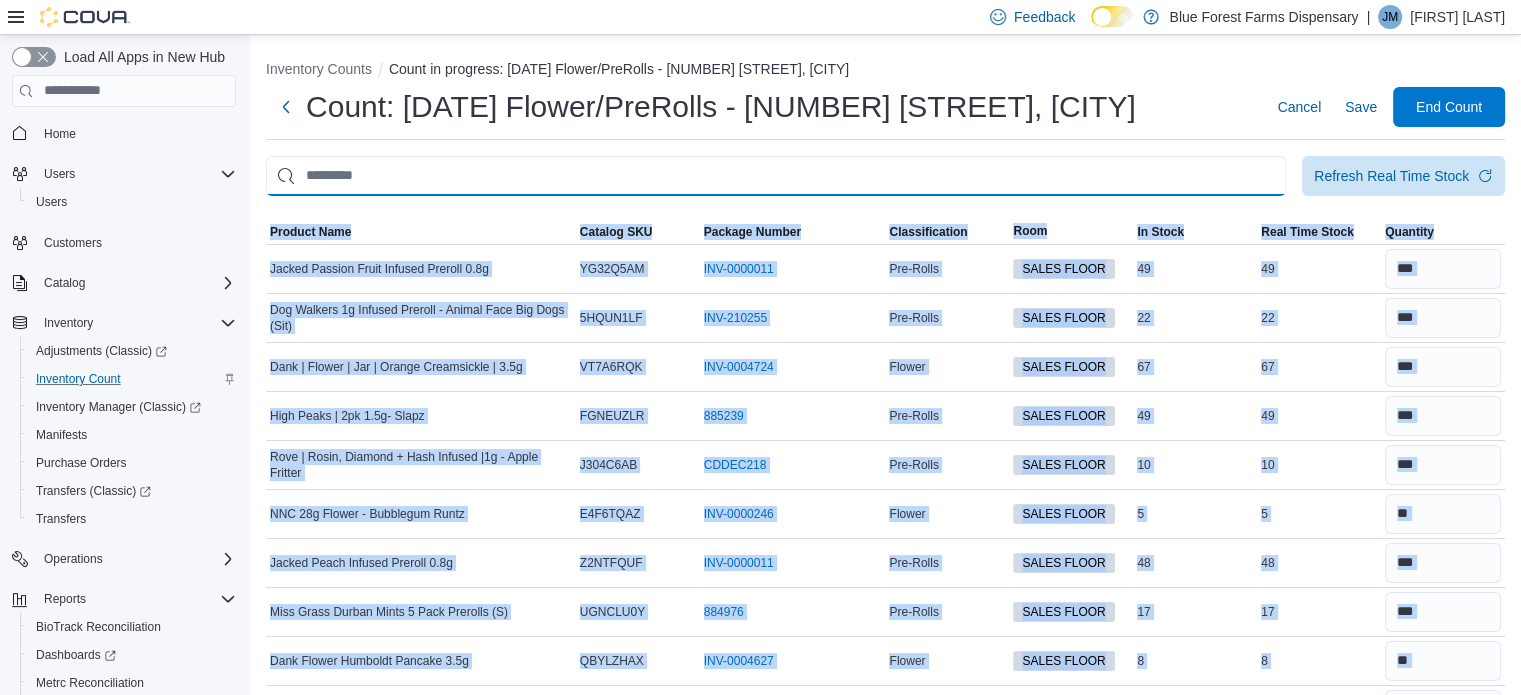 click at bounding box center (776, 176) 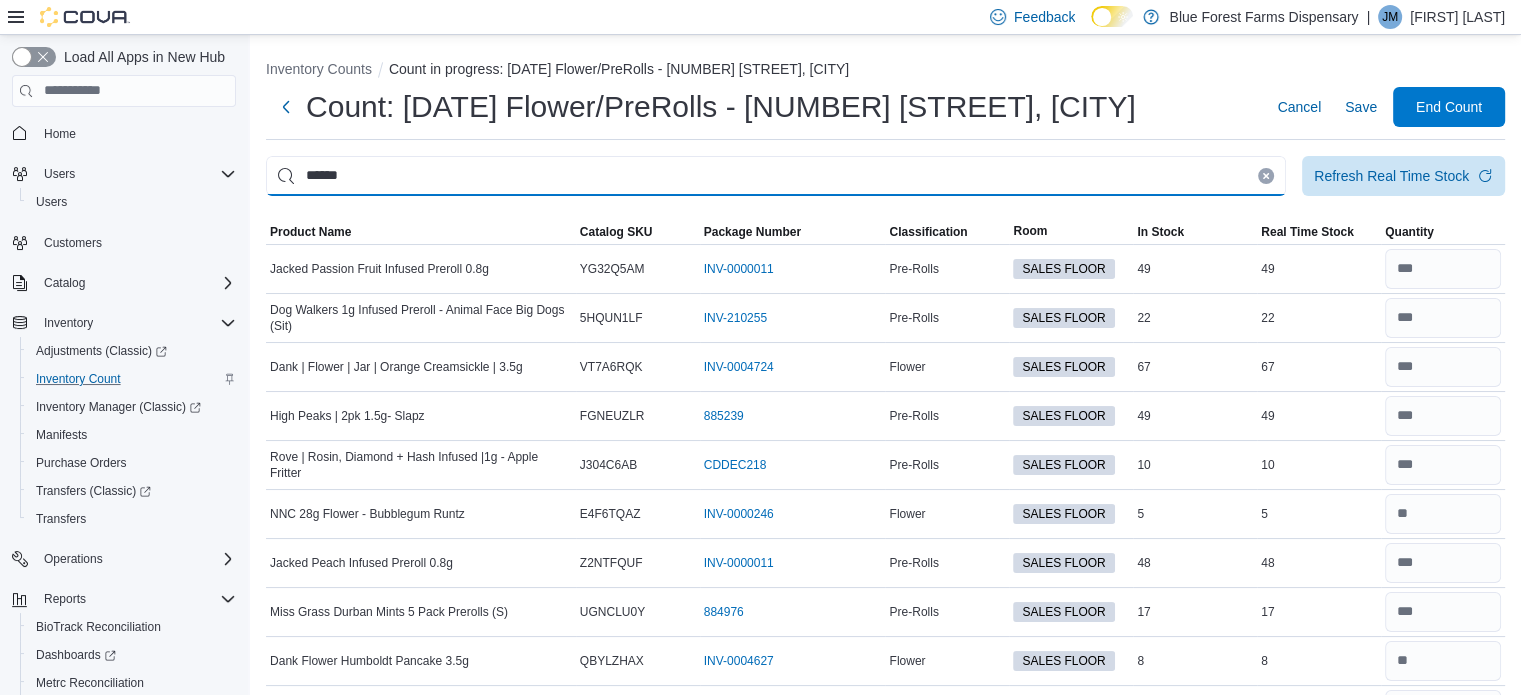 type on "******" 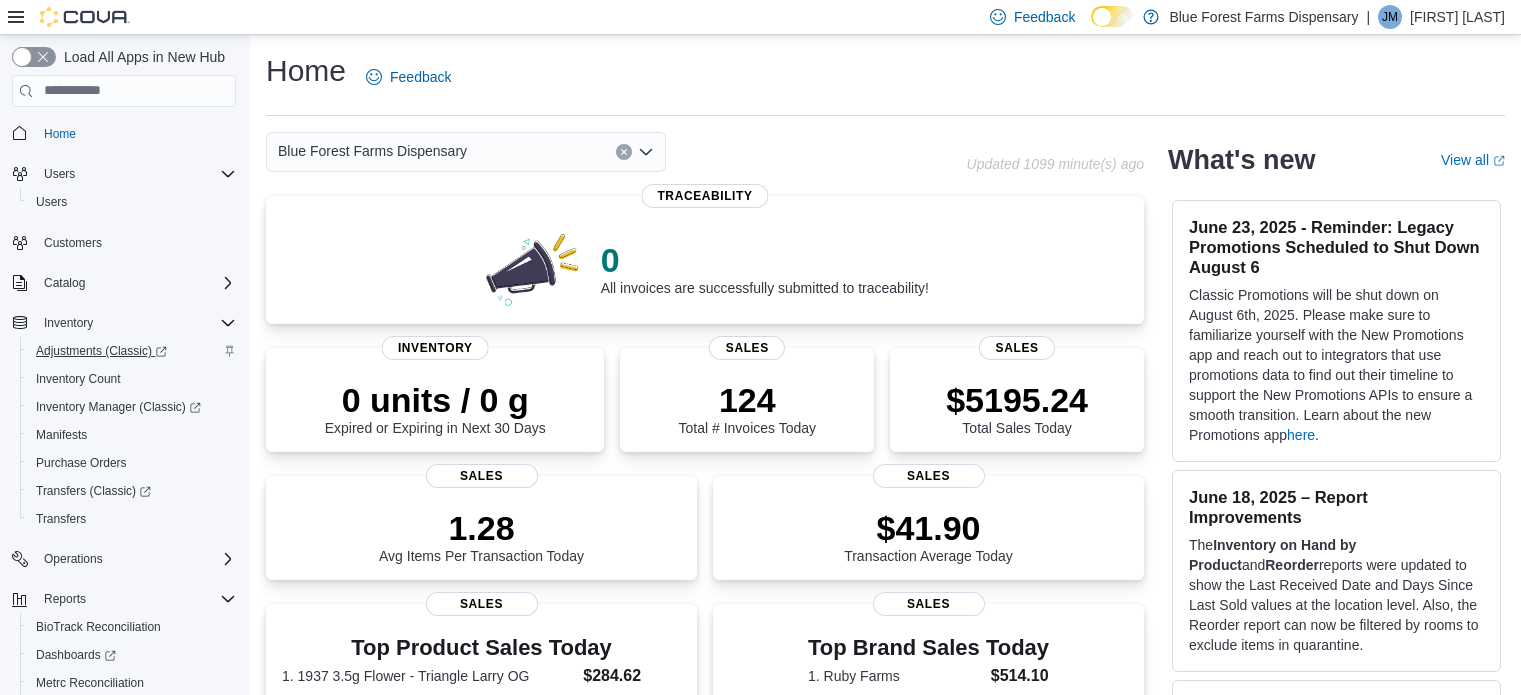 scroll, scrollTop: 0, scrollLeft: 0, axis: both 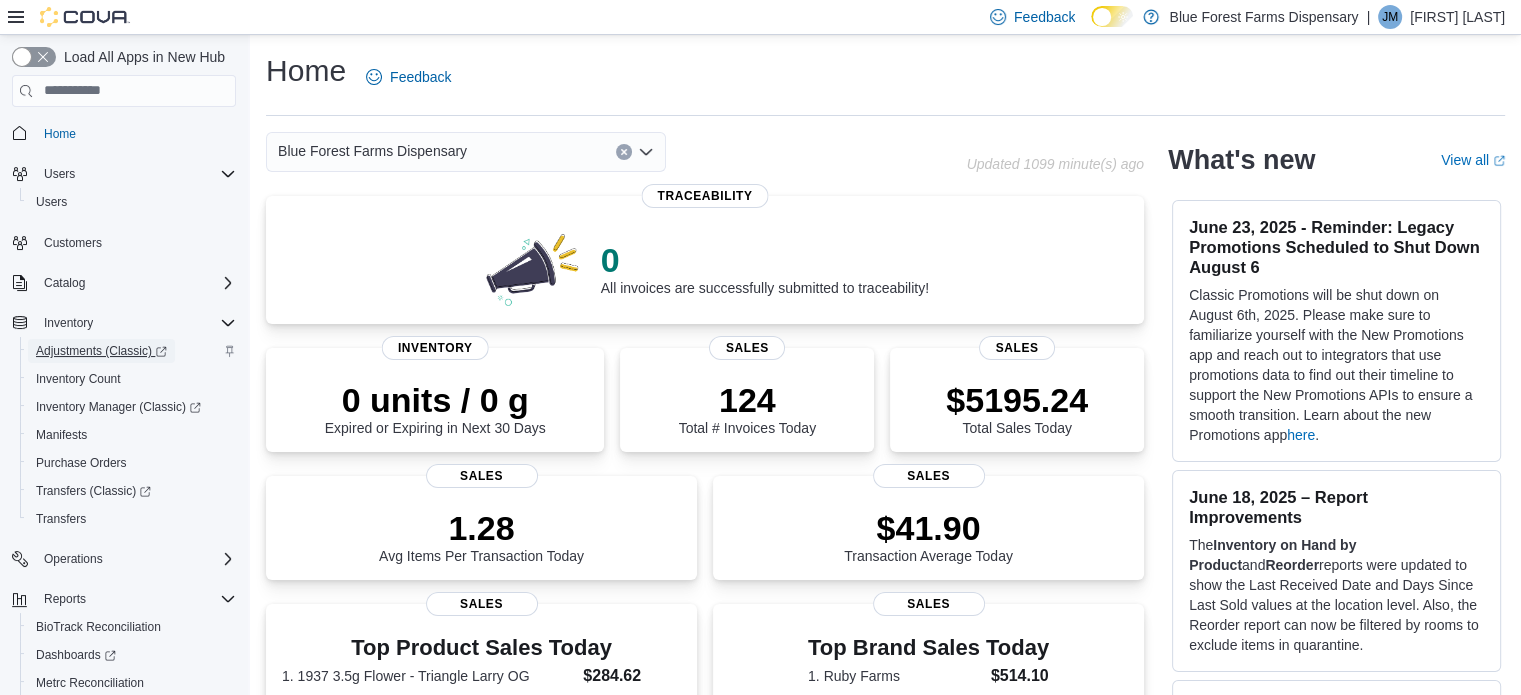 click on "Adjustments (Classic)" at bounding box center (101, 351) 